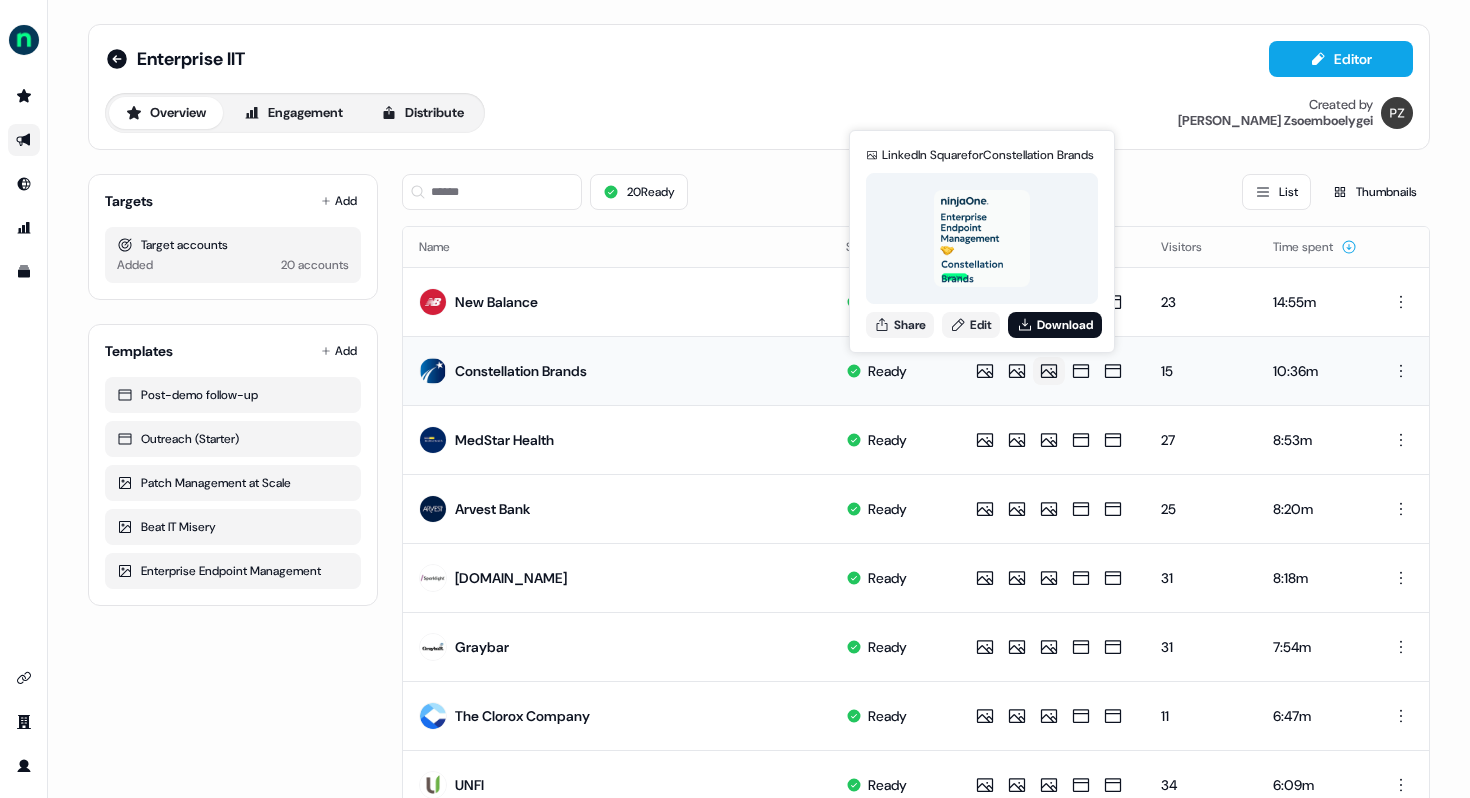 scroll, scrollTop: 0, scrollLeft: 0, axis: both 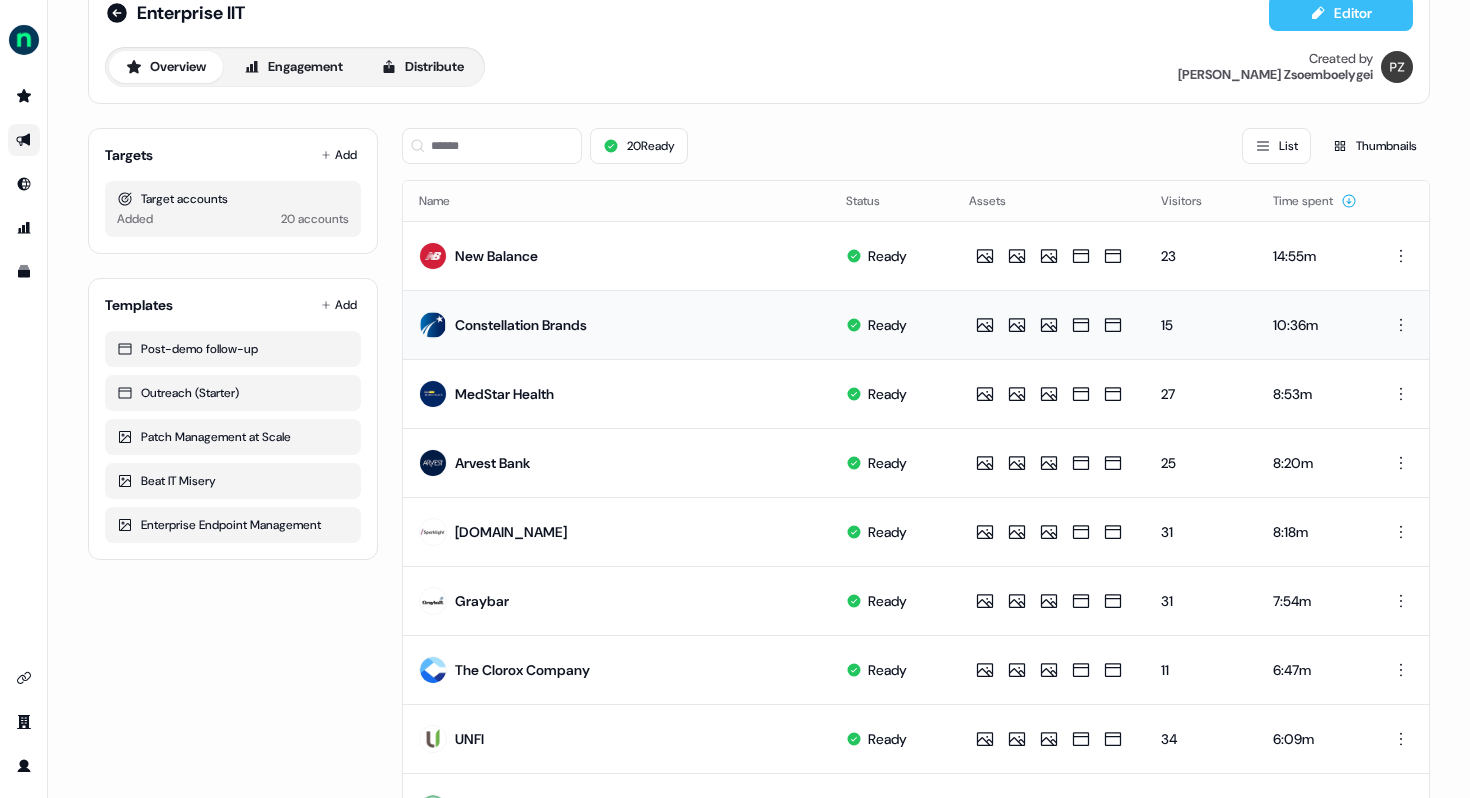 click on "Editor" at bounding box center [1341, 13] 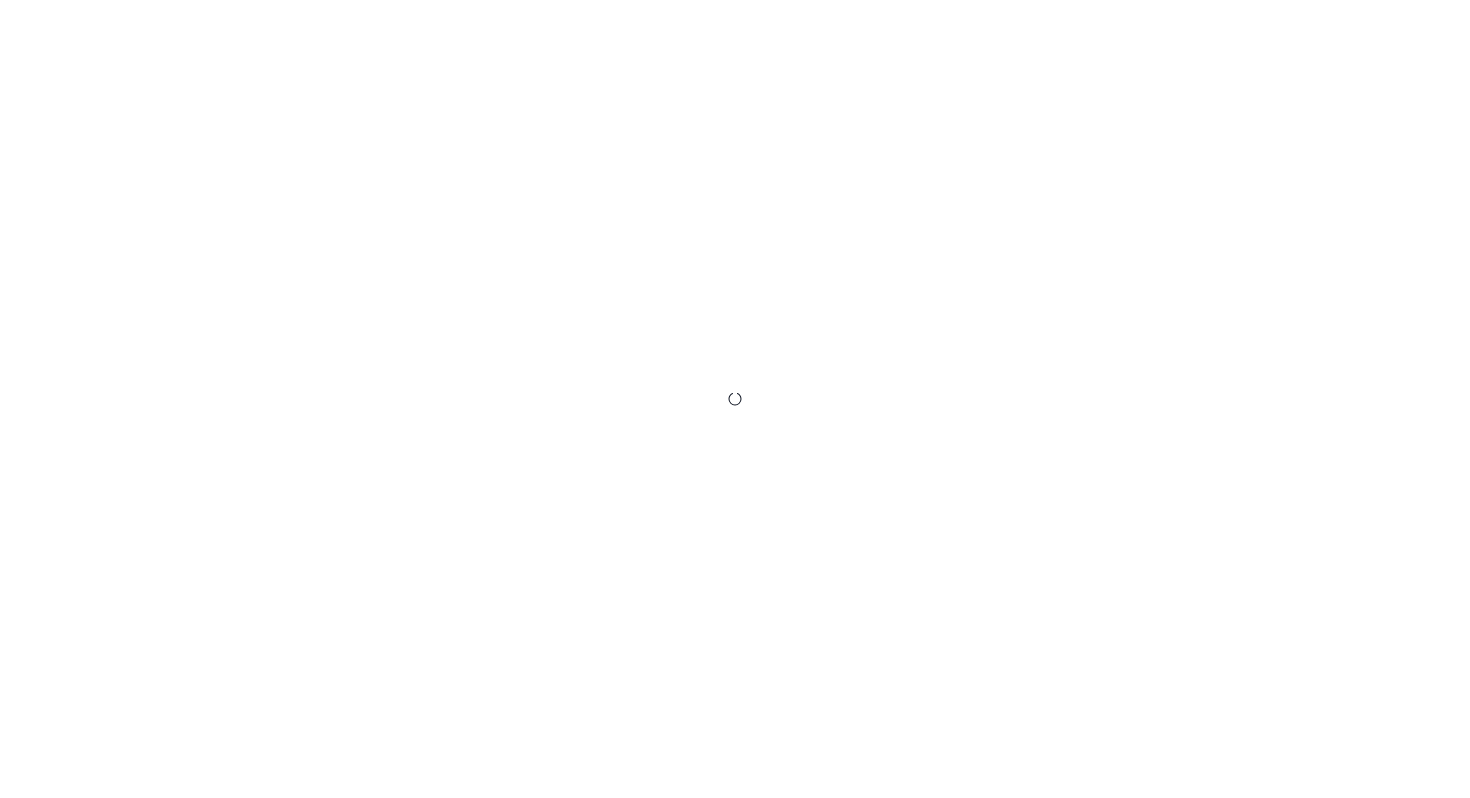 scroll, scrollTop: 0, scrollLeft: 0, axis: both 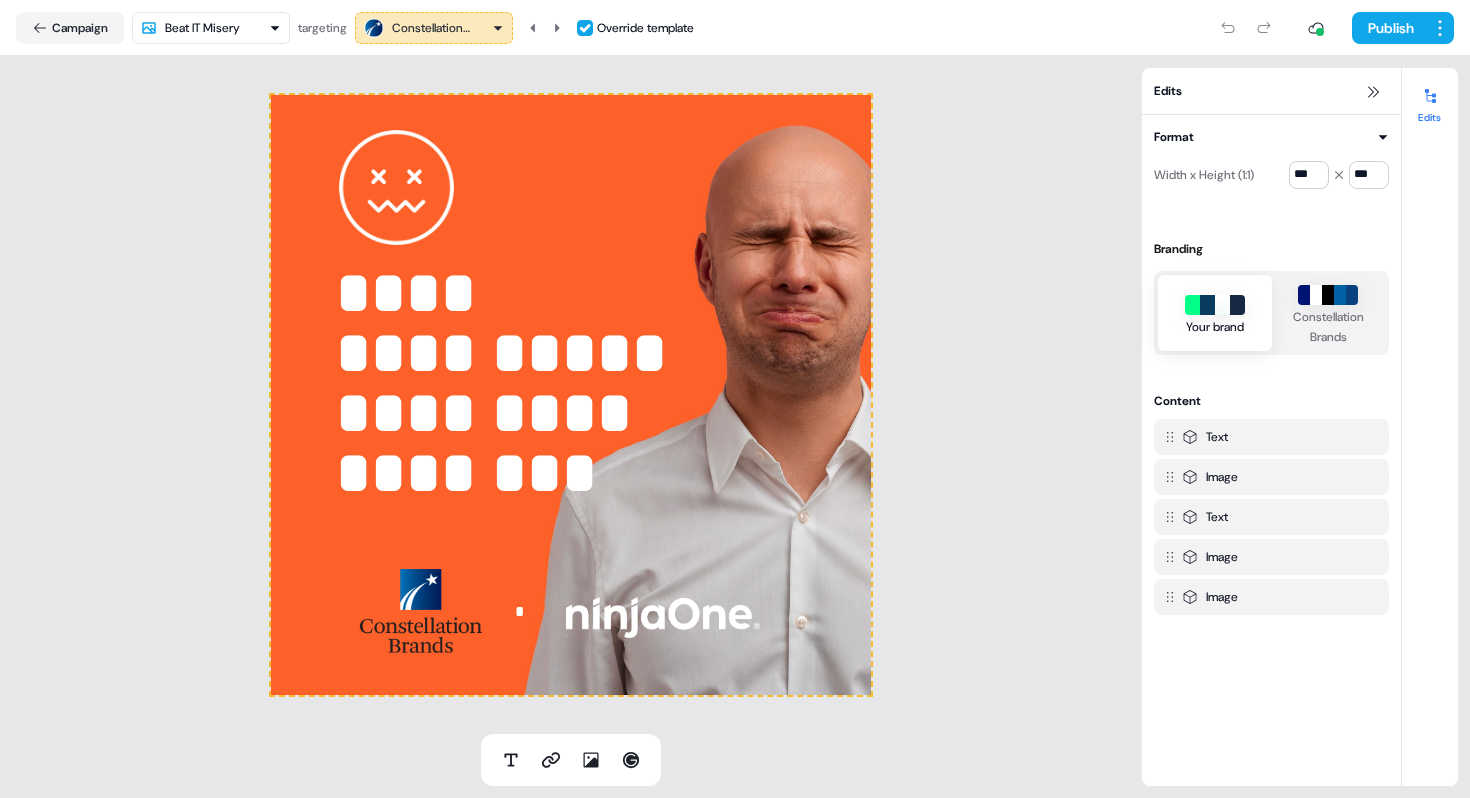 click on "**********" at bounding box center (735, 399) 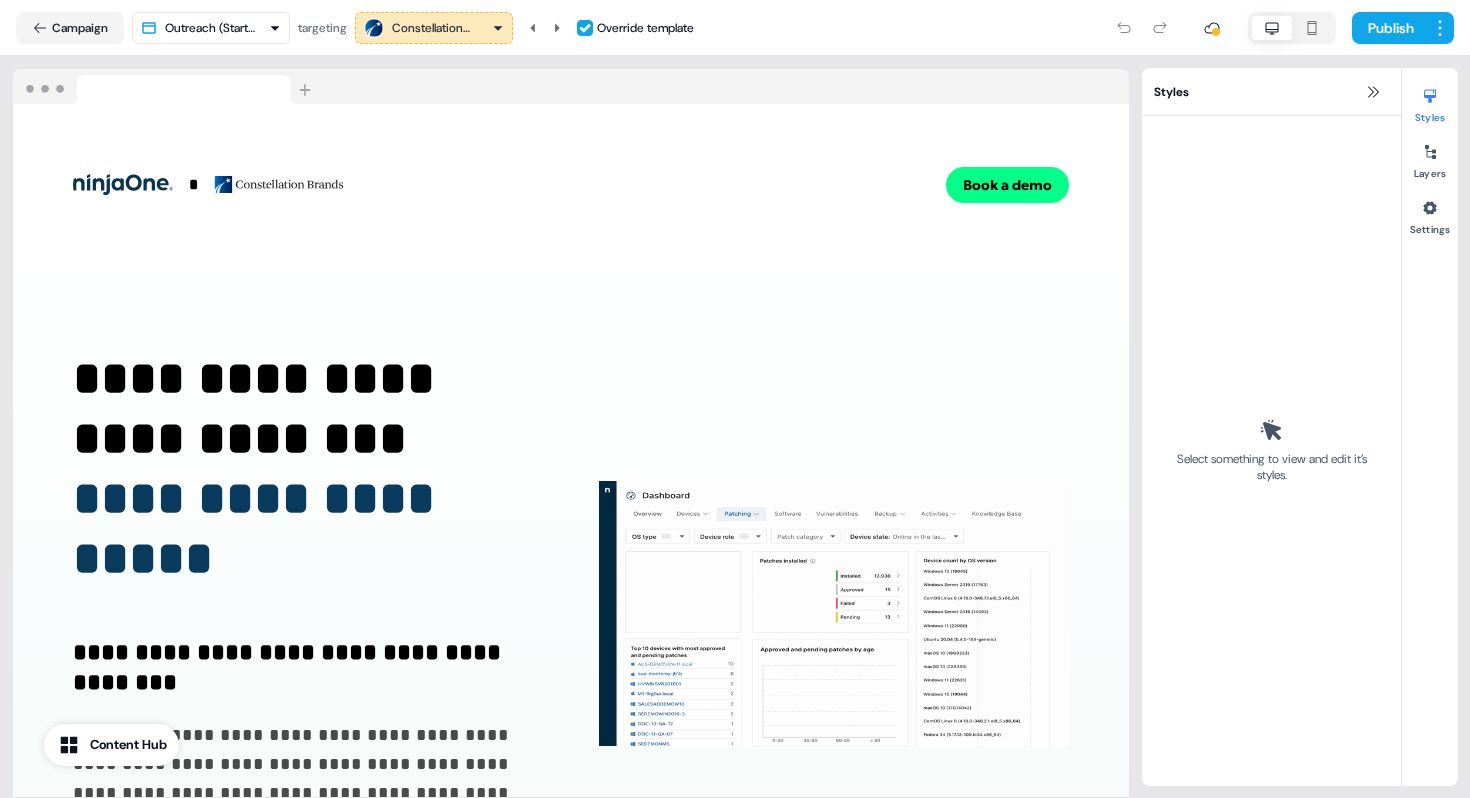 scroll, scrollTop: 54, scrollLeft: 0, axis: vertical 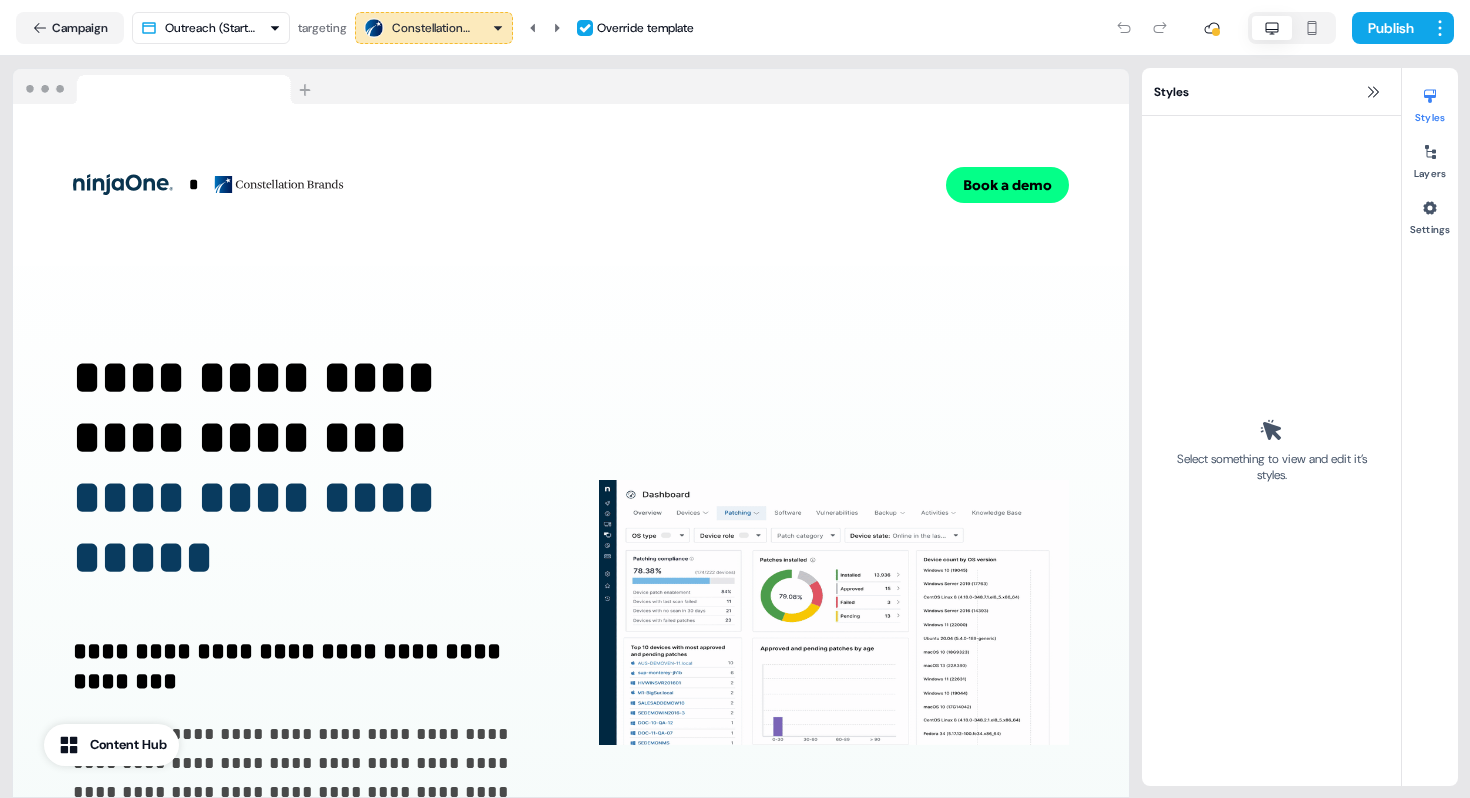 click 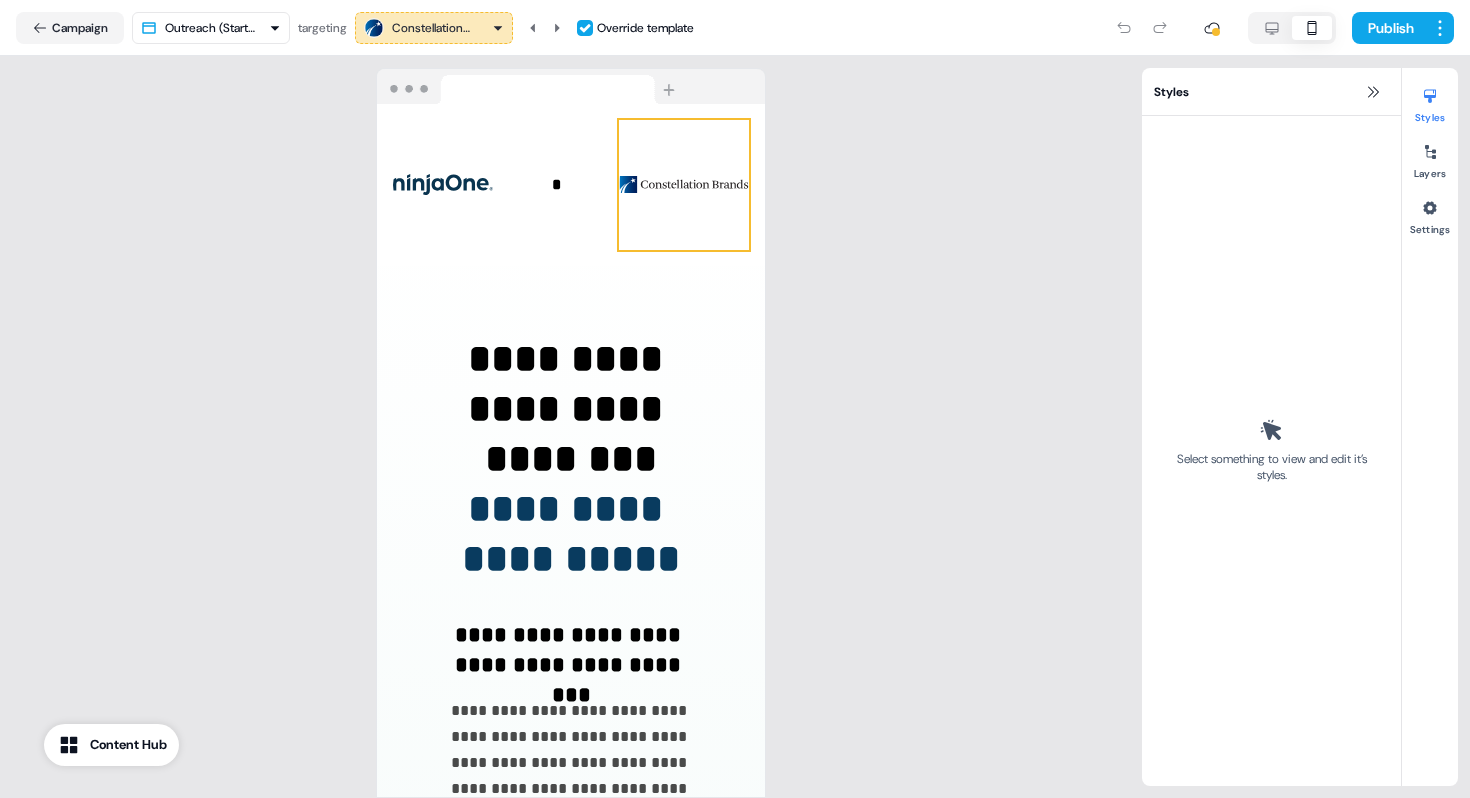 click at bounding box center (684, 185) 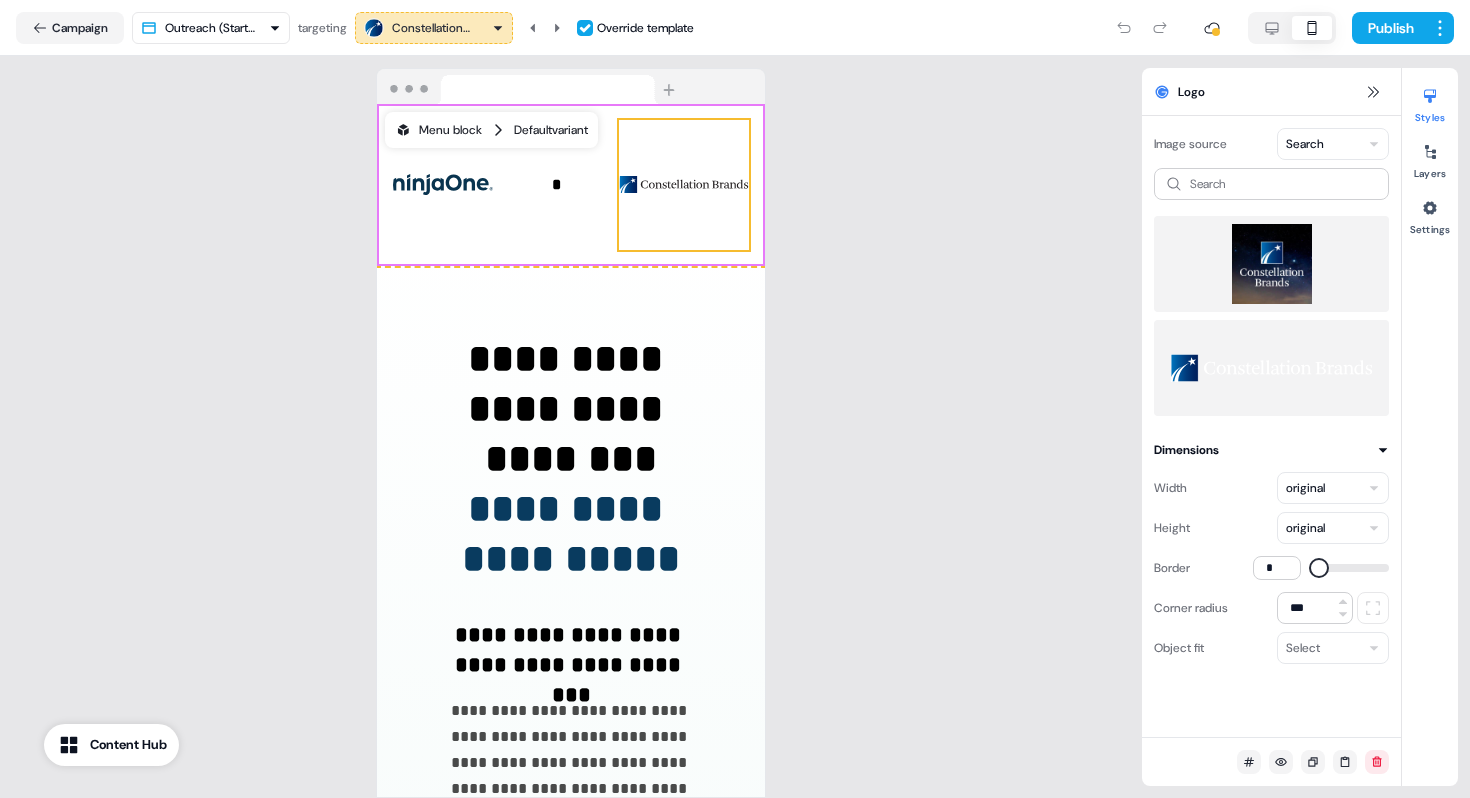 click on "Menu   block Default  variant" at bounding box center [491, 130] 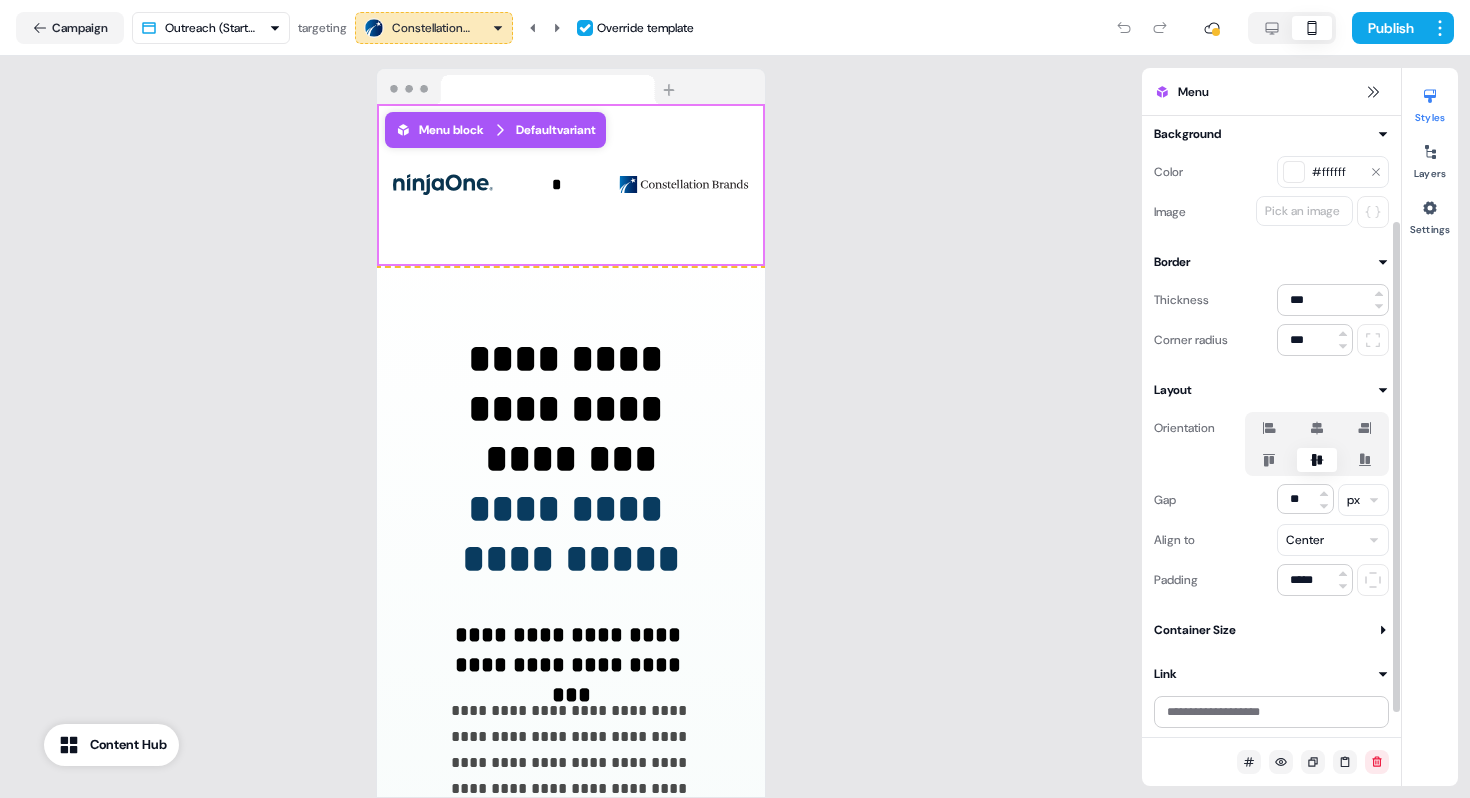 scroll, scrollTop: 163, scrollLeft: 0, axis: vertical 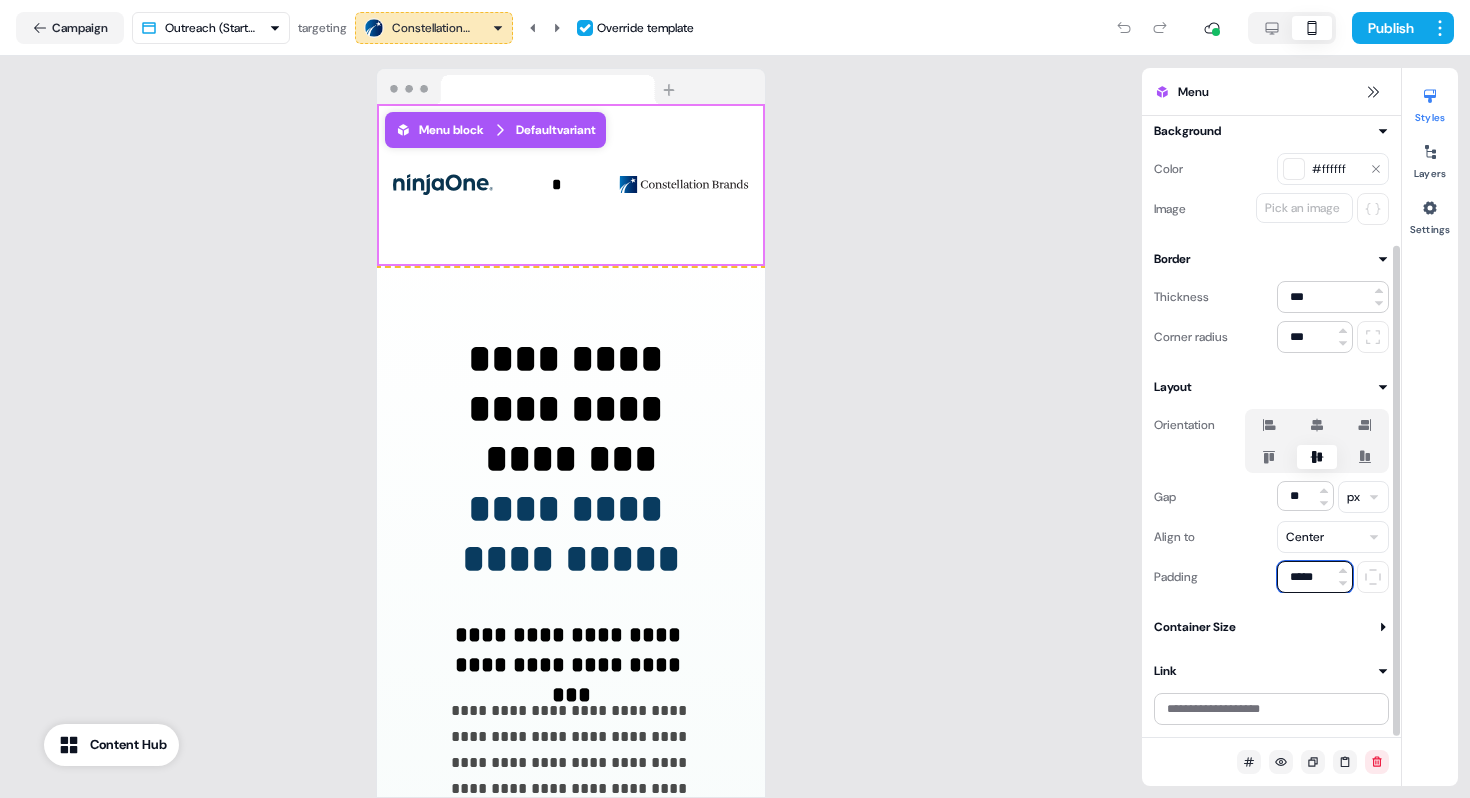 click on "*****" at bounding box center [1315, 577] 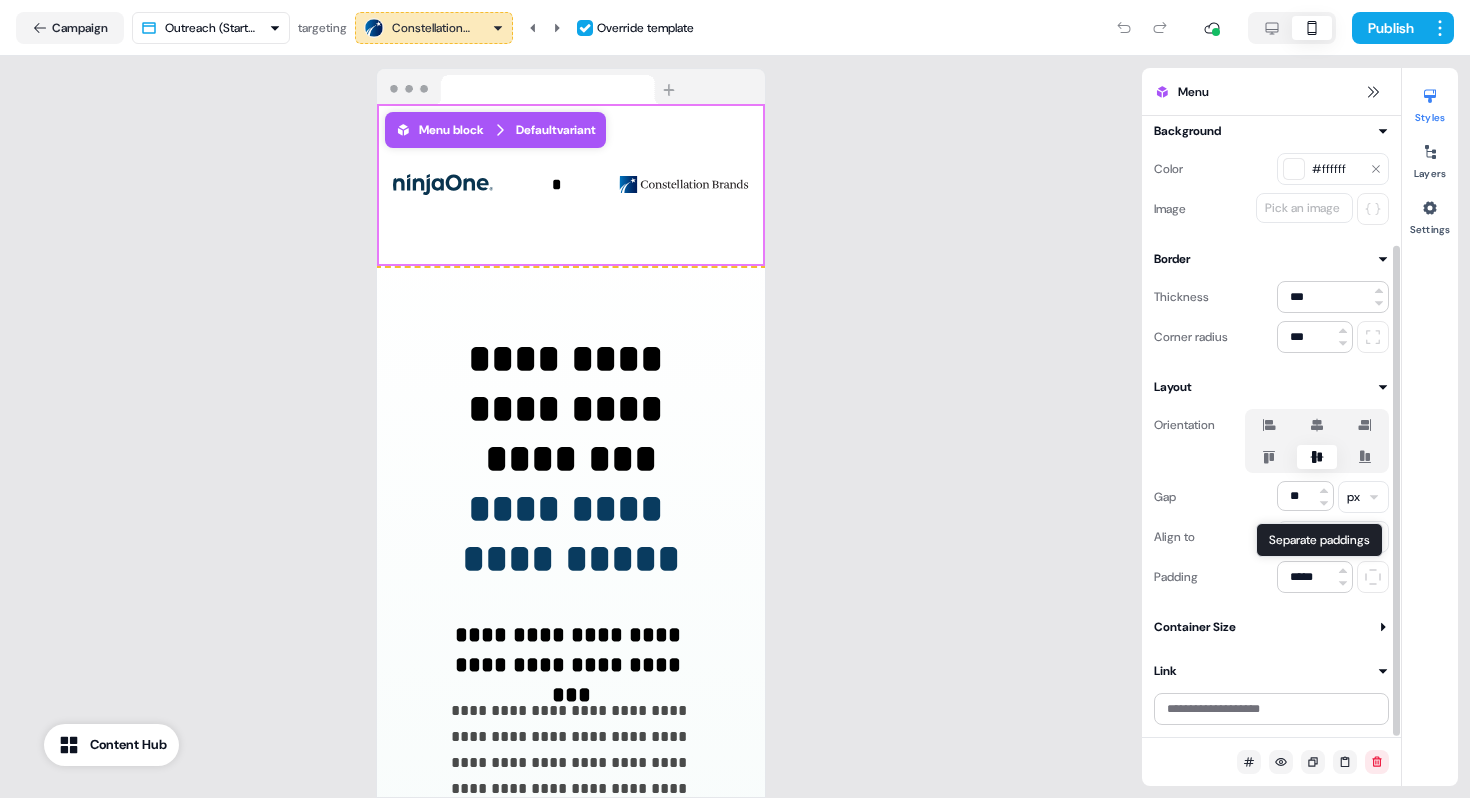 click 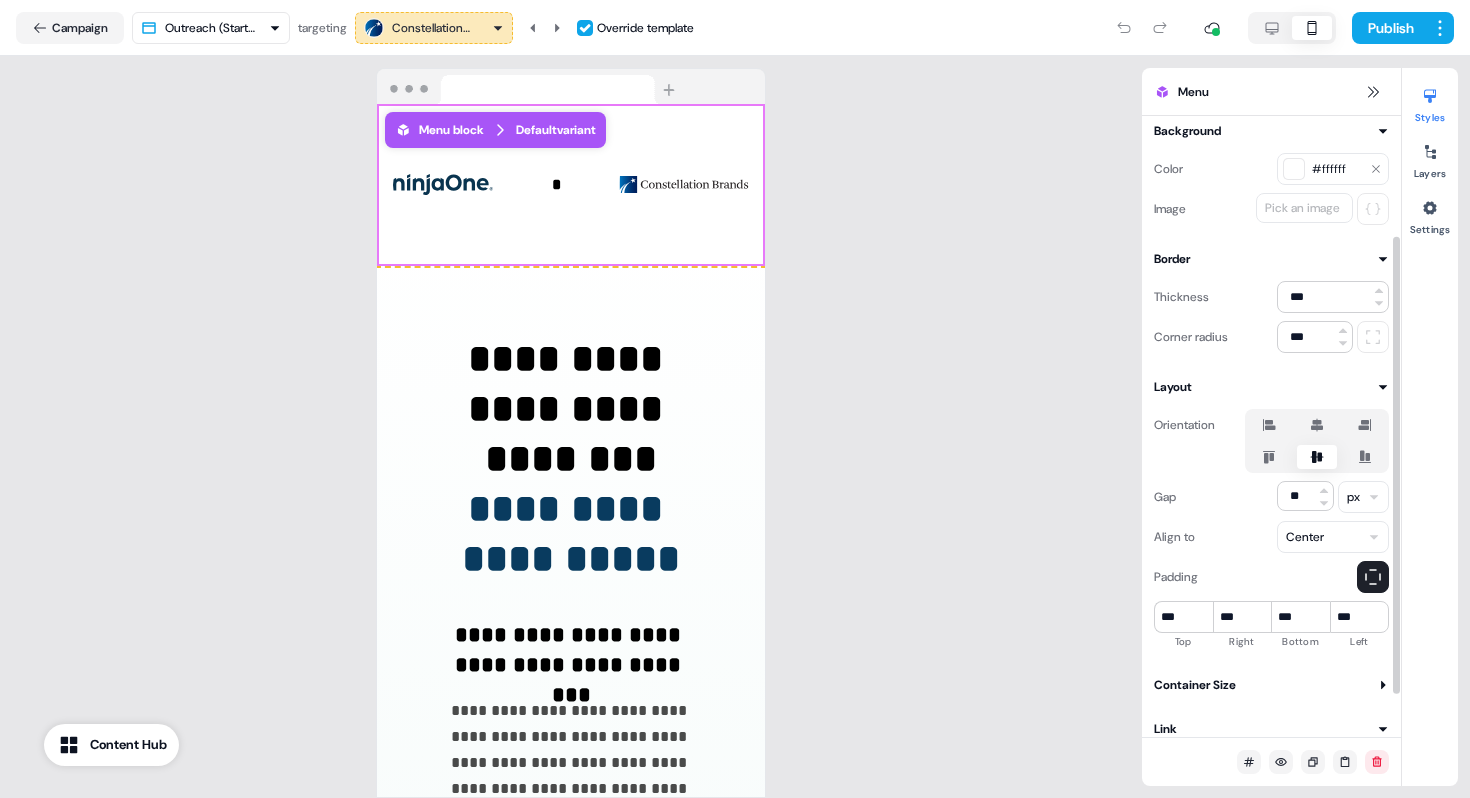 click on "Container Size" at bounding box center [1271, 685] 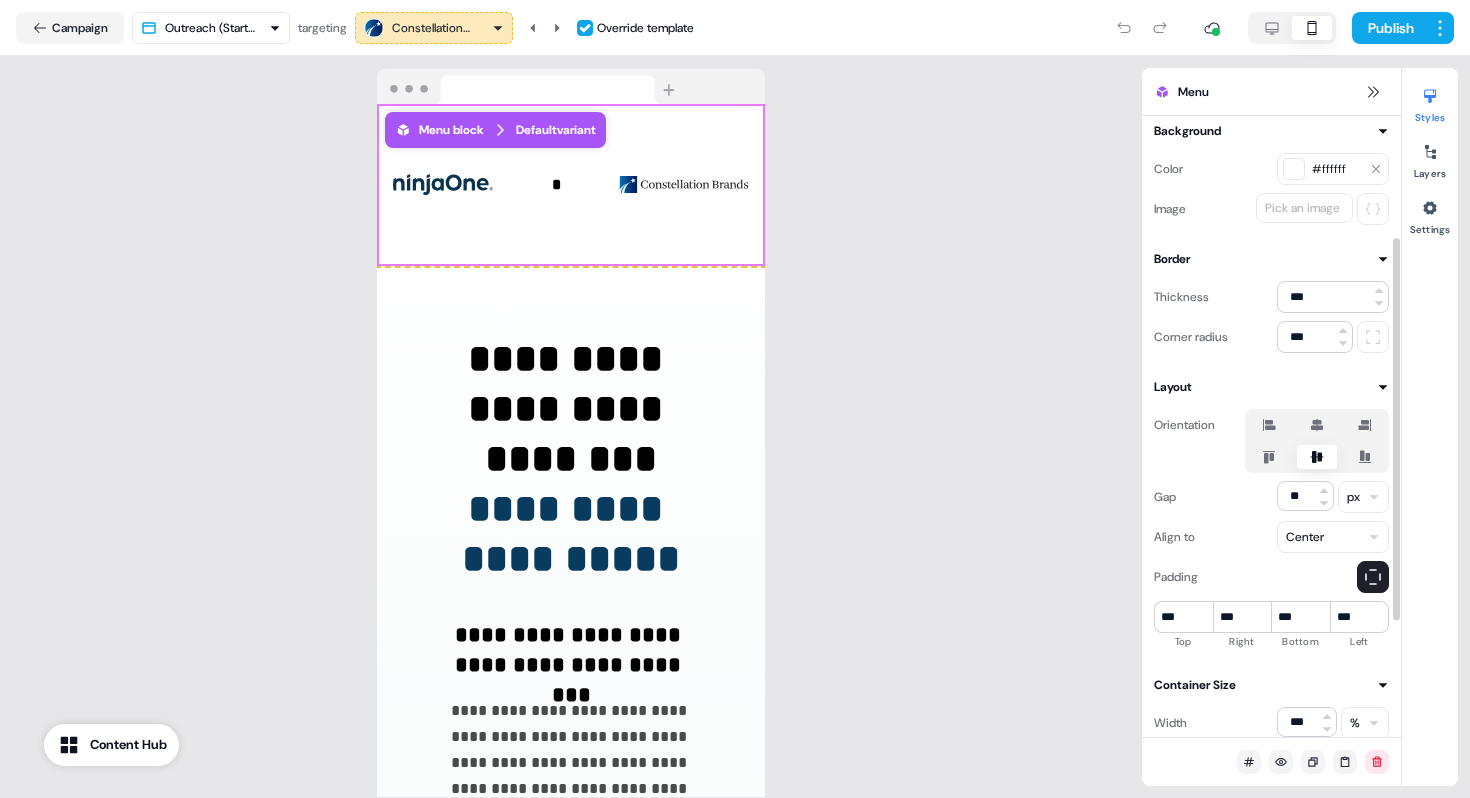 scroll, scrollTop: 385, scrollLeft: 0, axis: vertical 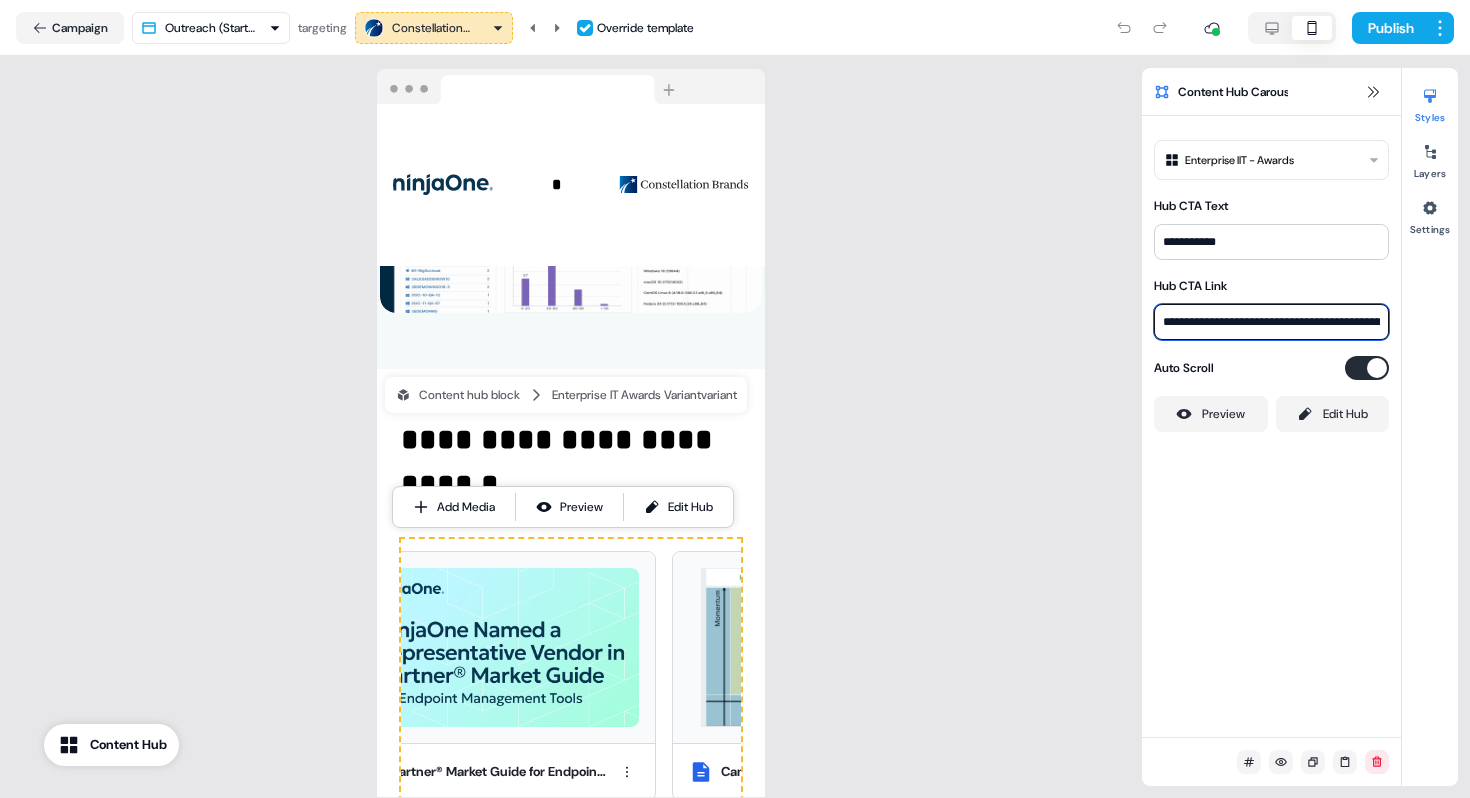 click on "**********" at bounding box center [1271, 322] 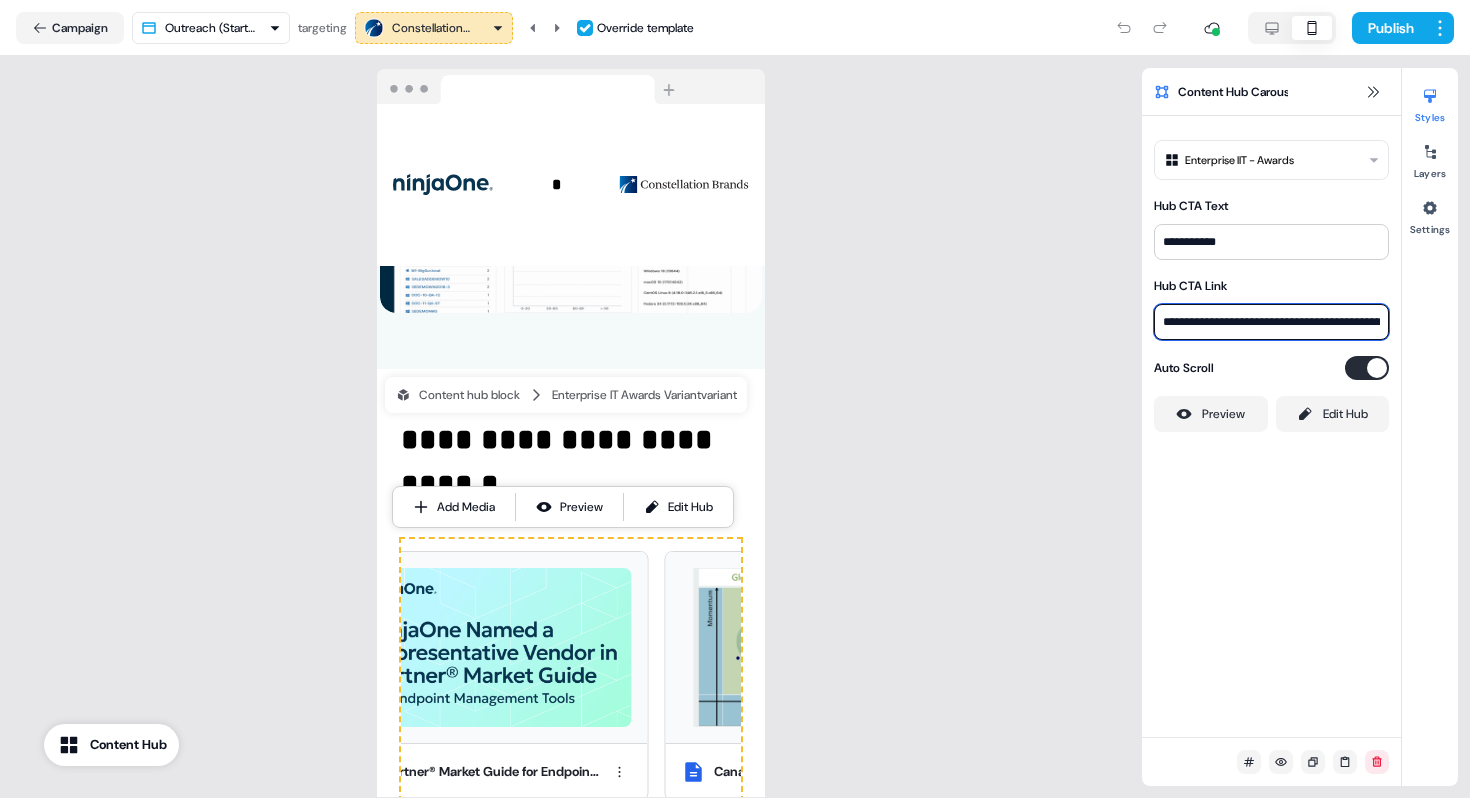 click on "**********" at bounding box center [1271, 322] 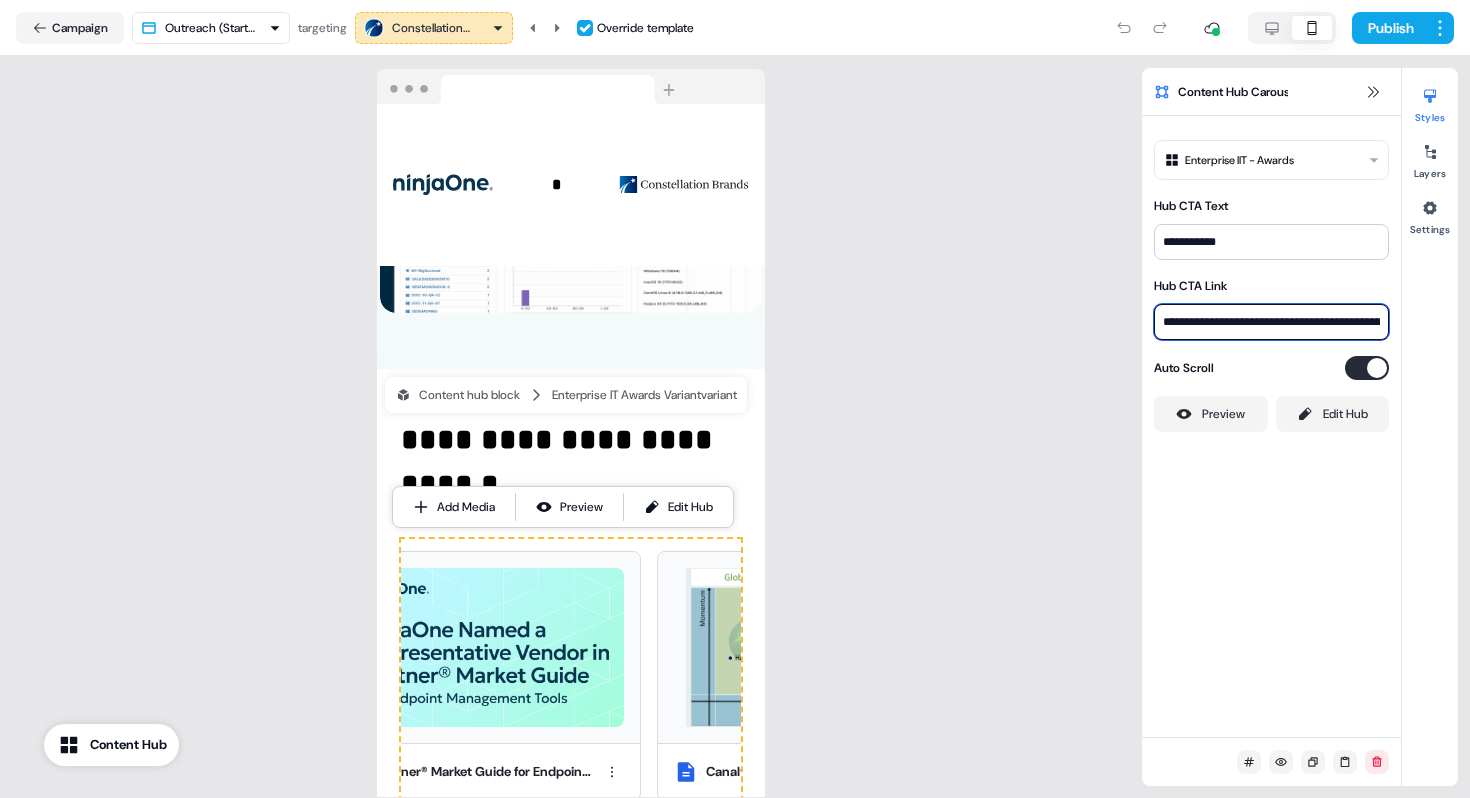 click on "**********" at bounding box center [1271, 322] 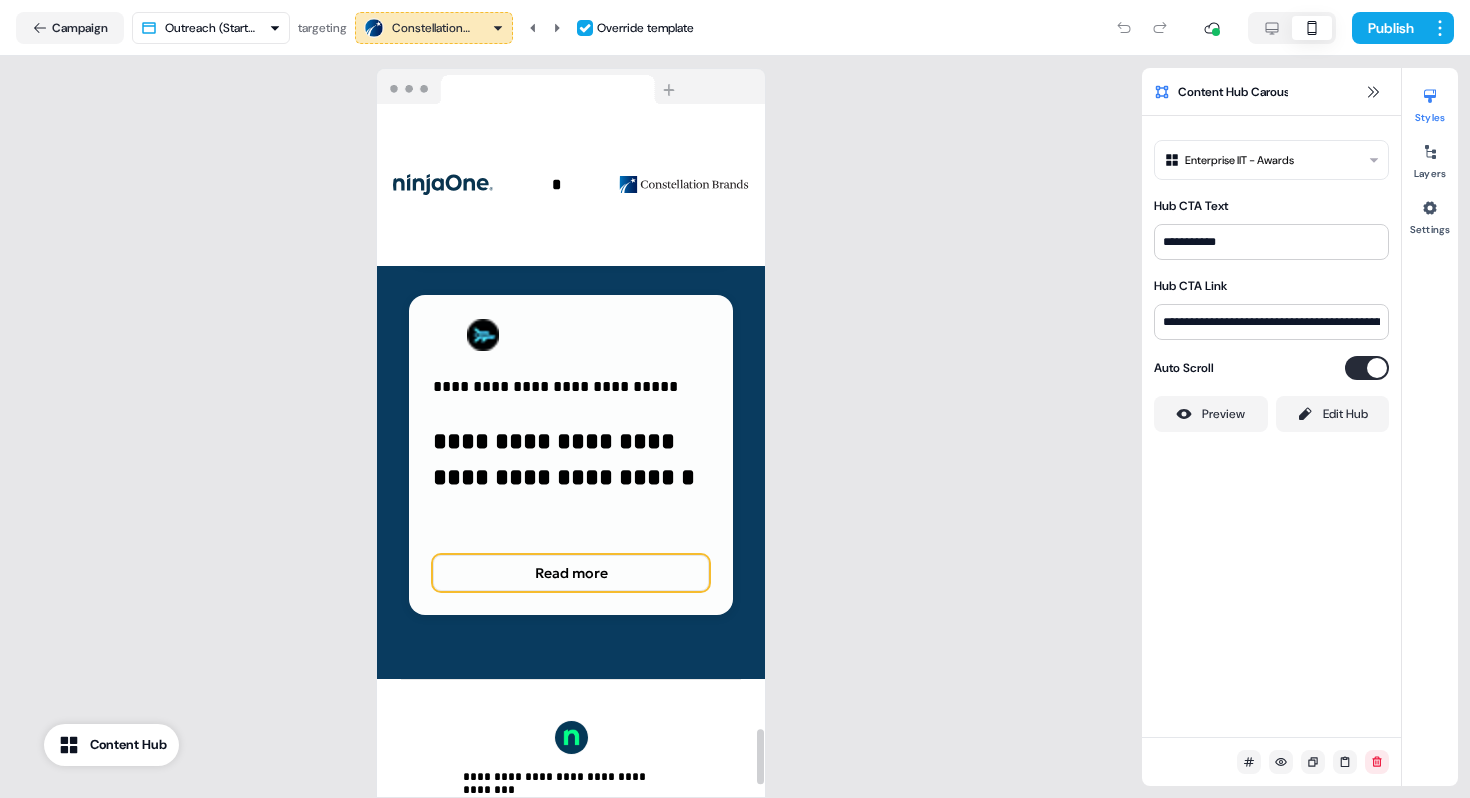 scroll, scrollTop: 7912, scrollLeft: 0, axis: vertical 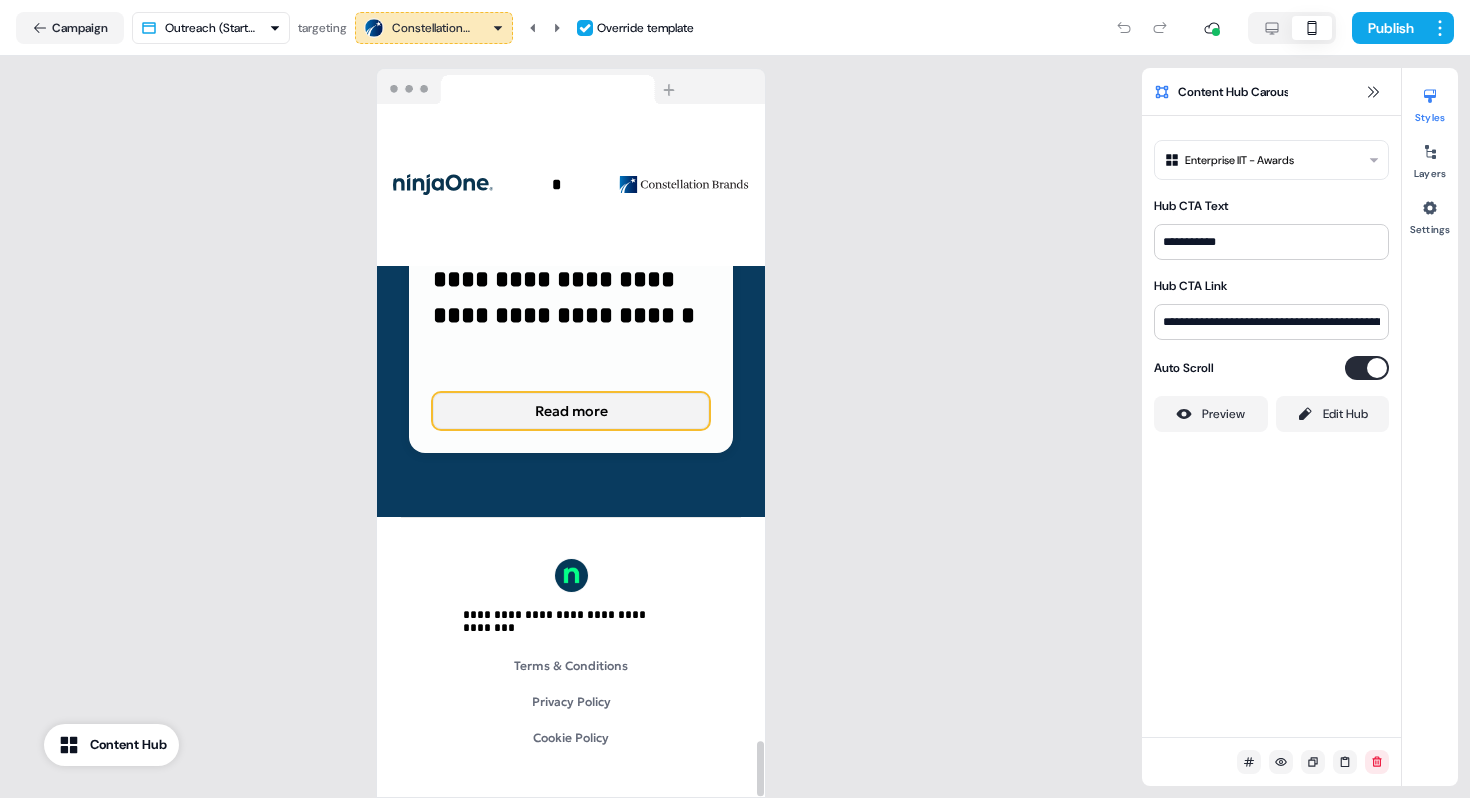 click on "Read more" at bounding box center (571, 411) 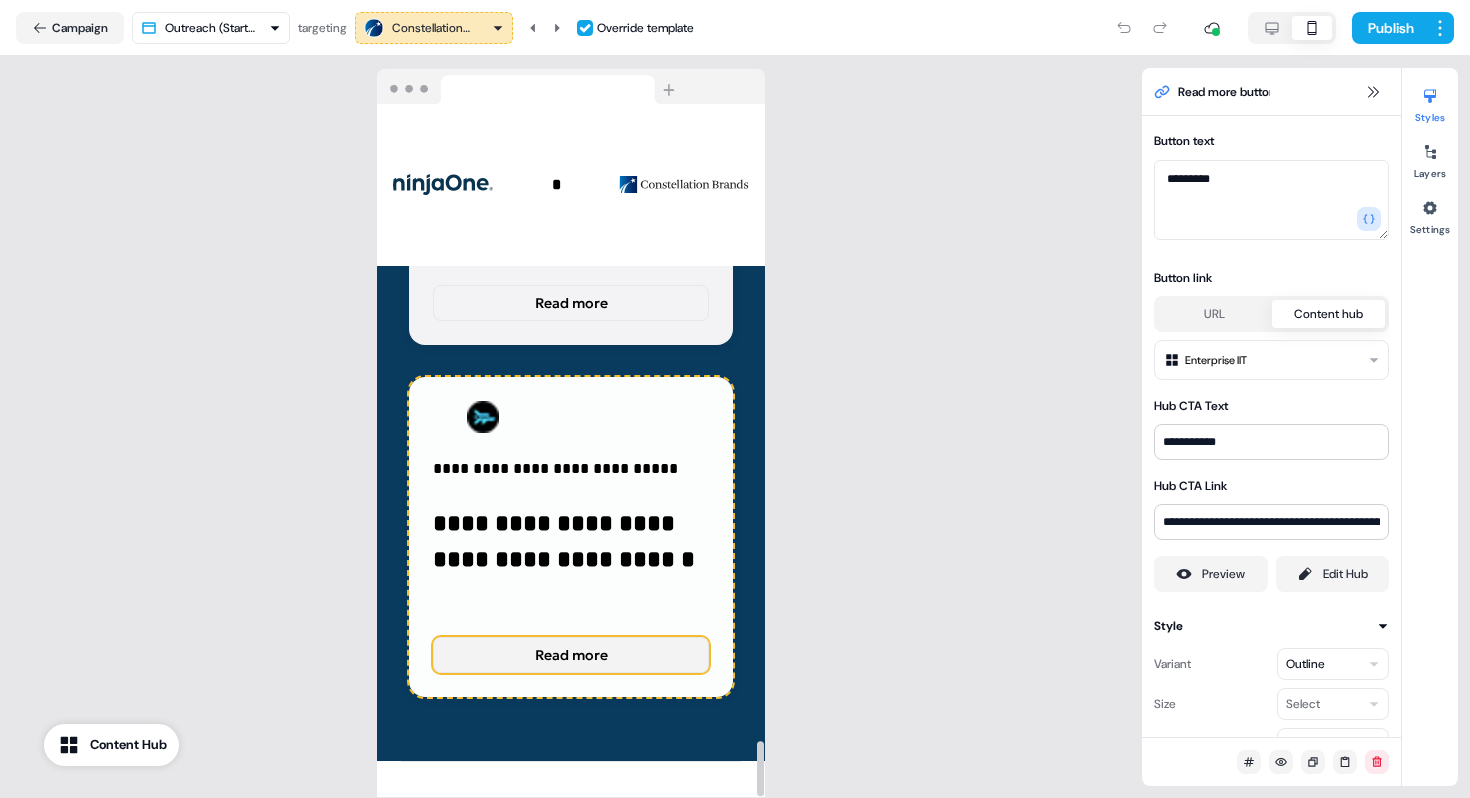 scroll, scrollTop: 7283, scrollLeft: 0, axis: vertical 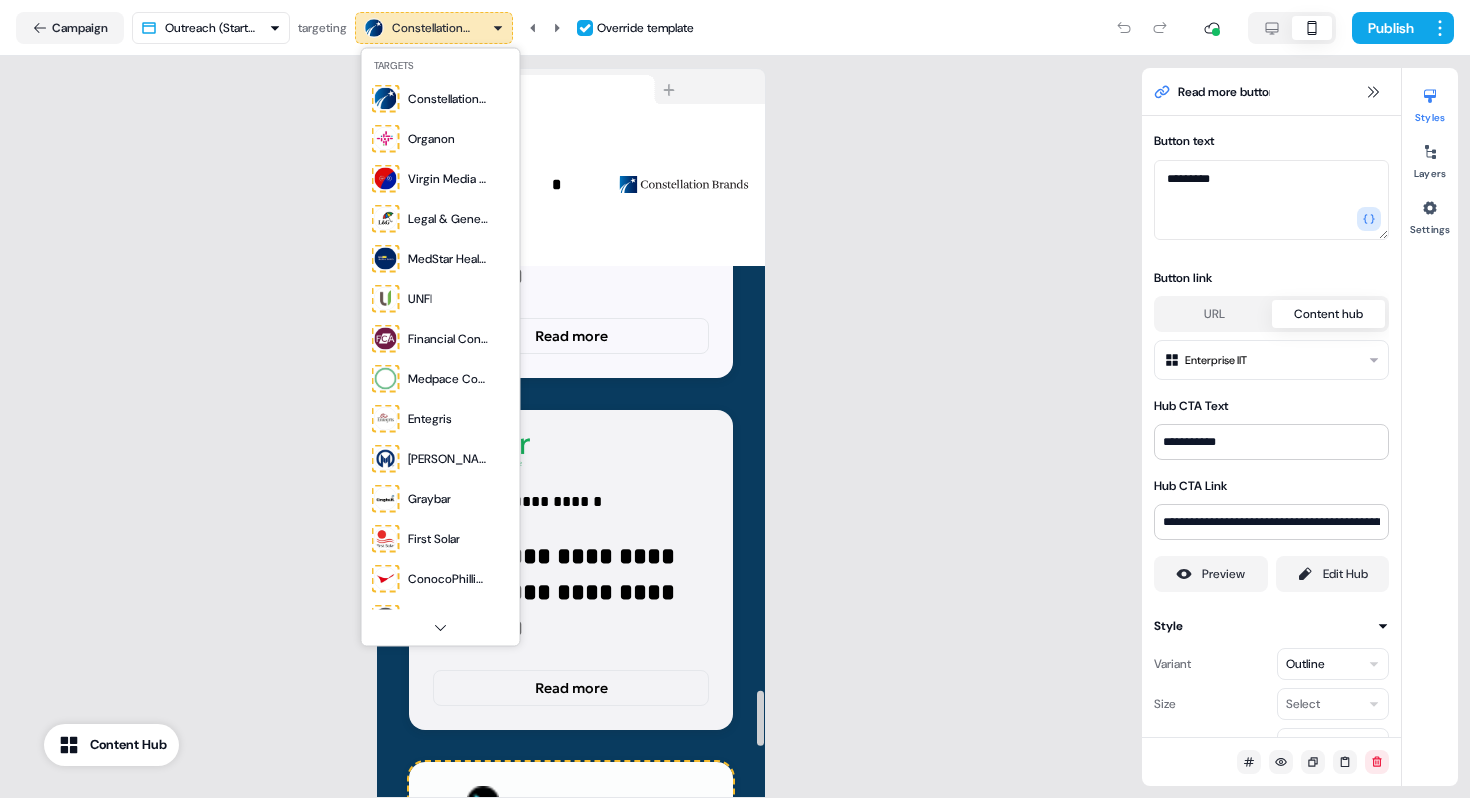 click on "**********" at bounding box center (735, 399) 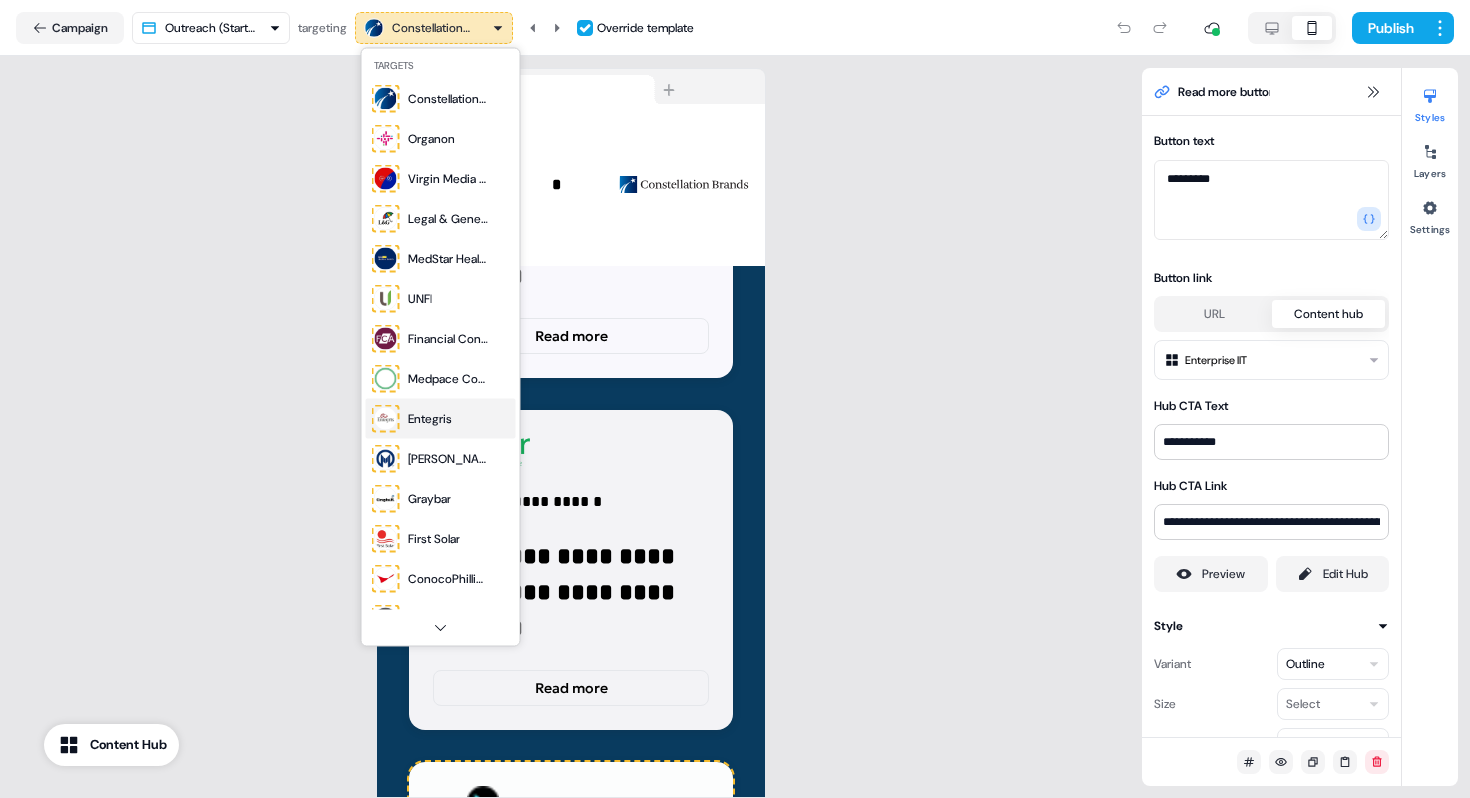 scroll, scrollTop: 273, scrollLeft: 0, axis: vertical 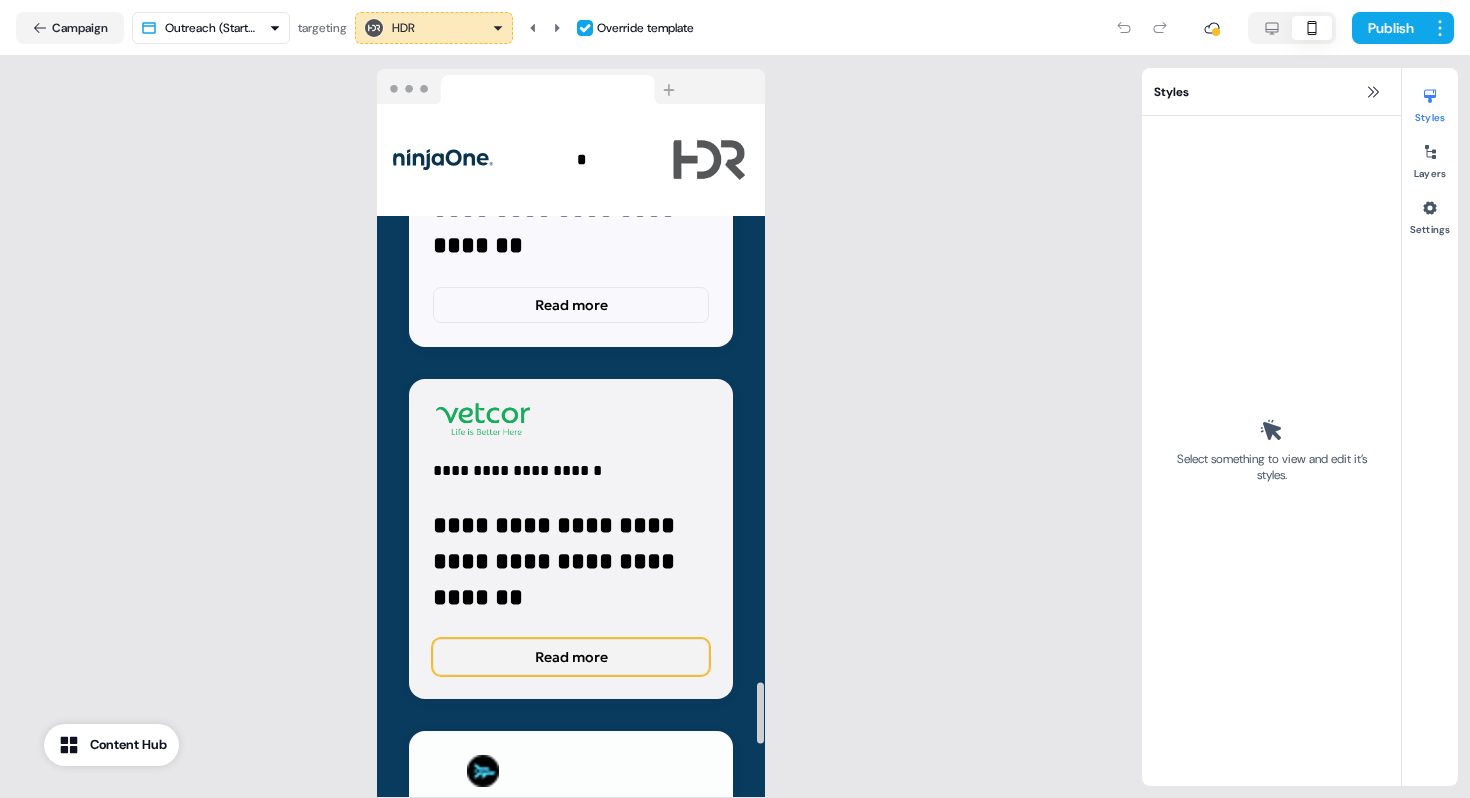 click on "Read more" at bounding box center [571, 657] 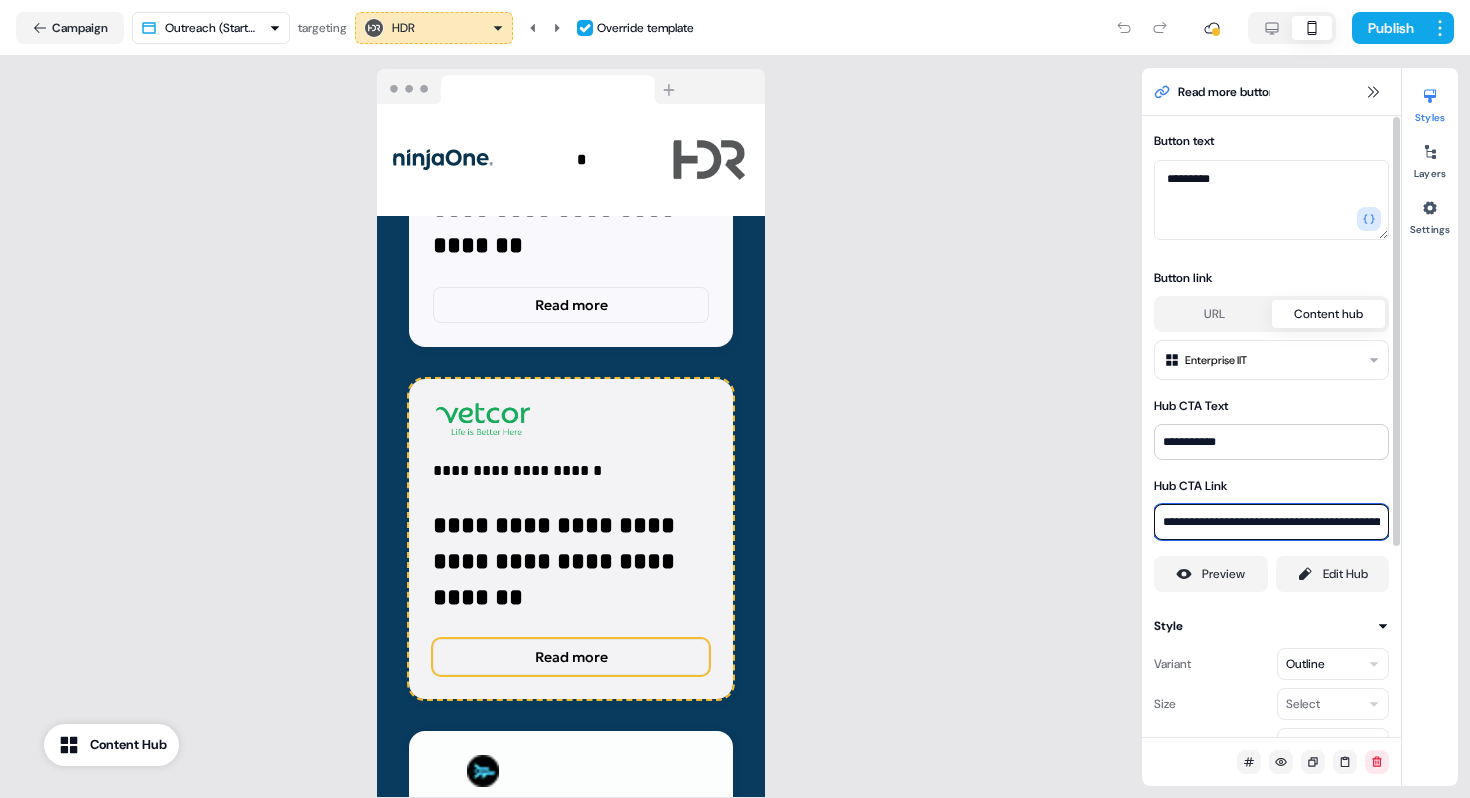click on "**********" at bounding box center (1271, 522) 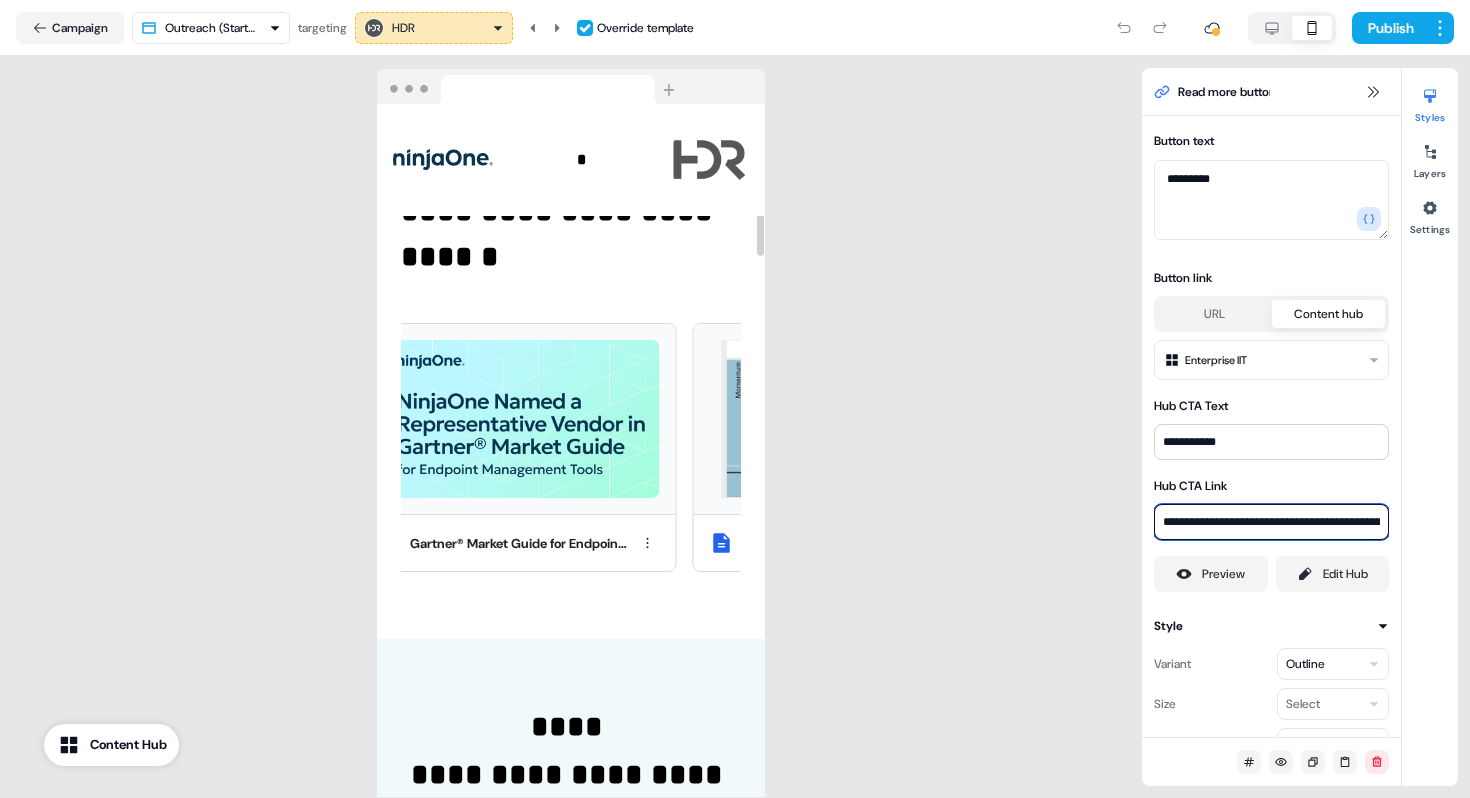 scroll, scrollTop: 1078, scrollLeft: 0, axis: vertical 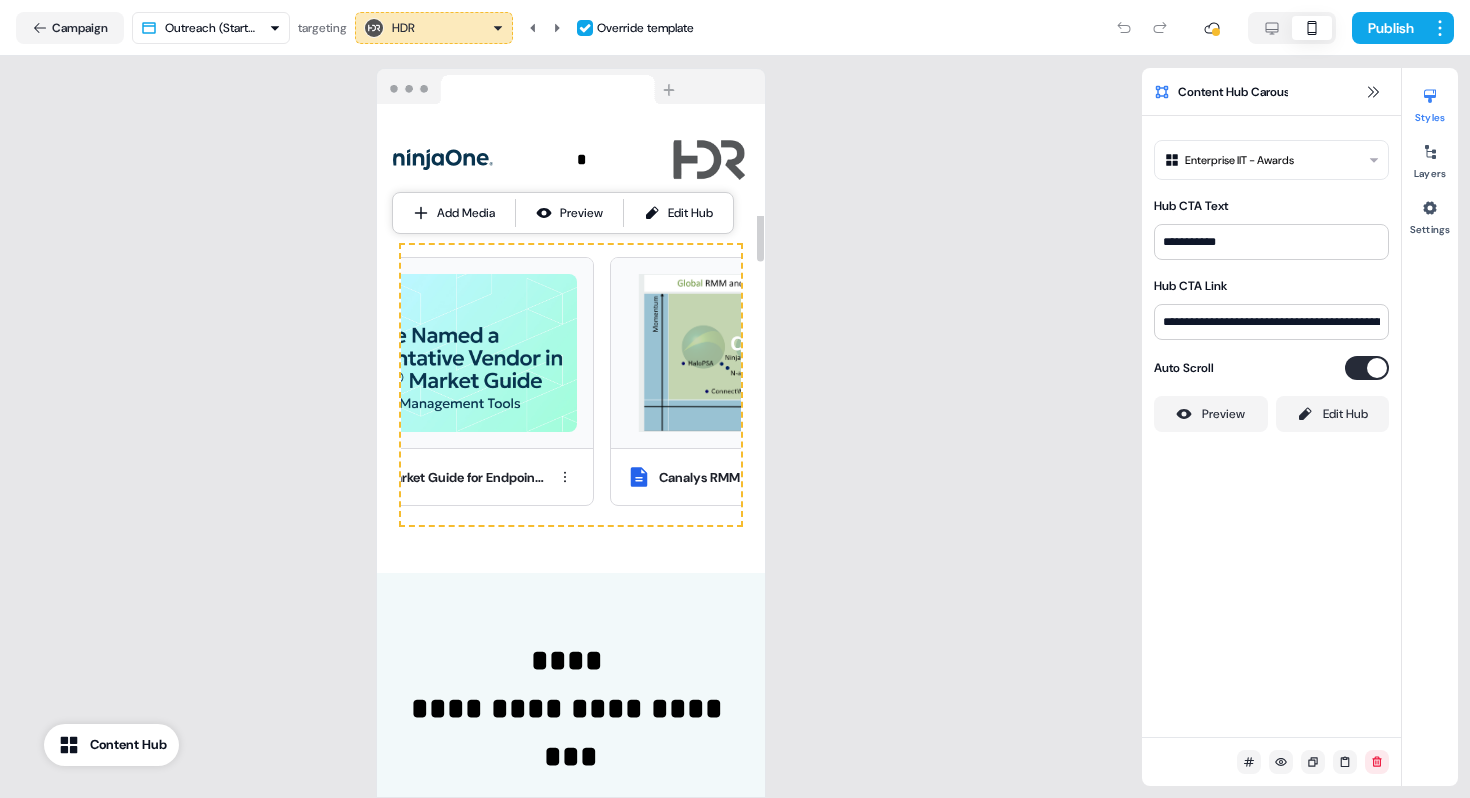 click on "**********" at bounding box center [735, 399] 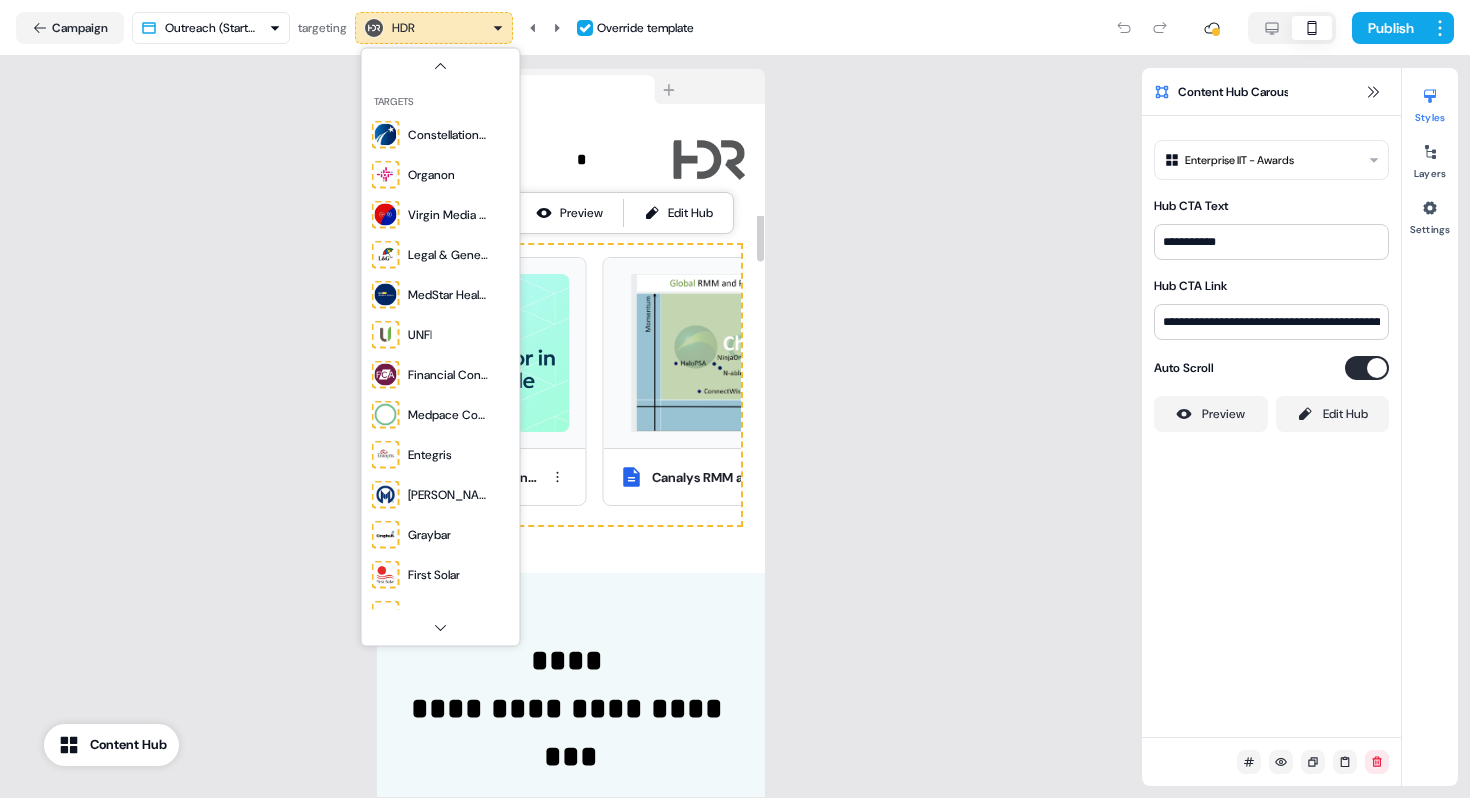 scroll, scrollTop: 65, scrollLeft: 0, axis: vertical 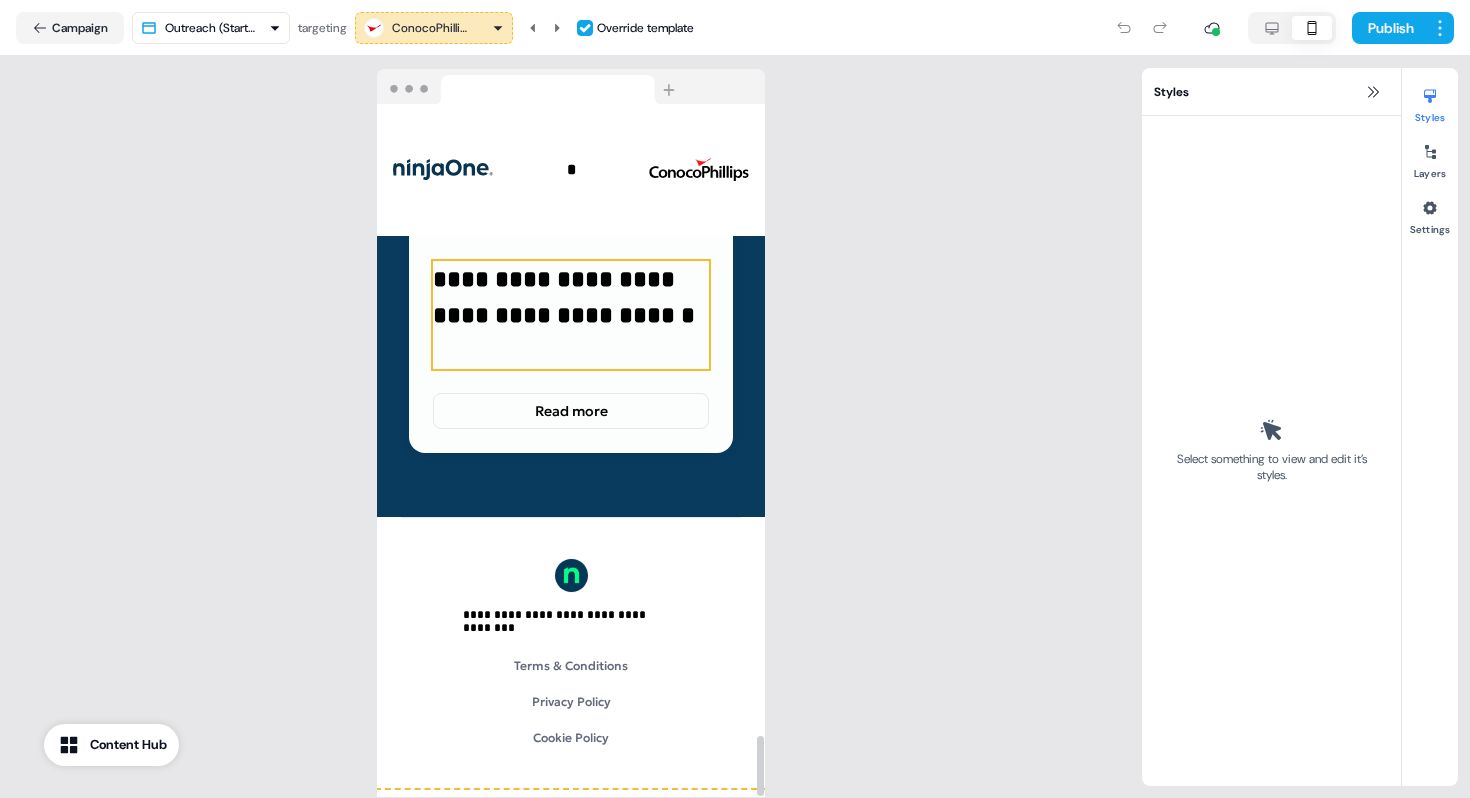 click on "**********" at bounding box center (571, 315) 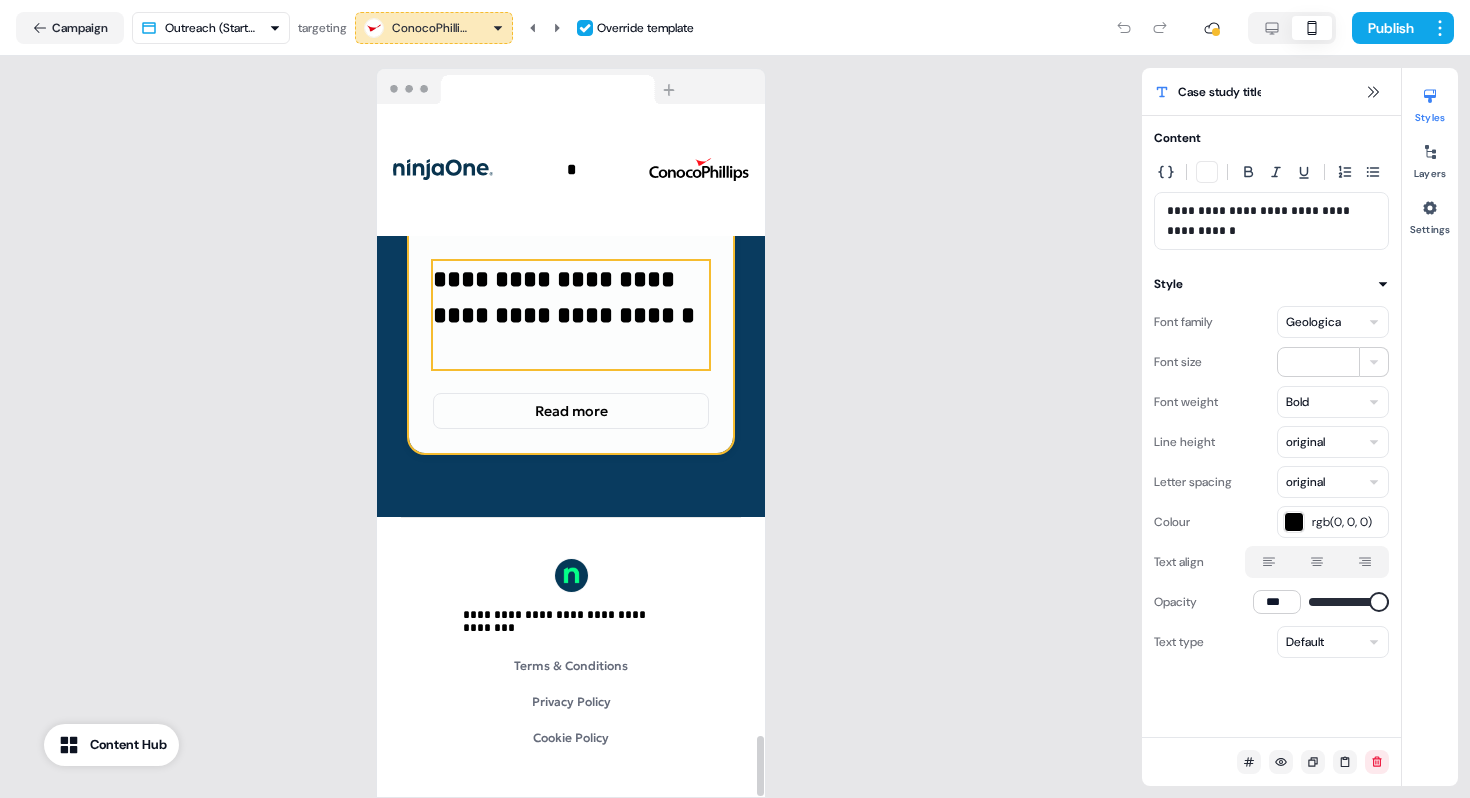 click on "**********" at bounding box center [571, 293] 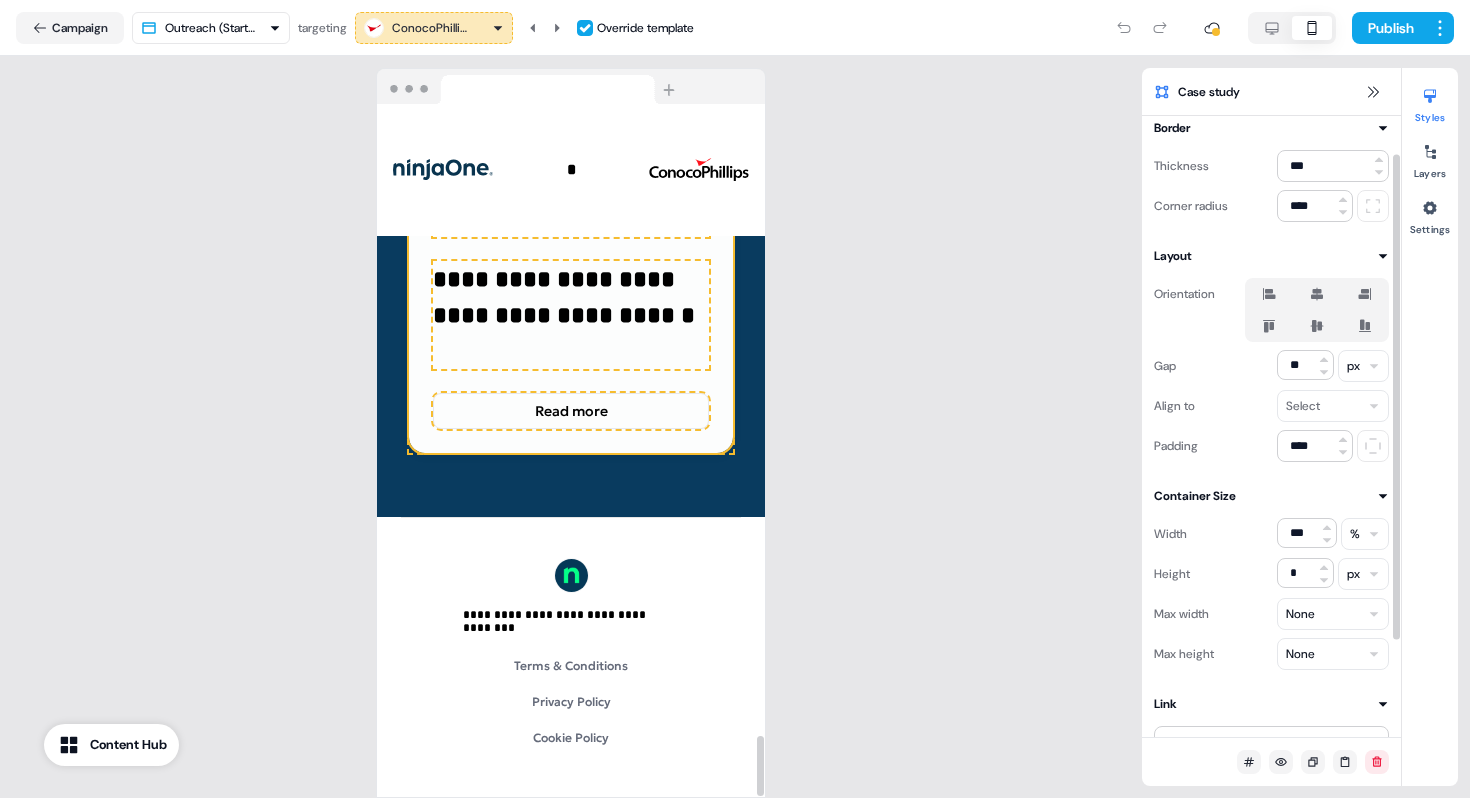 scroll, scrollTop: 171, scrollLeft: 0, axis: vertical 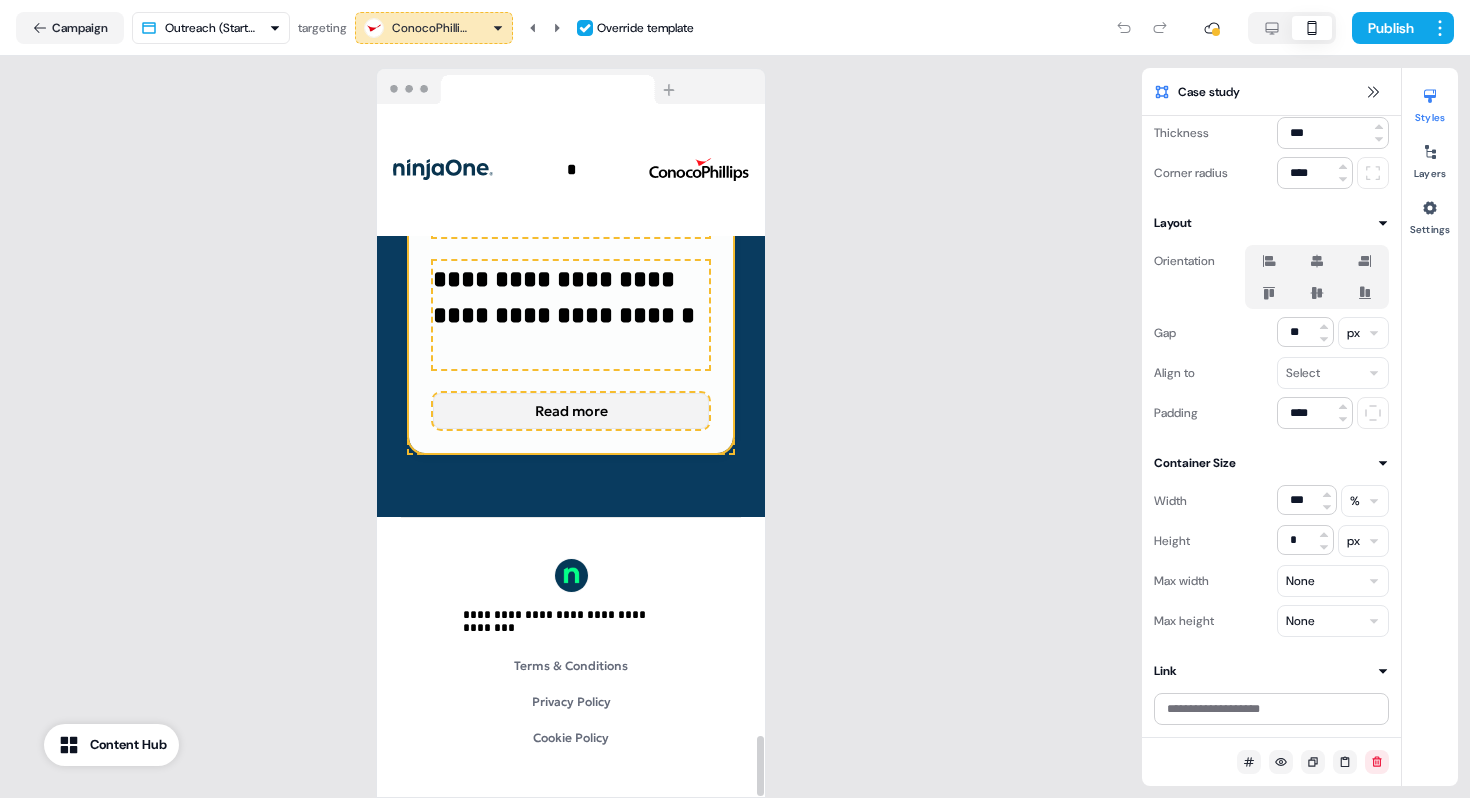 click on "Read more" at bounding box center (571, 411) 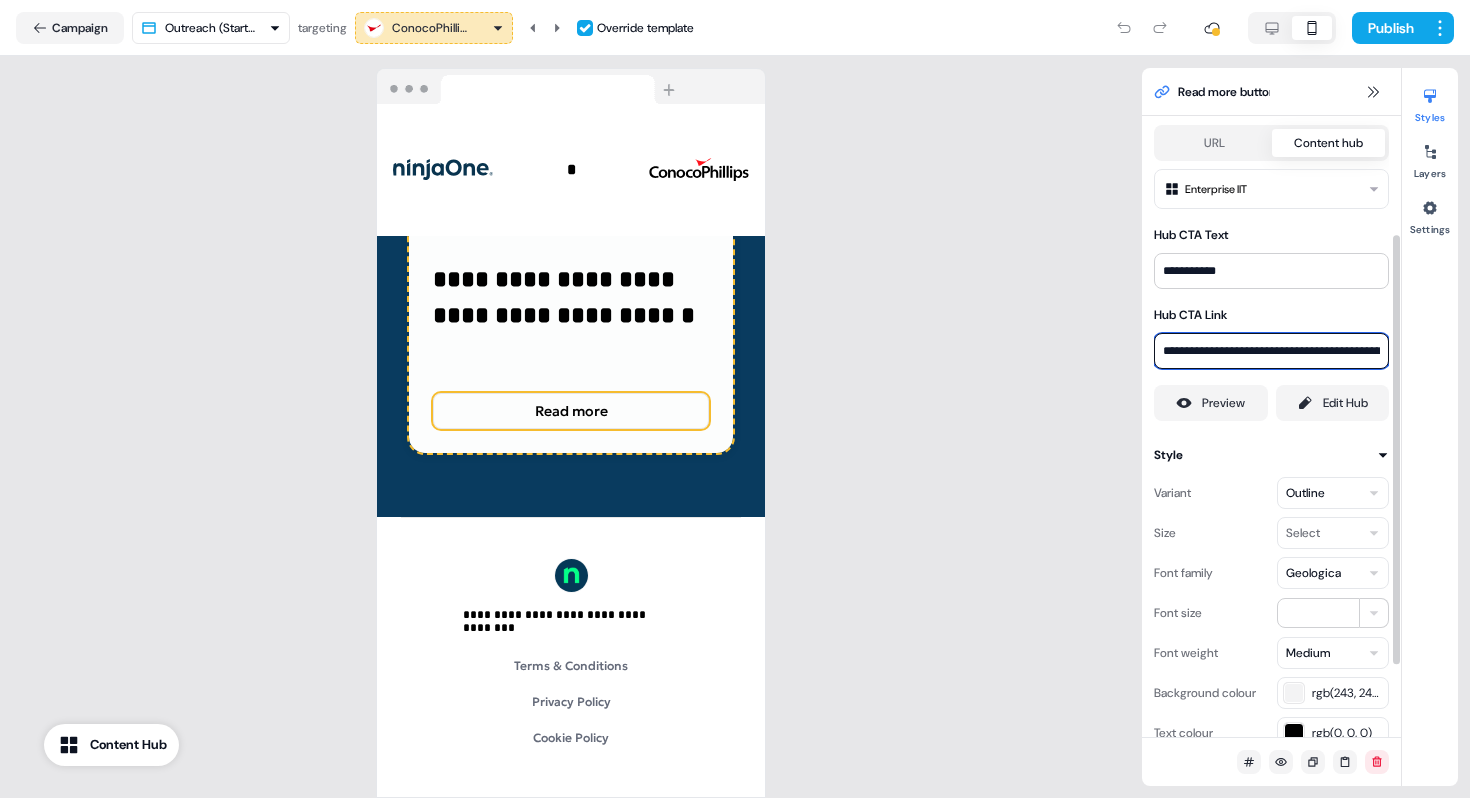 click on "**********" at bounding box center (1271, 351) 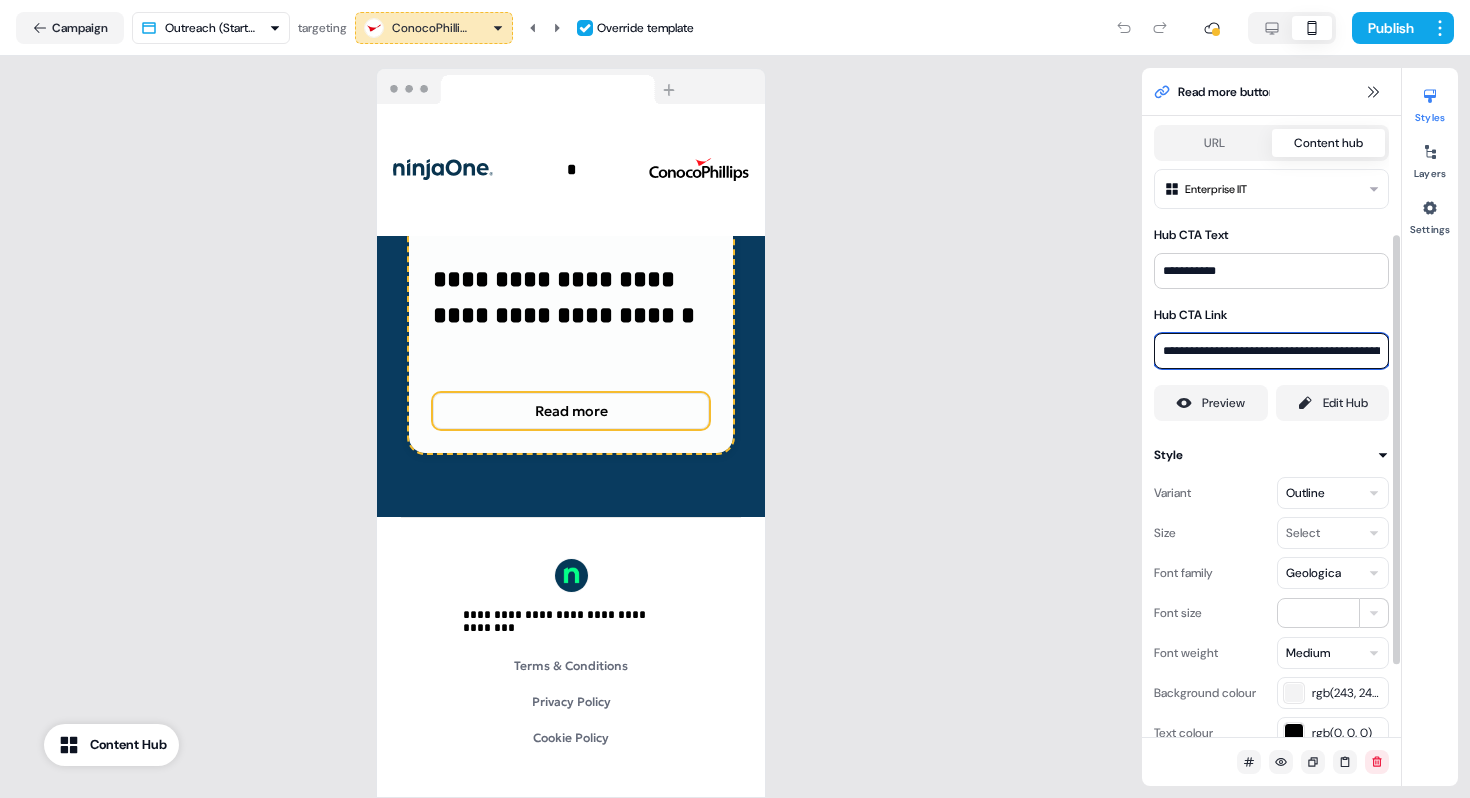 click on "**********" at bounding box center [1271, 351] 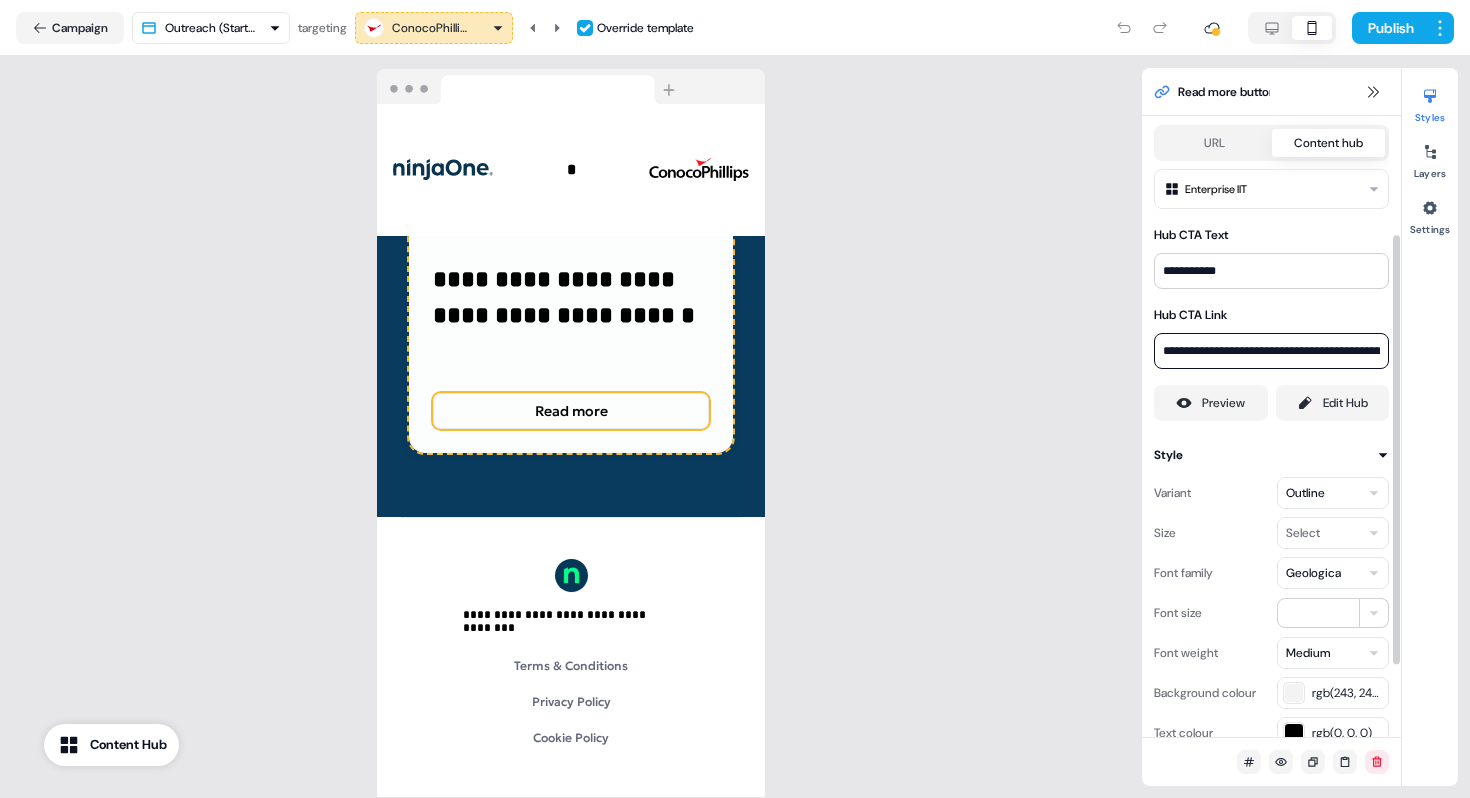 click on "**********" at bounding box center [571, 427] 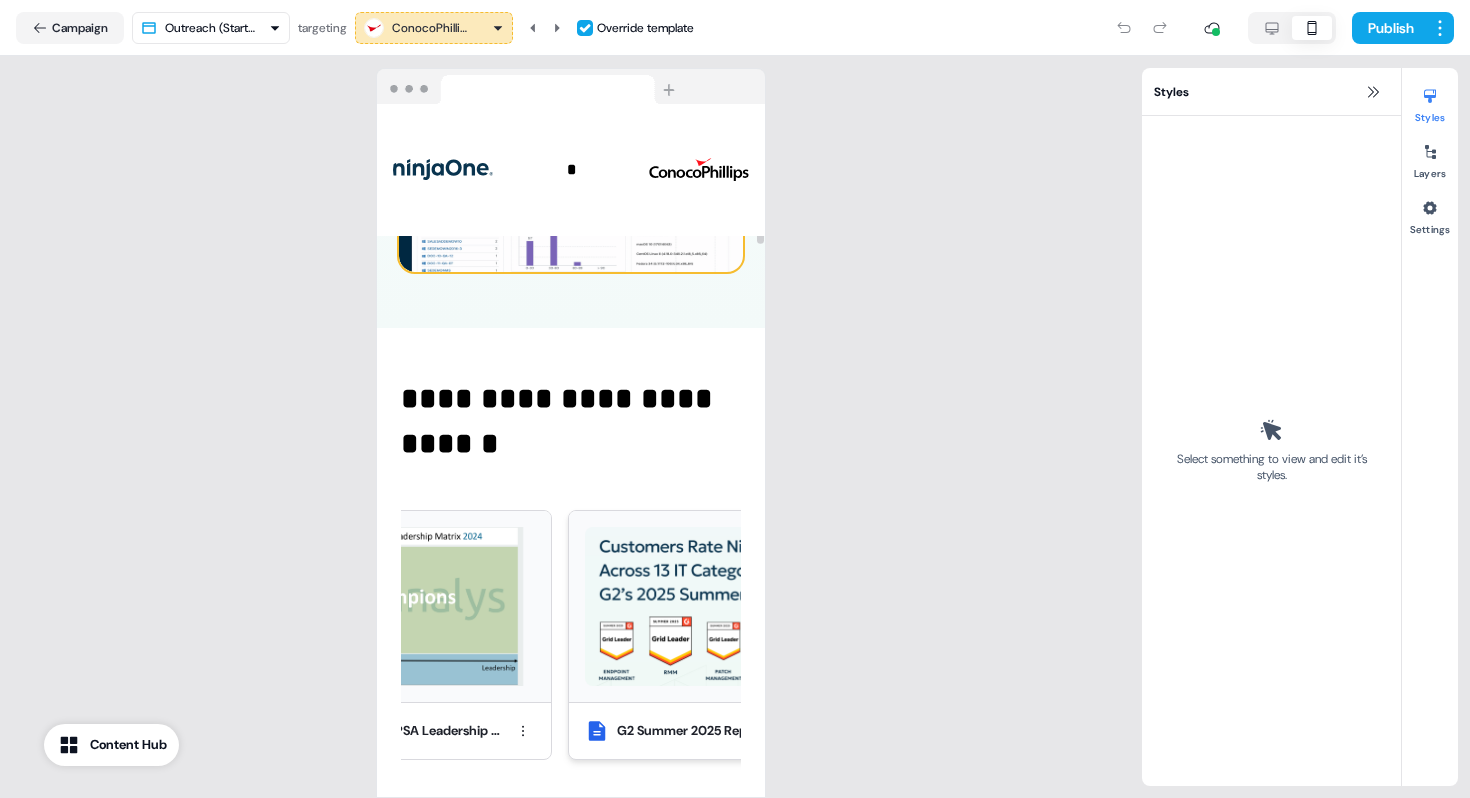 scroll, scrollTop: 899, scrollLeft: 0, axis: vertical 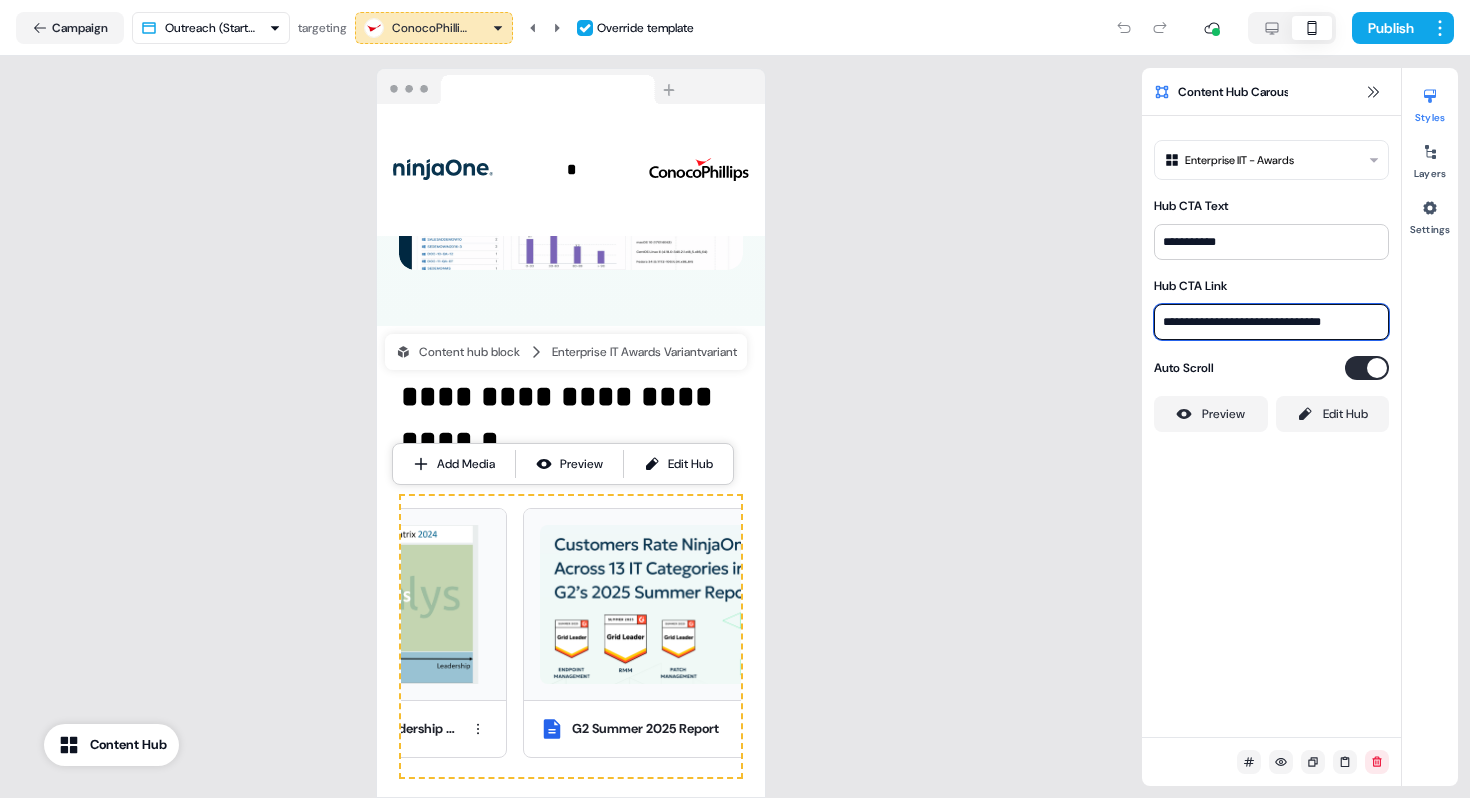 click on "**********" at bounding box center (1271, 322) 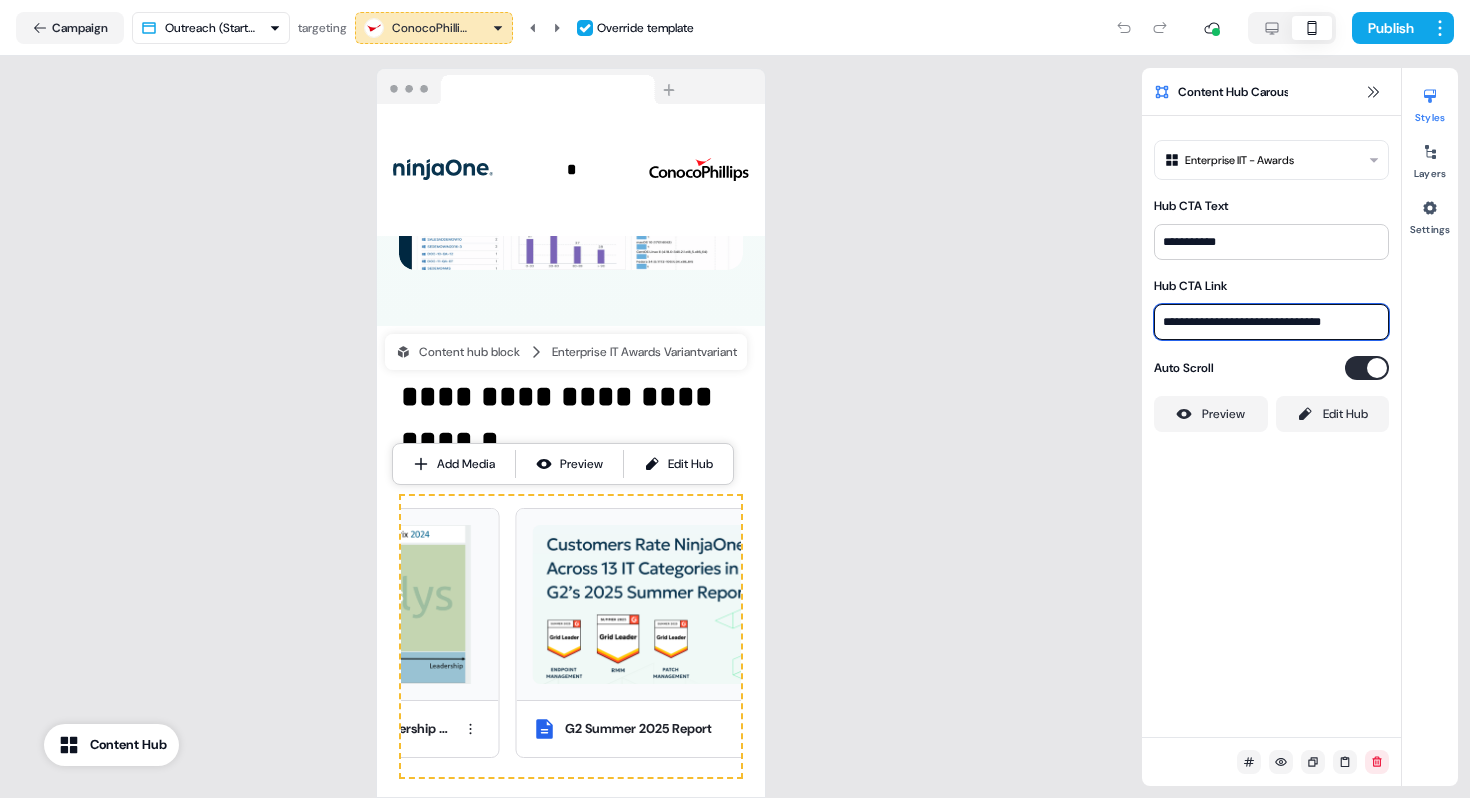 click on "**********" at bounding box center [1271, 322] 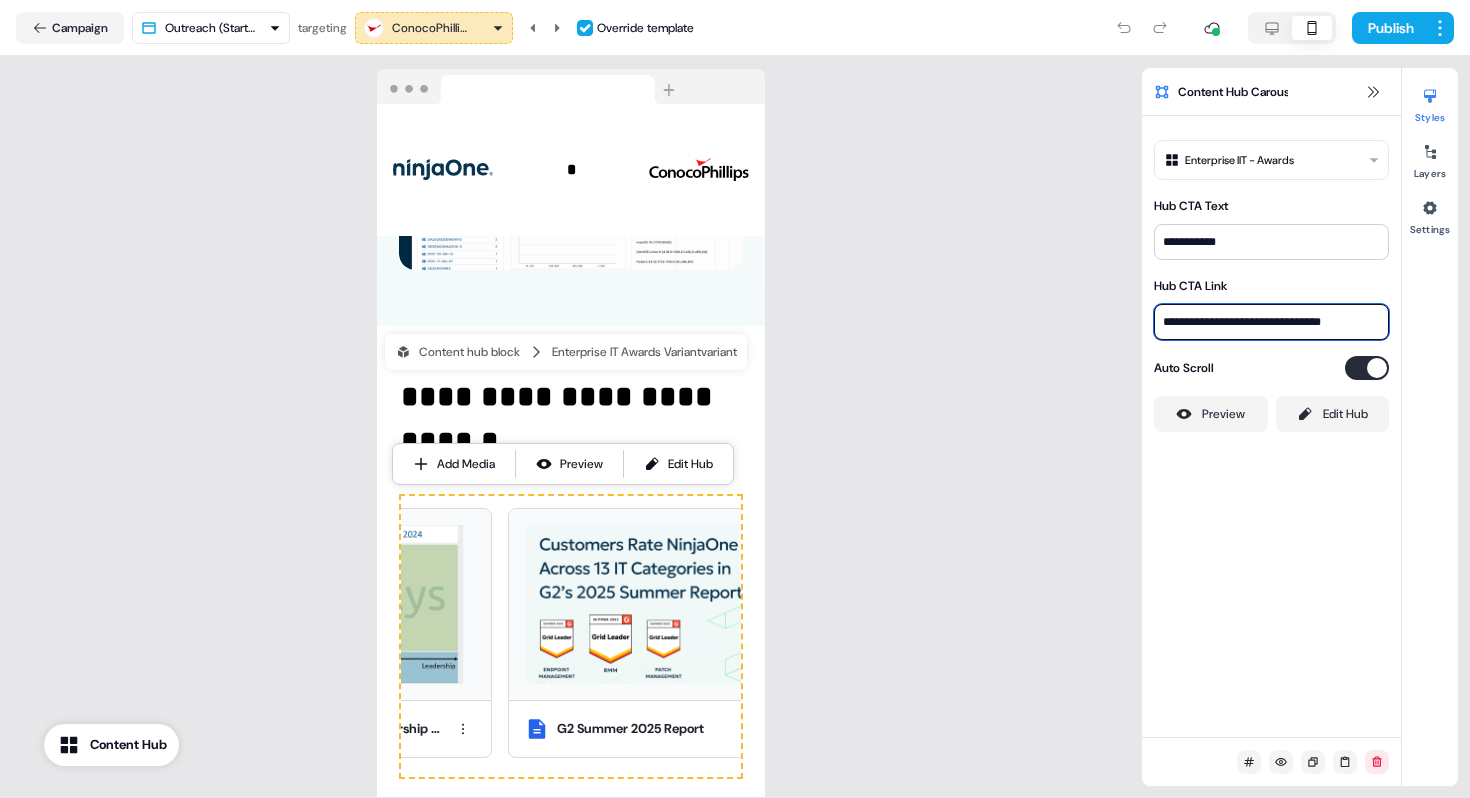 click on "**********" at bounding box center [1271, 322] 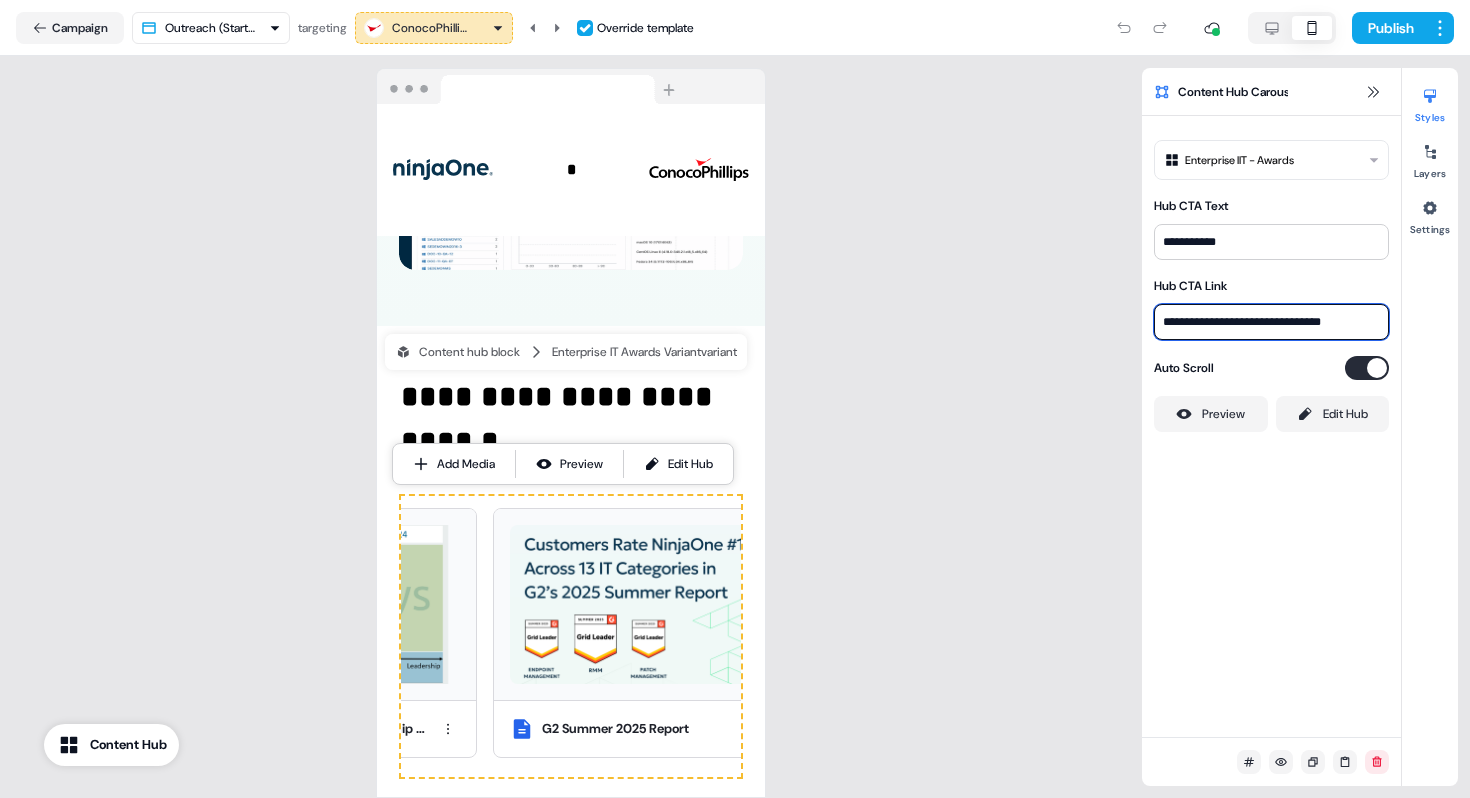 paste on "**********" 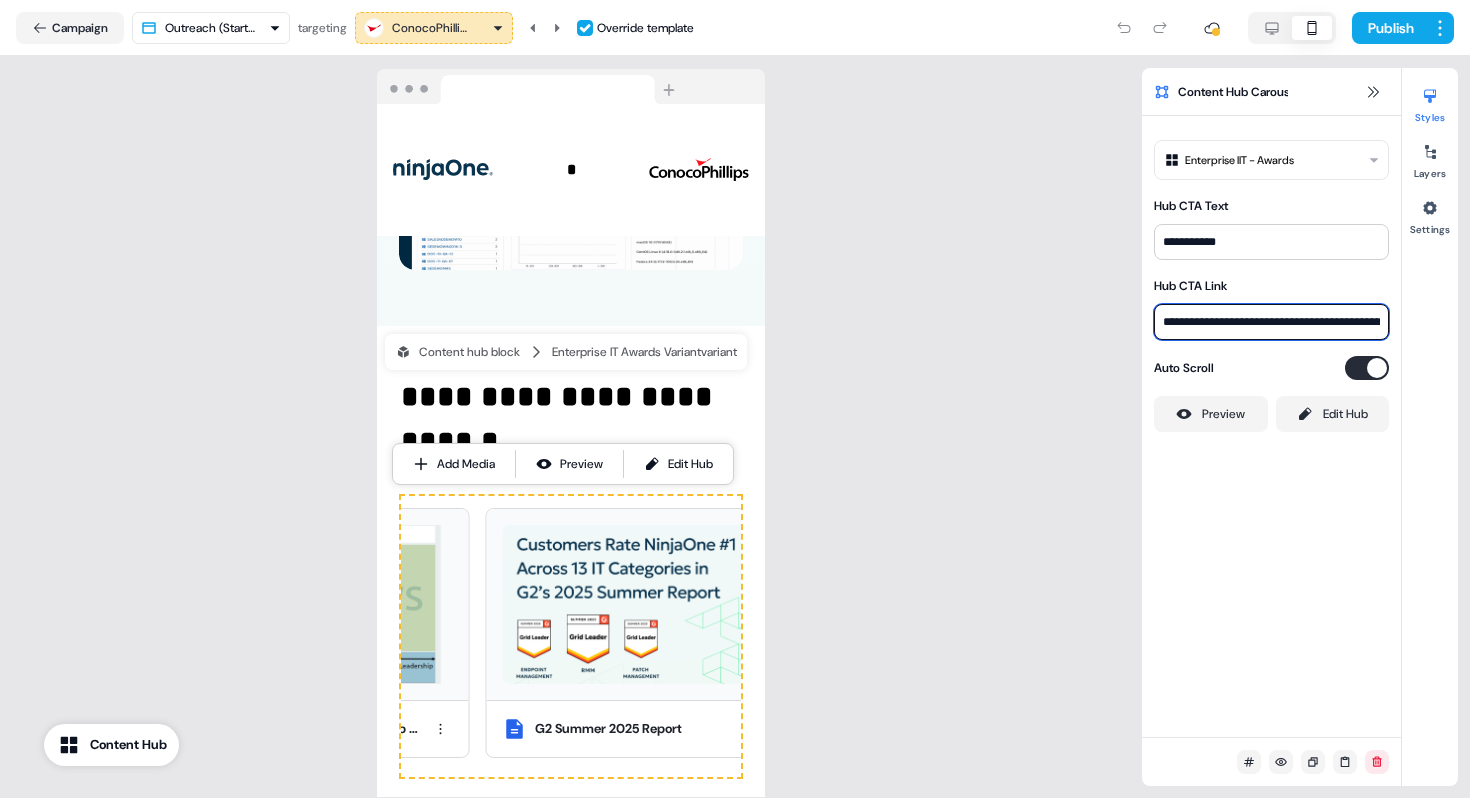 scroll, scrollTop: 0, scrollLeft: 110, axis: horizontal 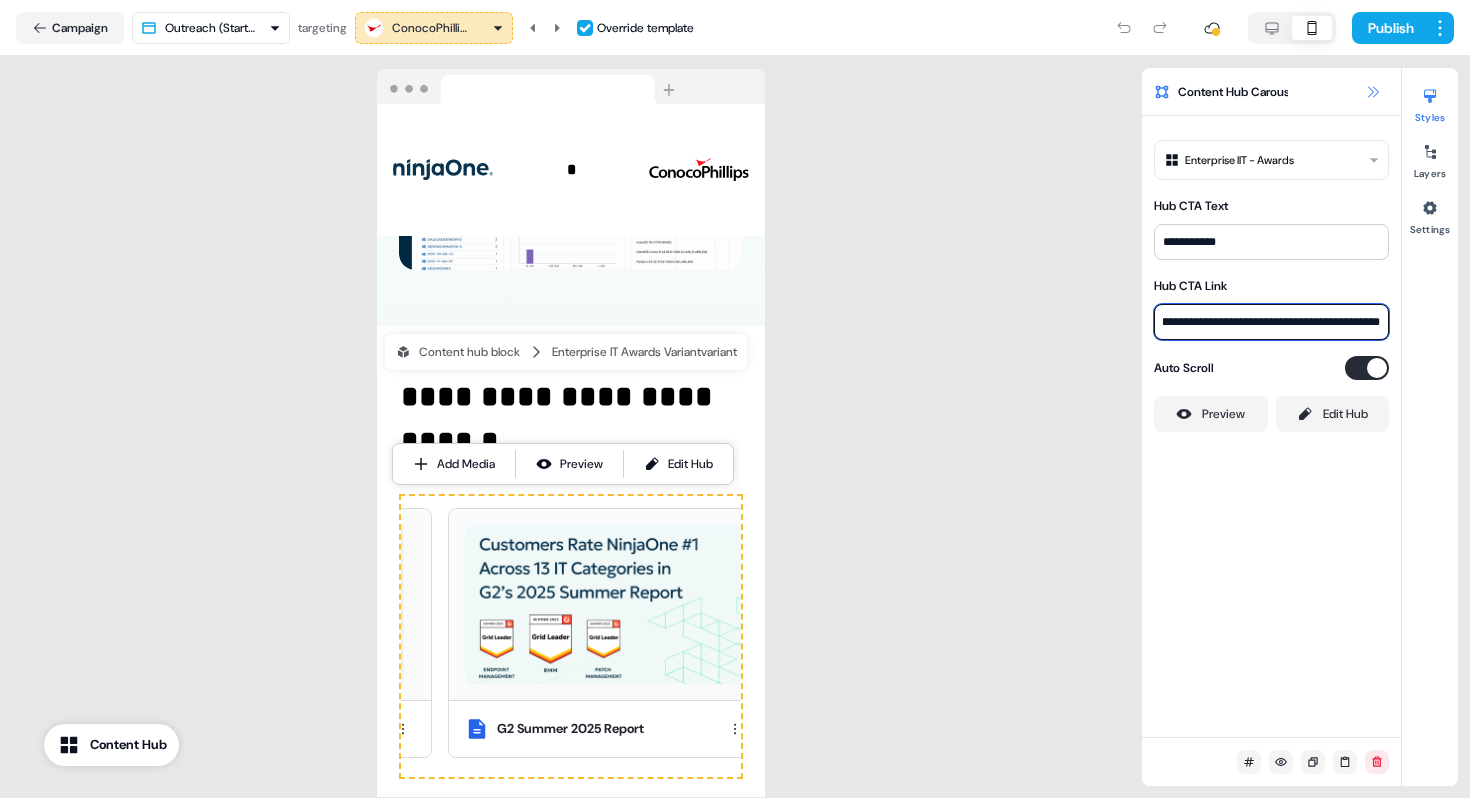 type on "**********" 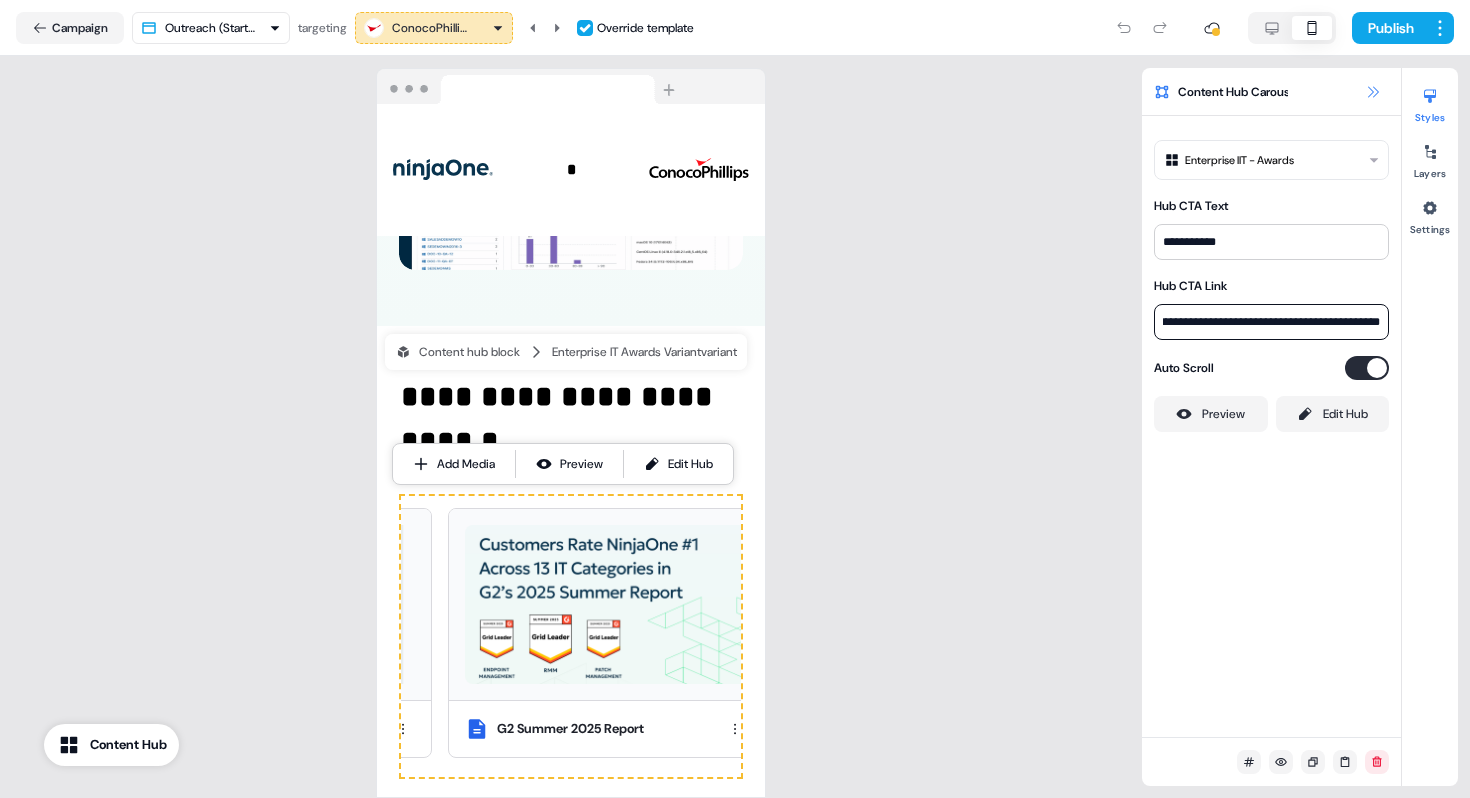 click at bounding box center [1373, 92] 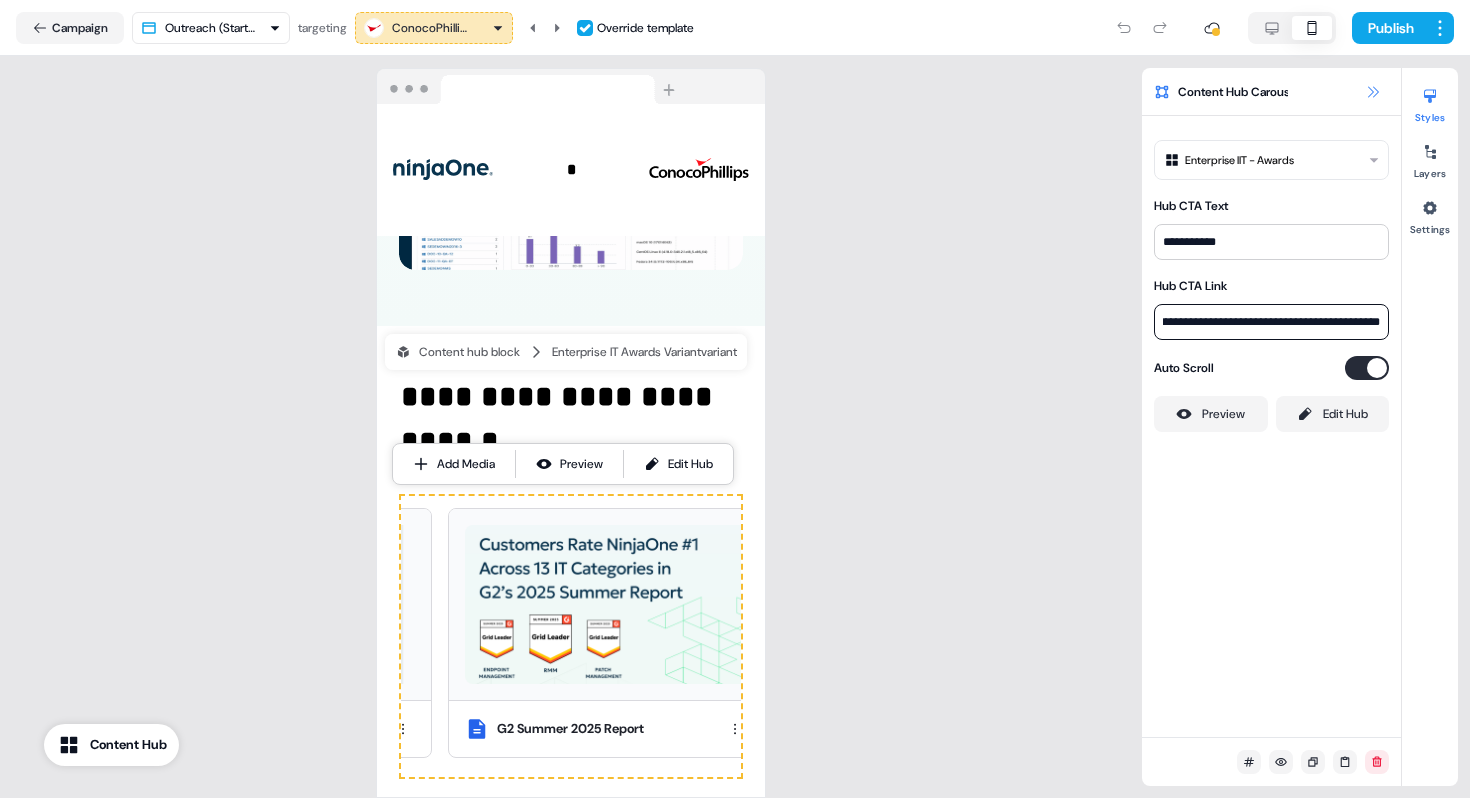 scroll, scrollTop: 0, scrollLeft: 0, axis: both 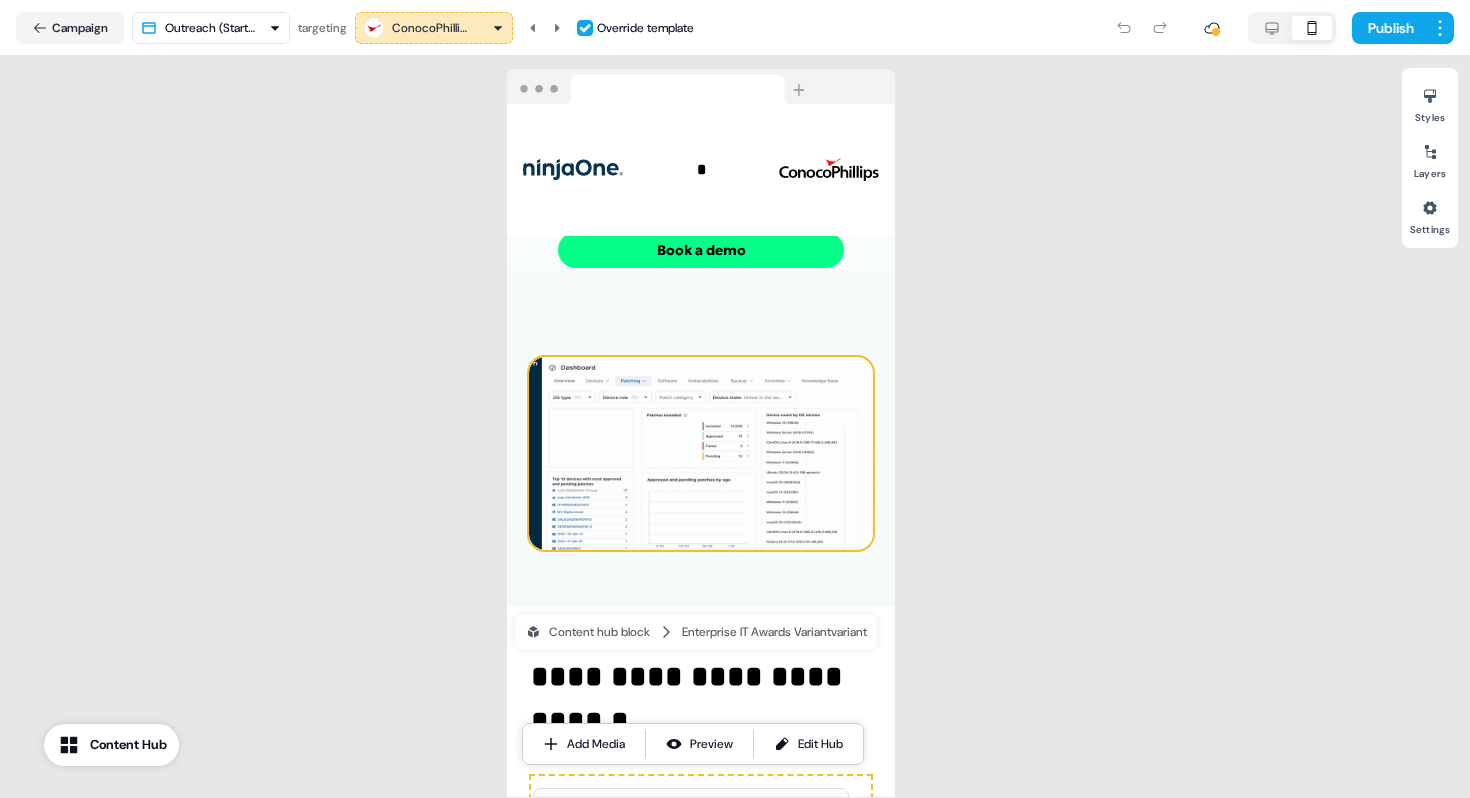 click at bounding box center [701, 454] 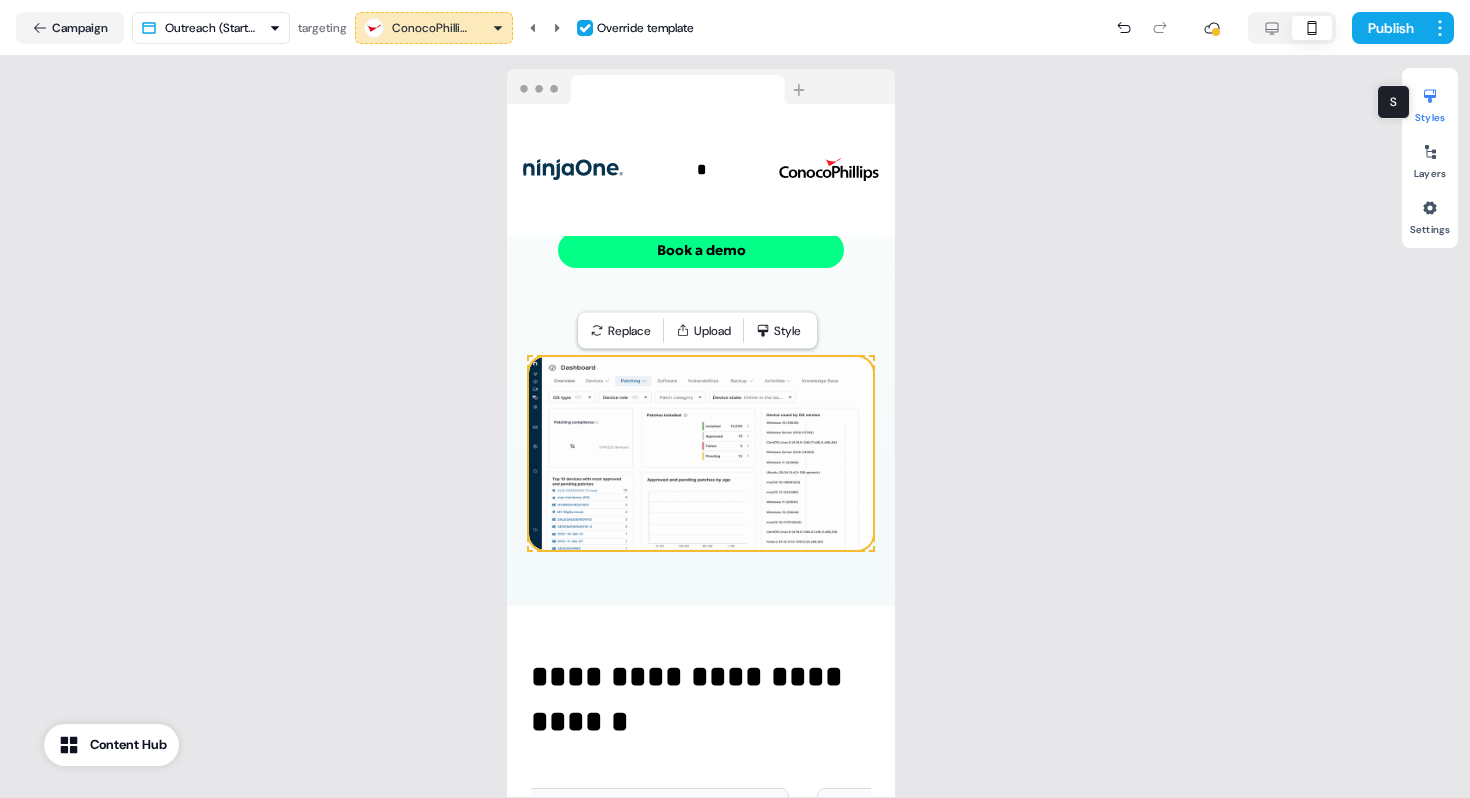 click at bounding box center (1430, 96) 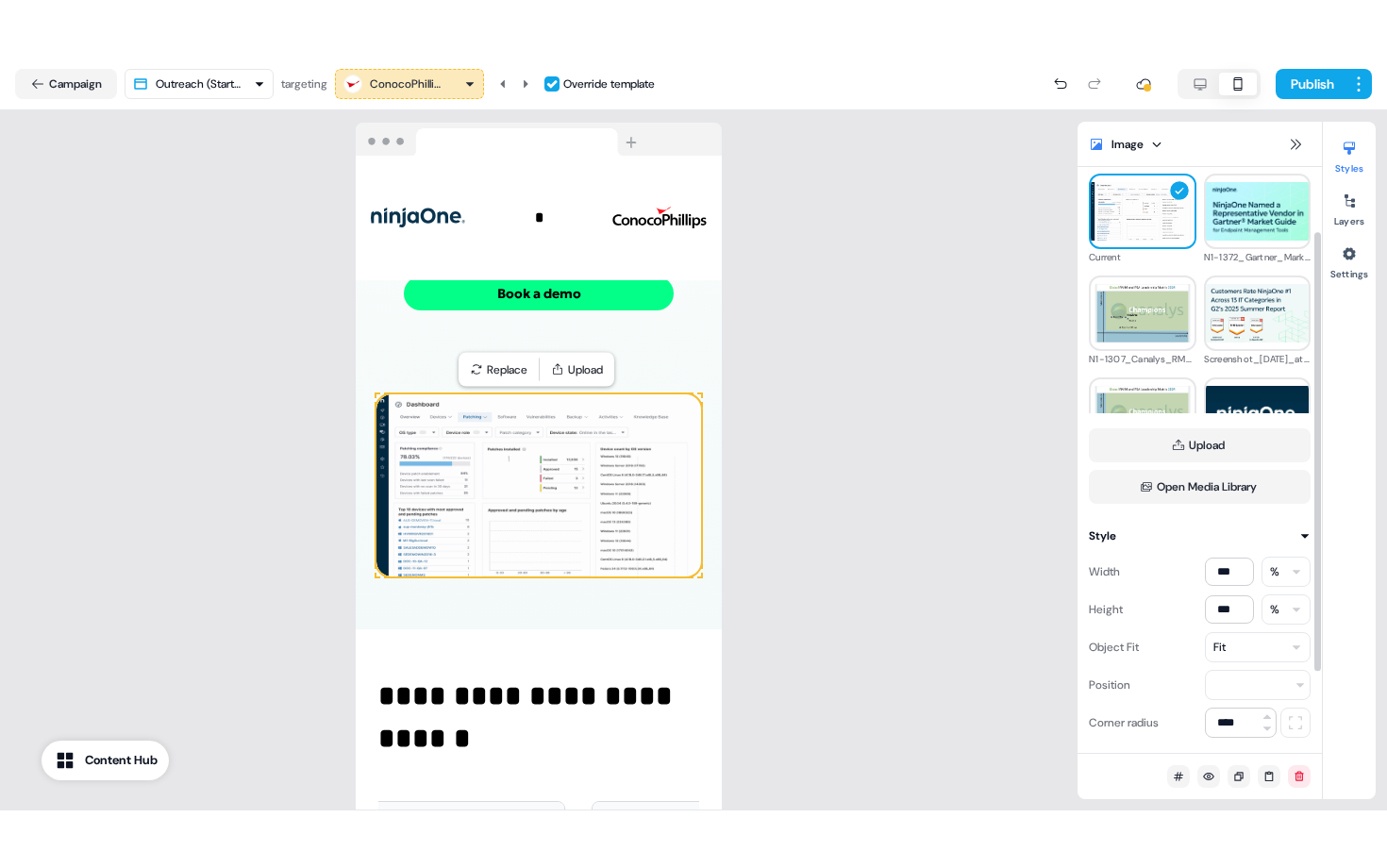scroll, scrollTop: 89, scrollLeft: 0, axis: vertical 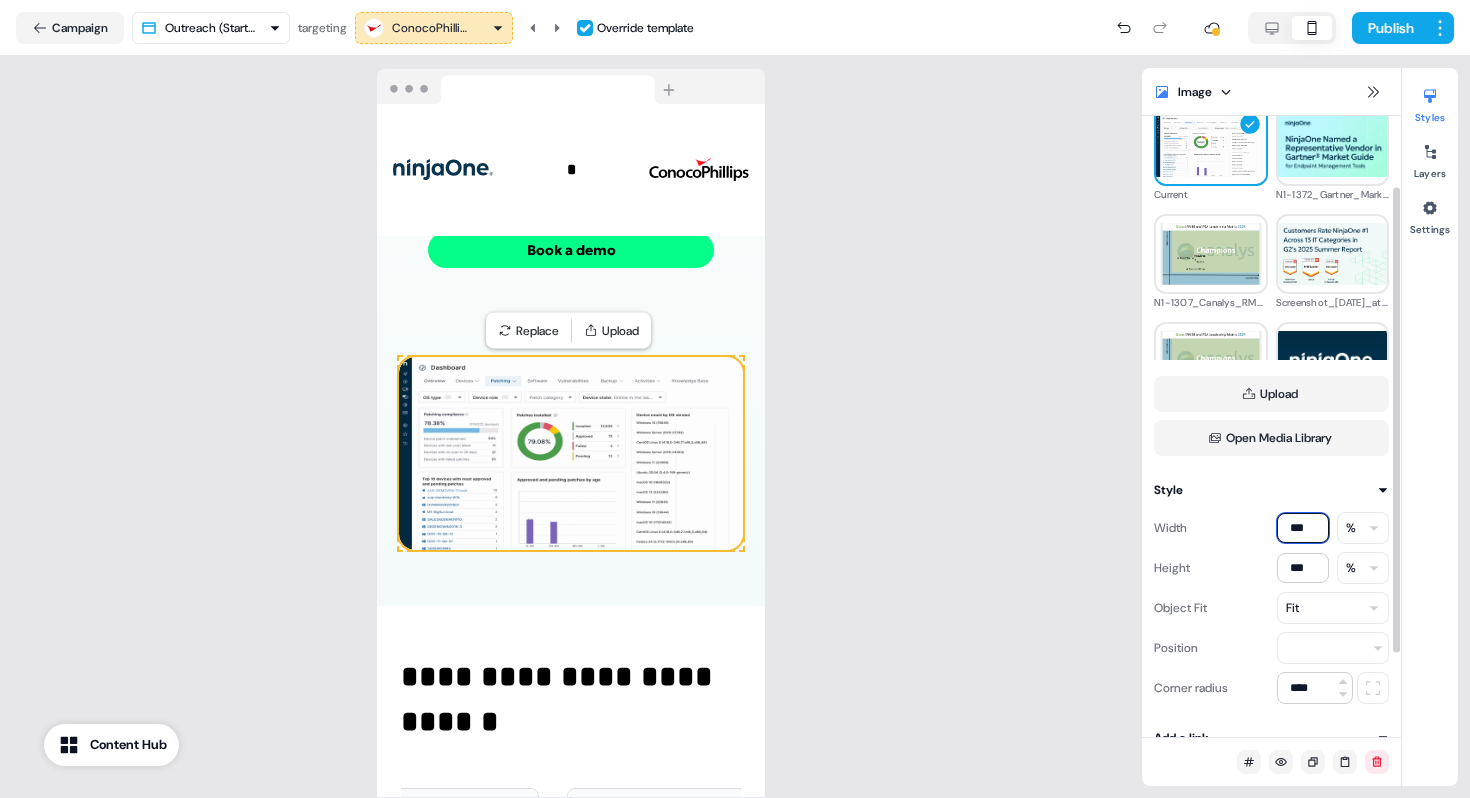 click on "***" at bounding box center [1303, 528] 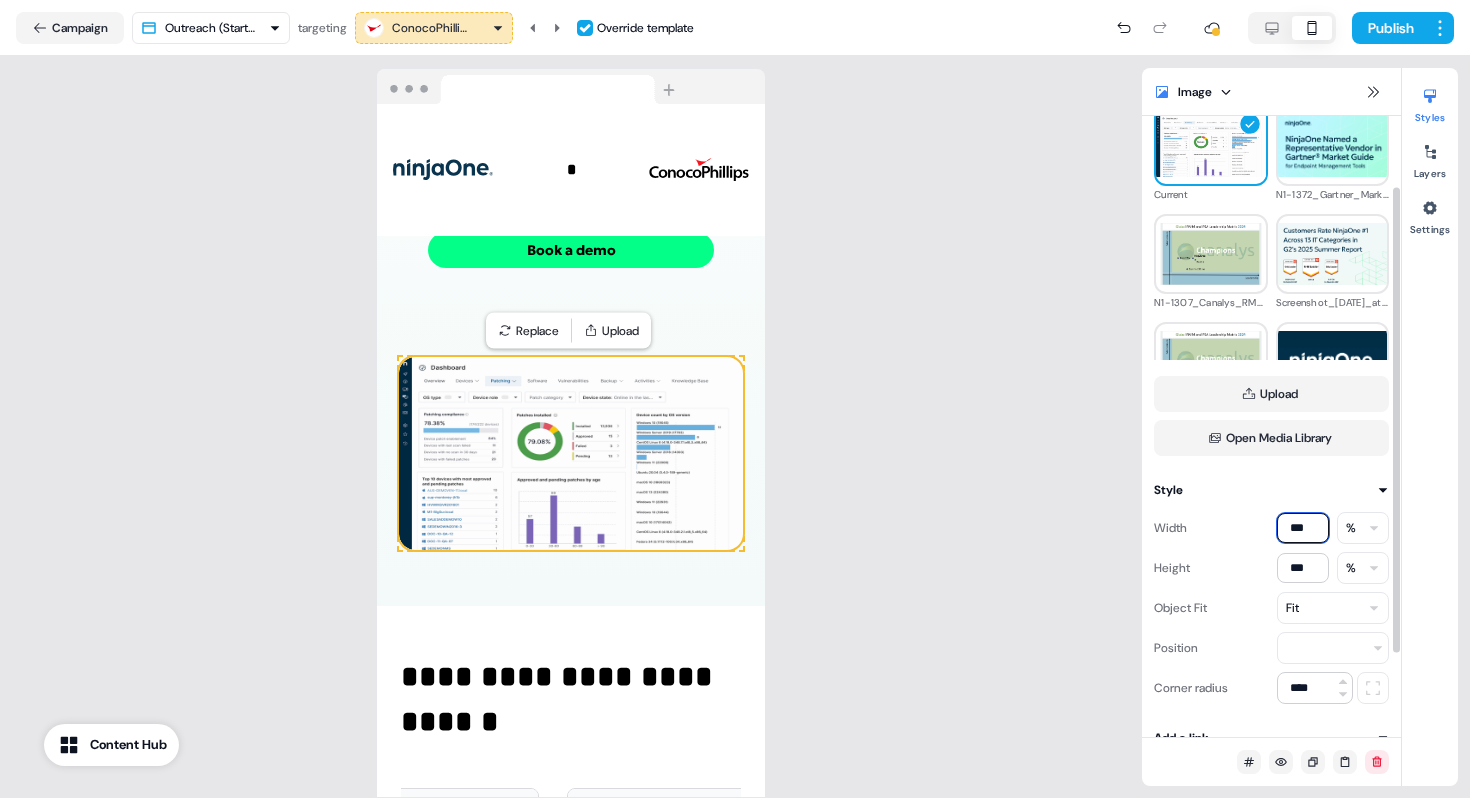 click on "***" at bounding box center [1303, 528] 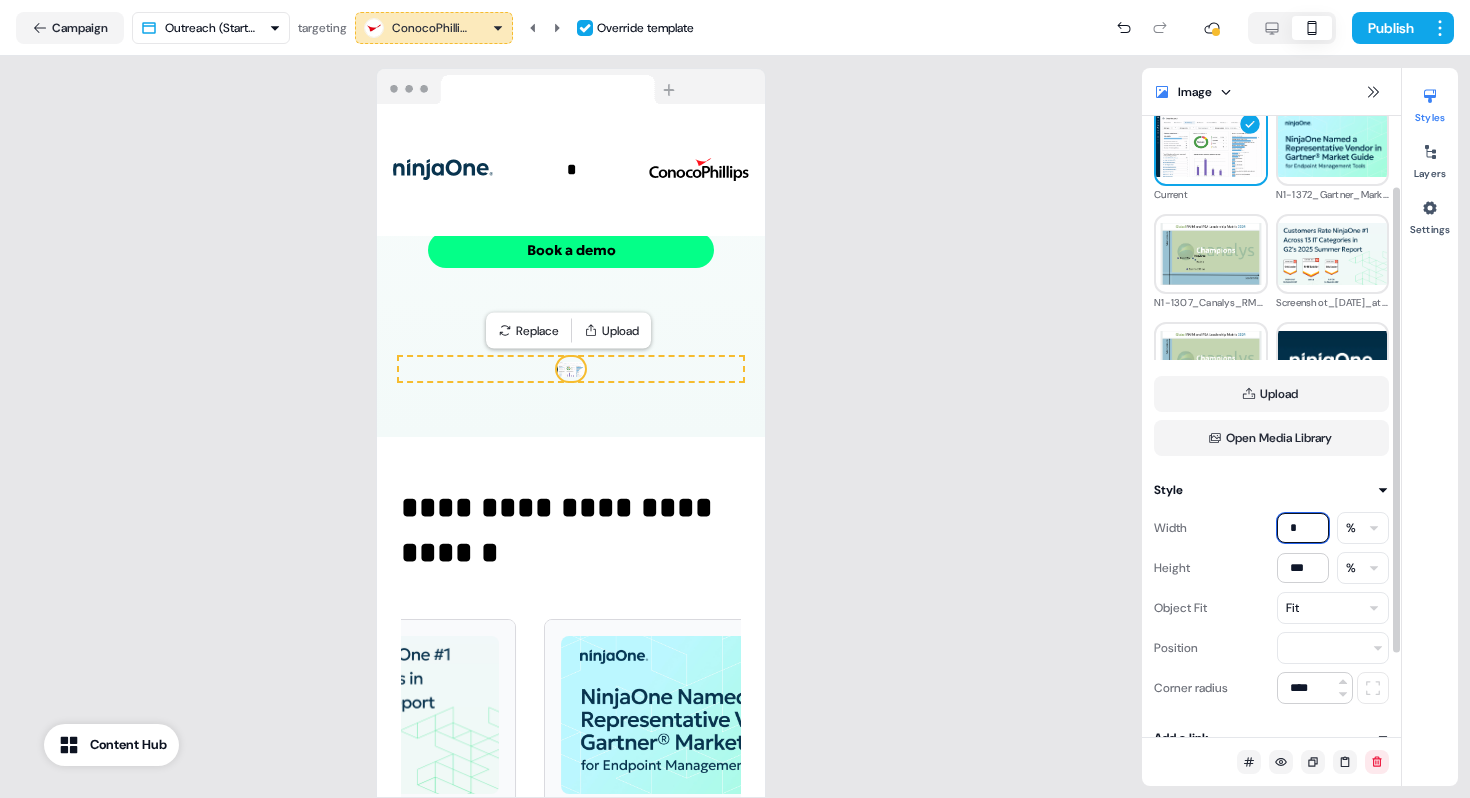 type on "**" 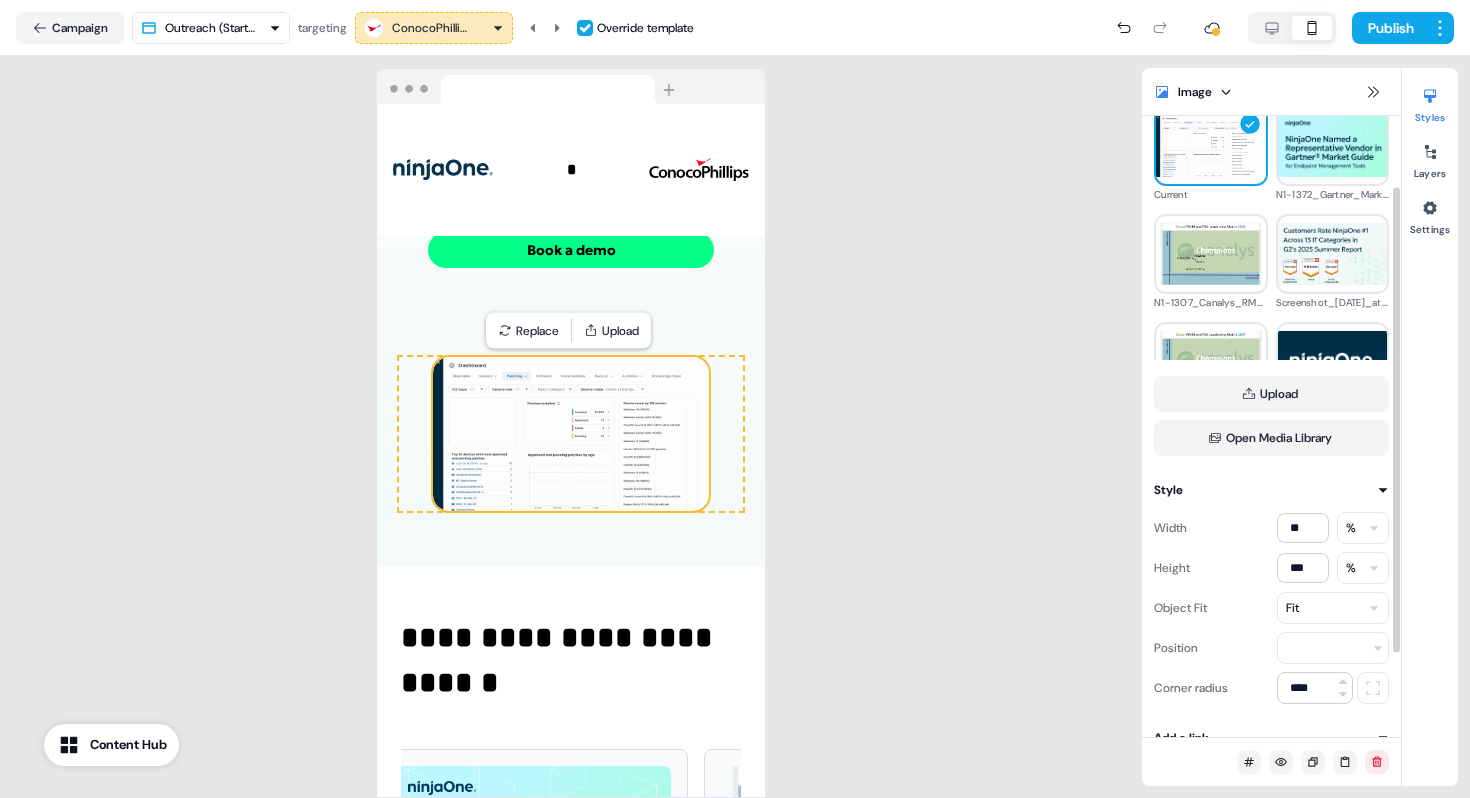 click on "Fit" at bounding box center [1333, 608] 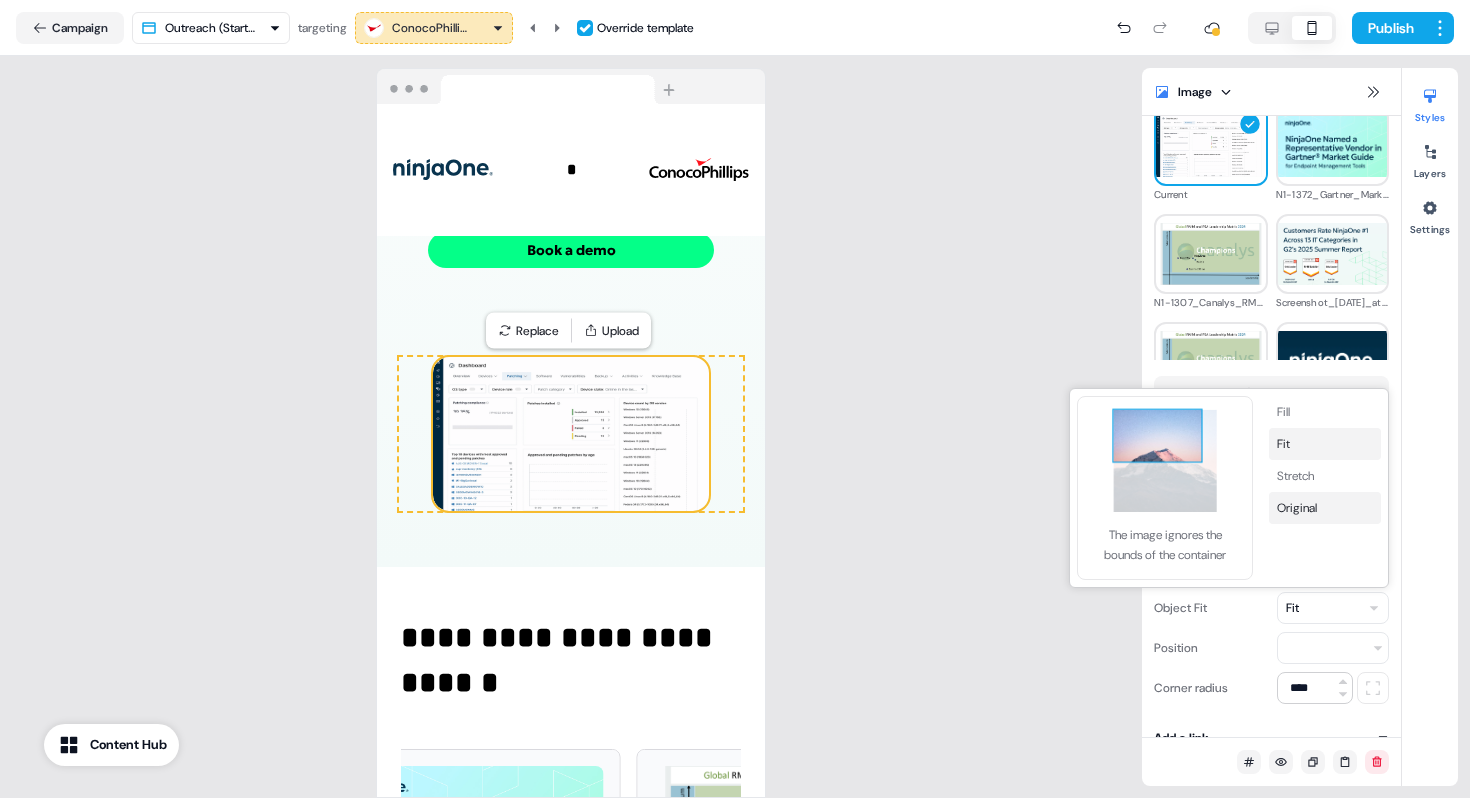 click on "Original" at bounding box center [1325, 508] 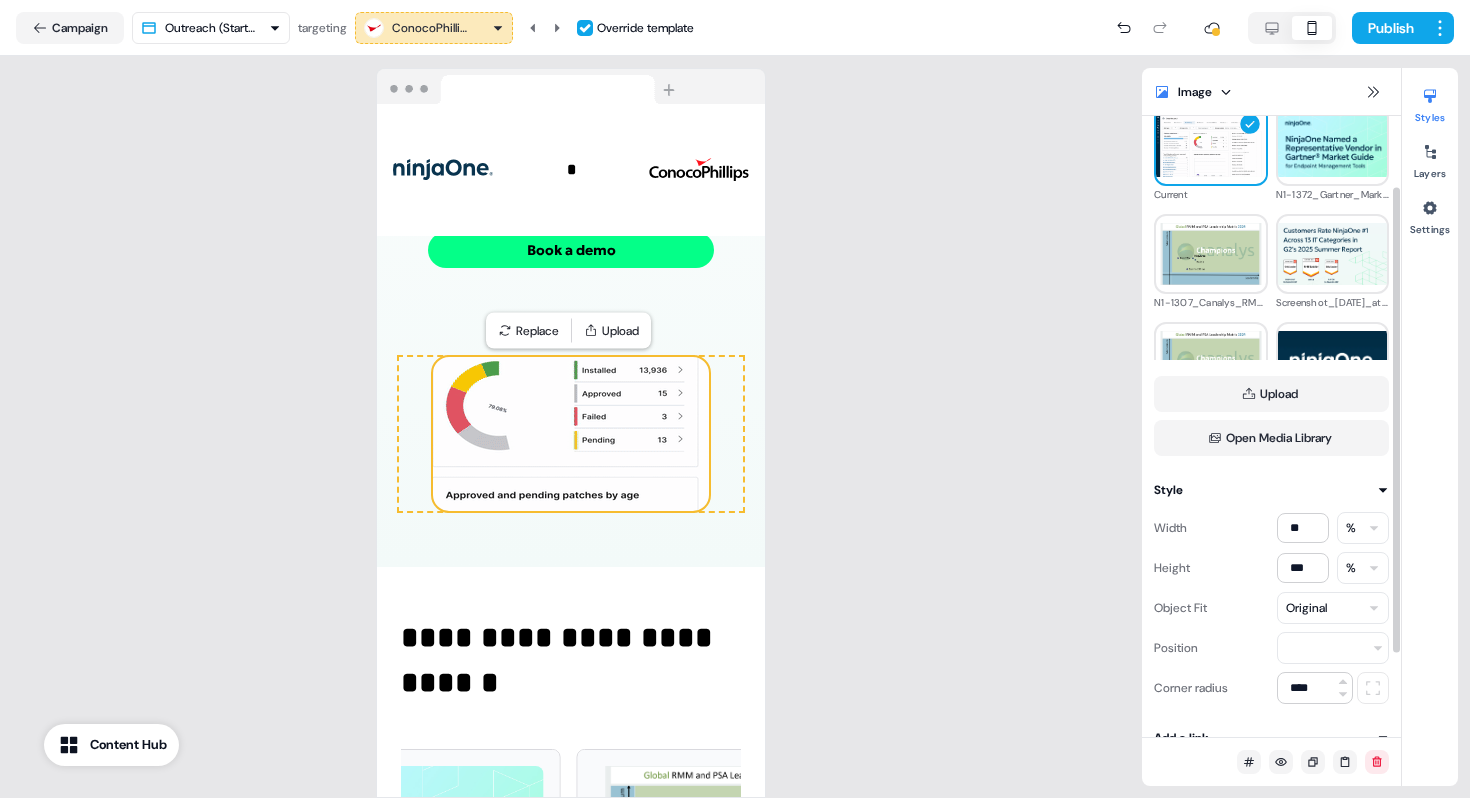click on "Original" at bounding box center [1306, 608] 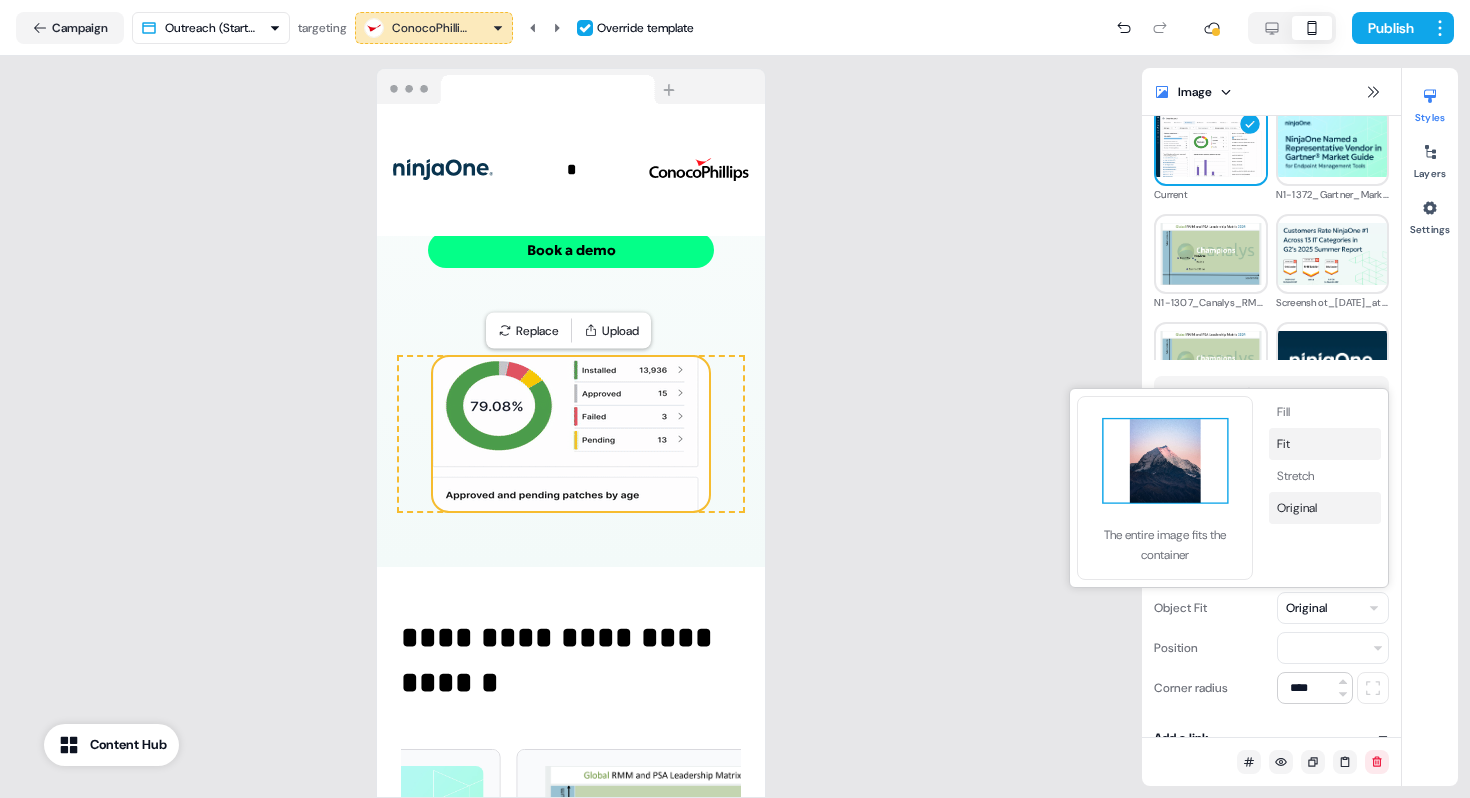click on "Fit" at bounding box center [1325, 444] 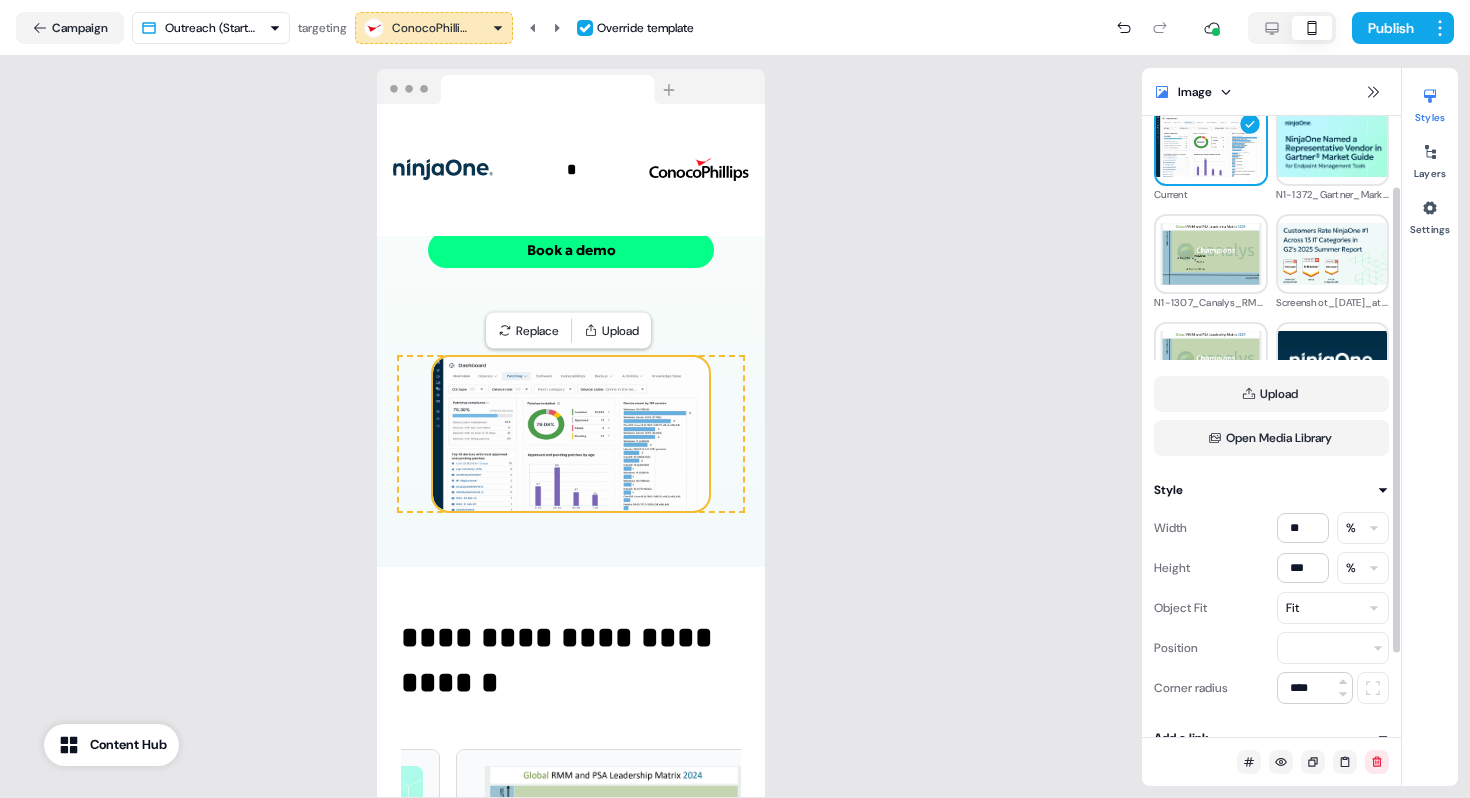 click on "Fit" at bounding box center [1333, 608] 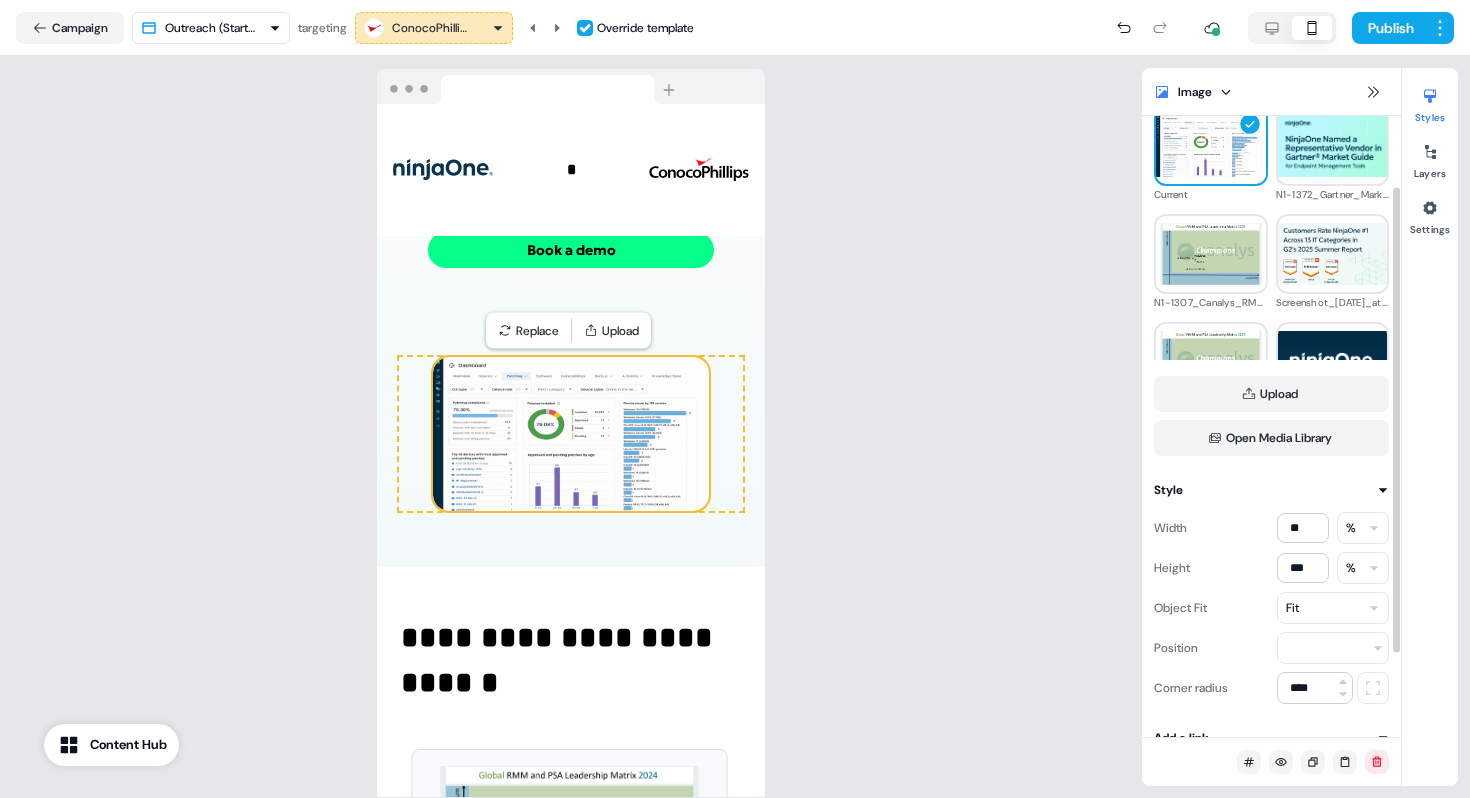 click on "Fit" at bounding box center (1333, 608) 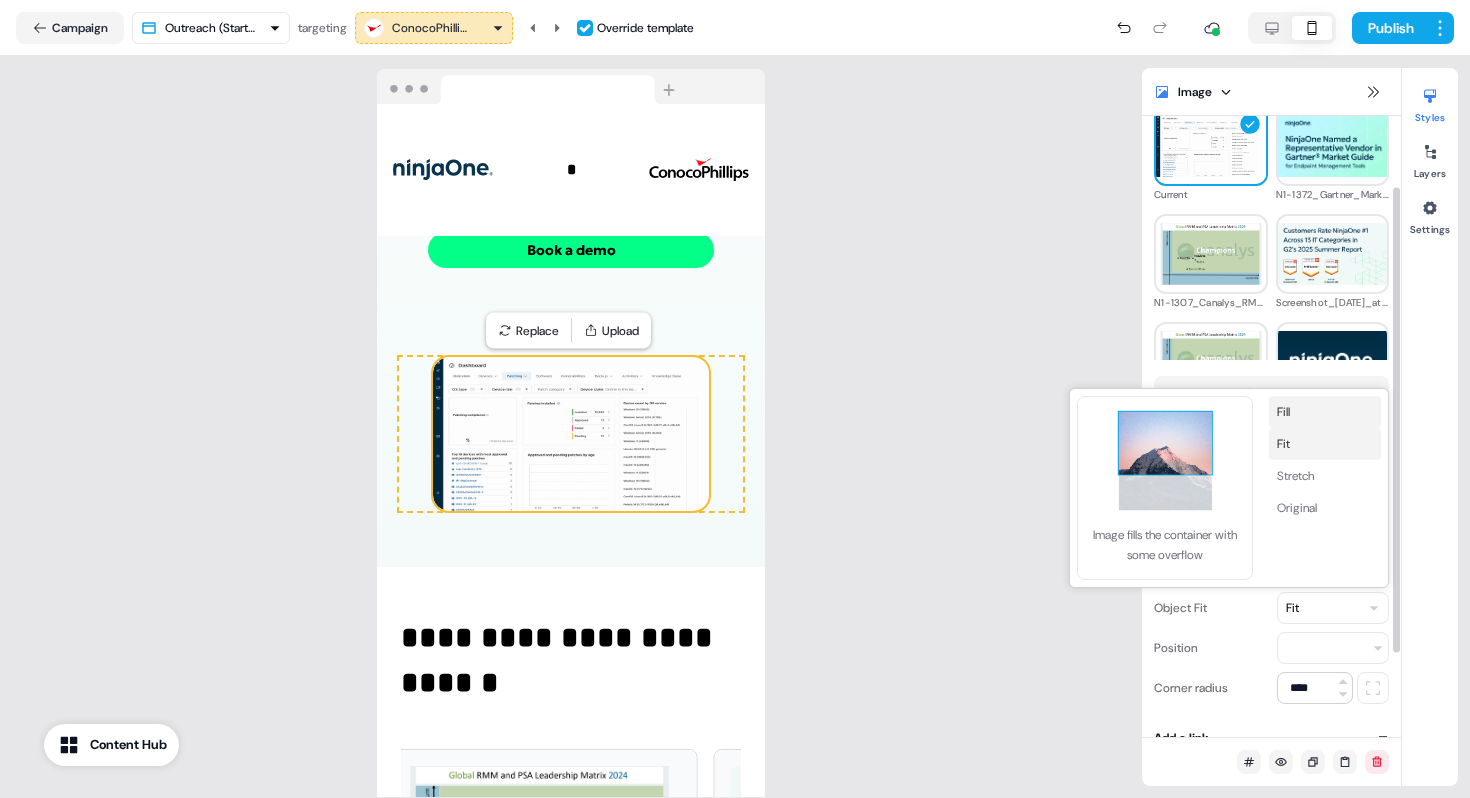 click on "Fill" at bounding box center [1325, 412] 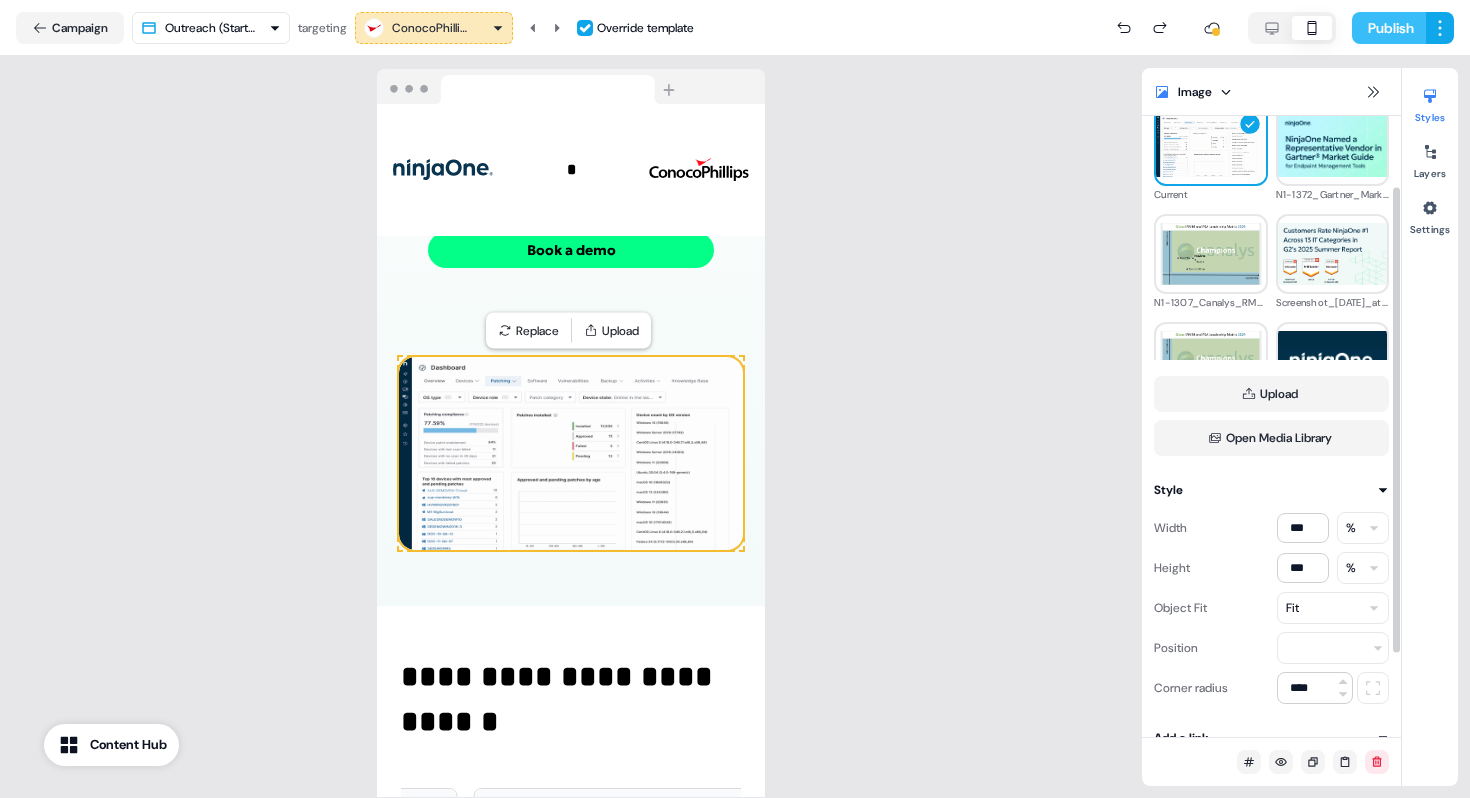 click on "Publish" at bounding box center [1389, 28] 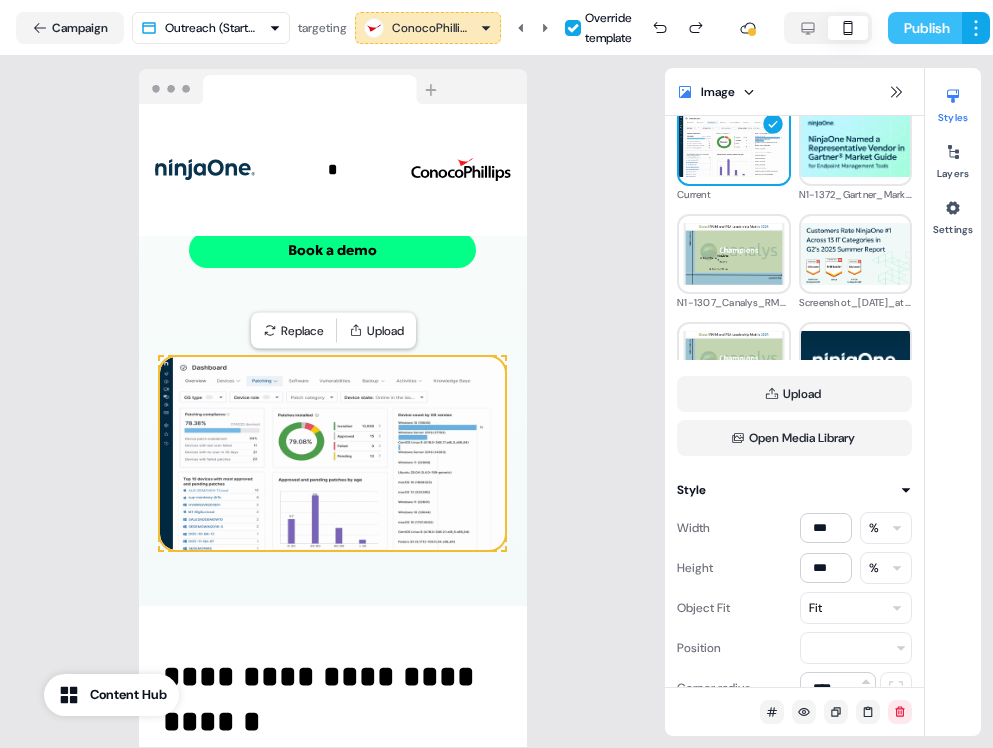 click on "Publish" at bounding box center (925, 28) 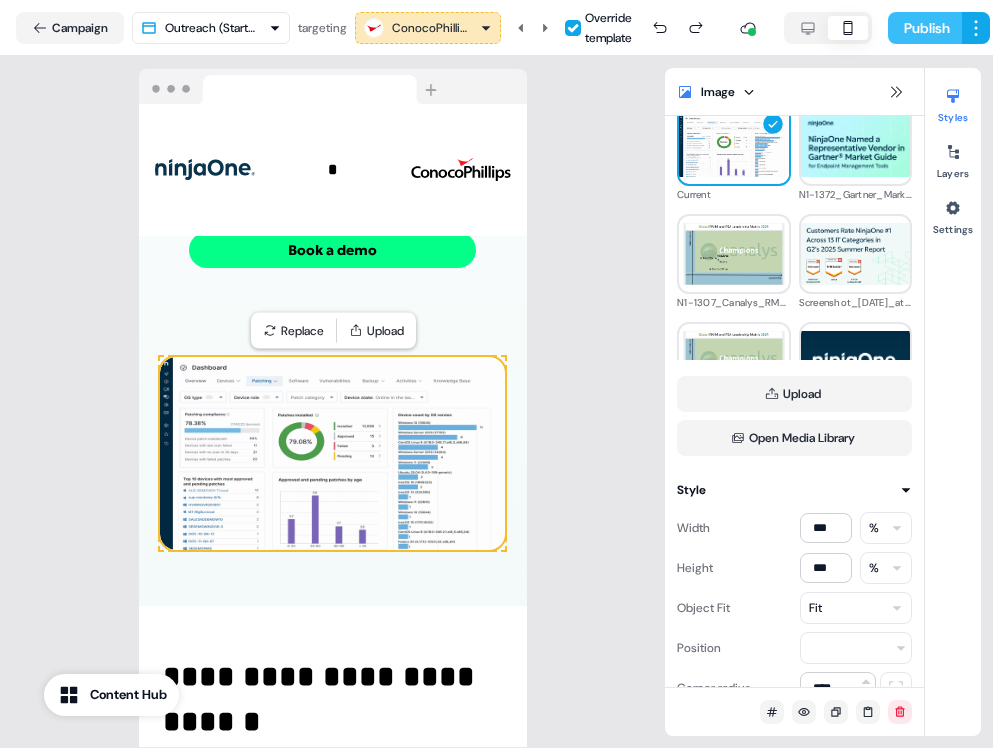 click on "Publish" at bounding box center (925, 28) 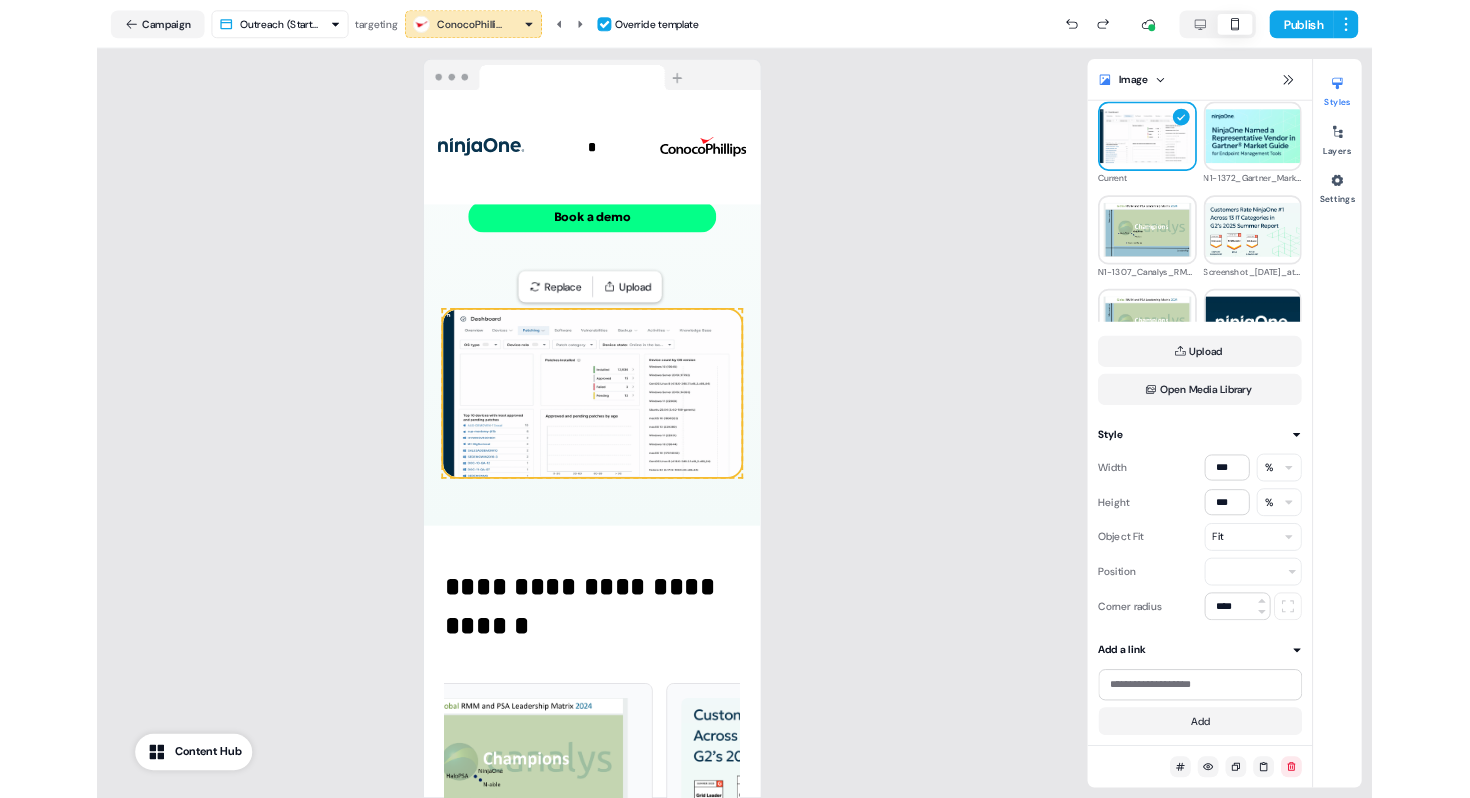 scroll, scrollTop: 94, scrollLeft: 0, axis: vertical 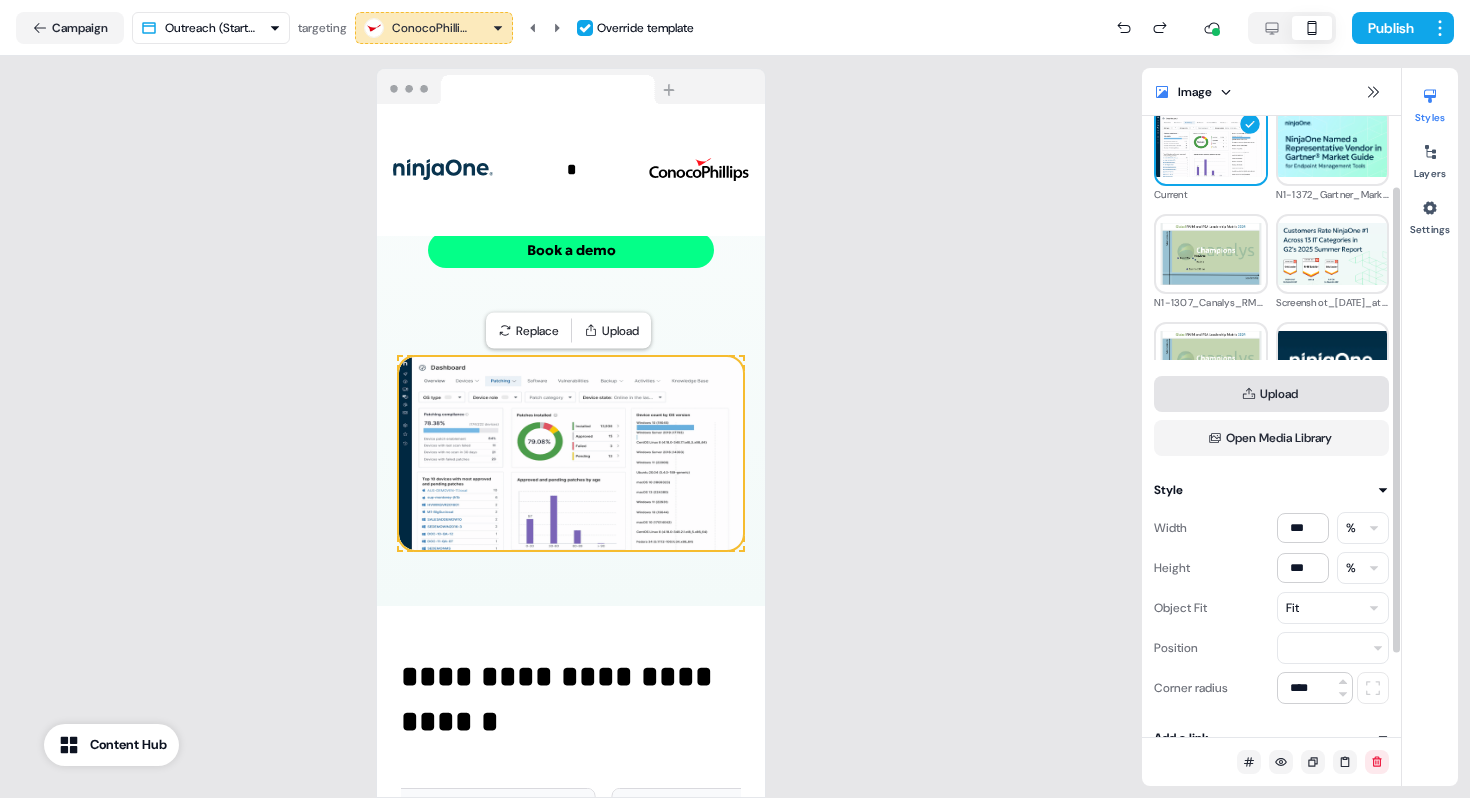 click on "Upload" at bounding box center [1271, 394] 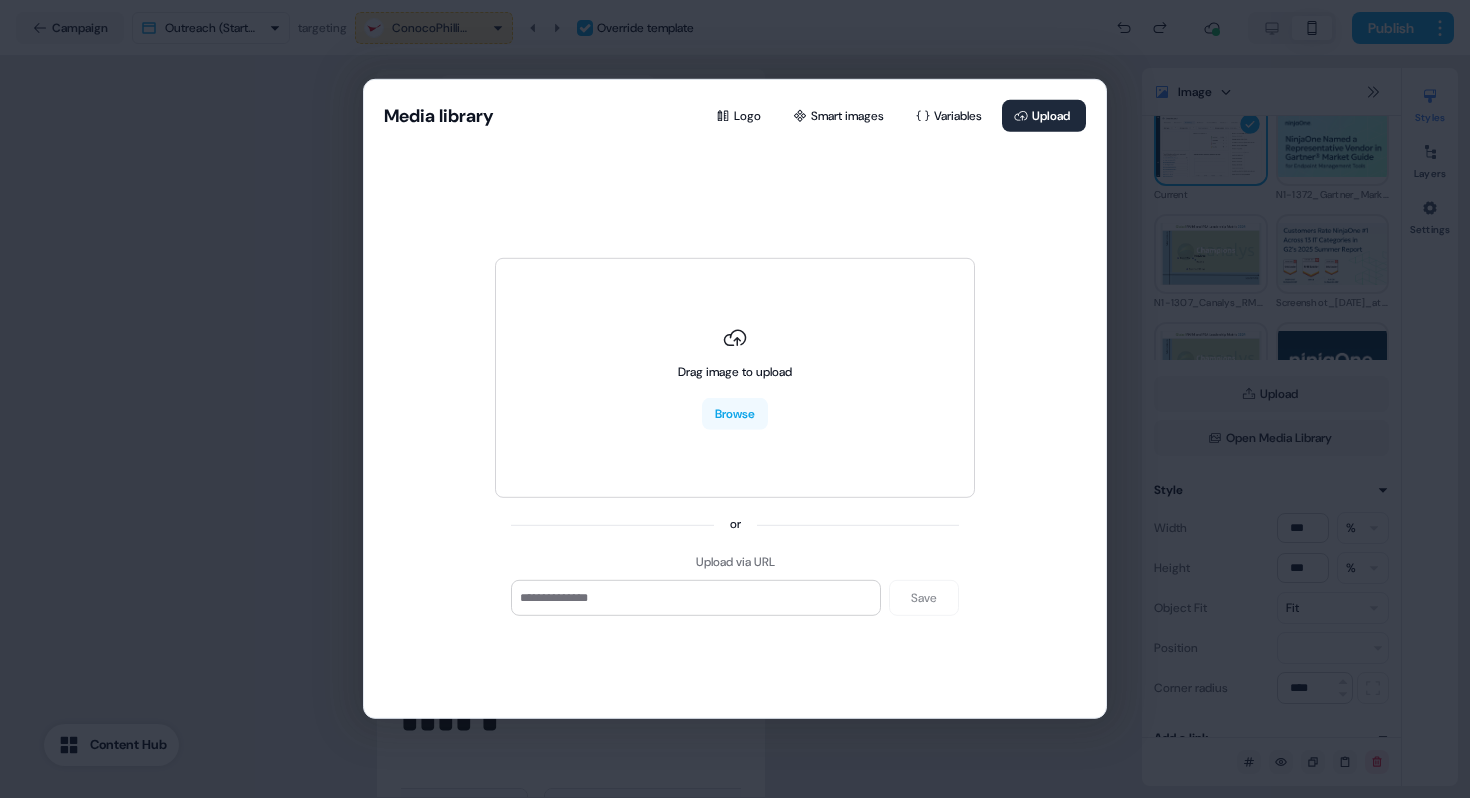 click on "Media library Logo Smart images Variables Upload Drag image to upload Browse or Upload via URL Save" at bounding box center (735, 399) 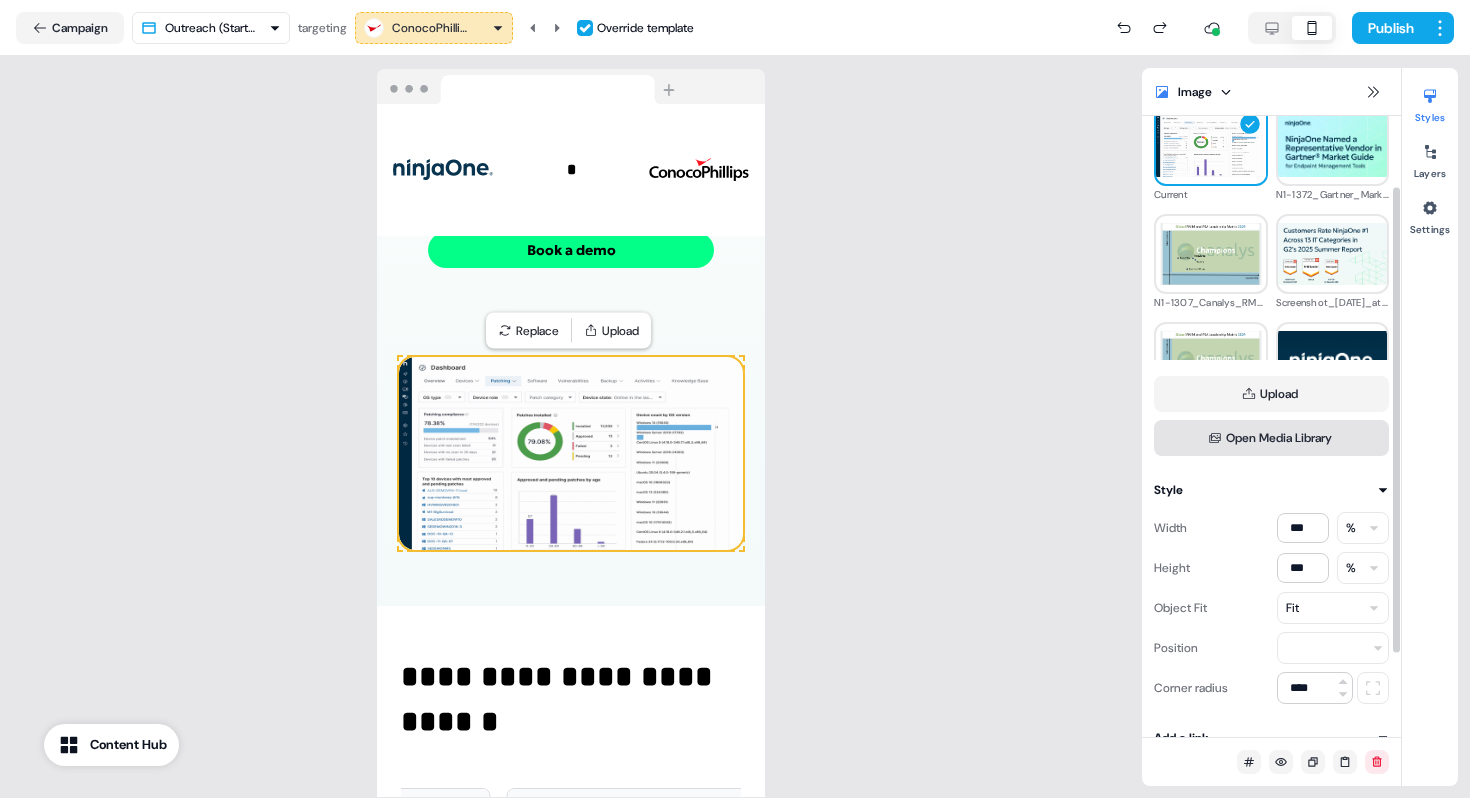click on "Open Media Library" at bounding box center [1271, 438] 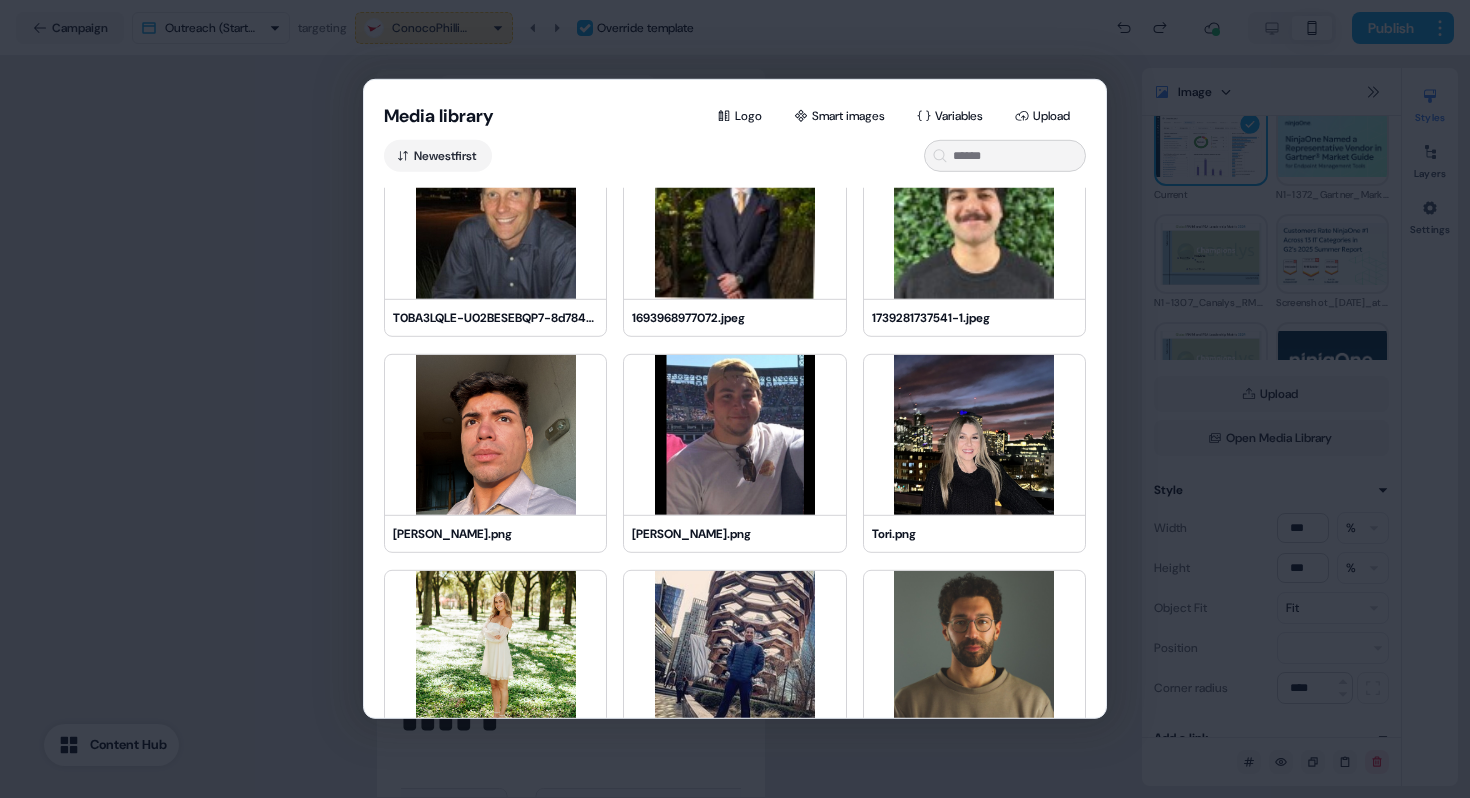 scroll, scrollTop: 3100, scrollLeft: 0, axis: vertical 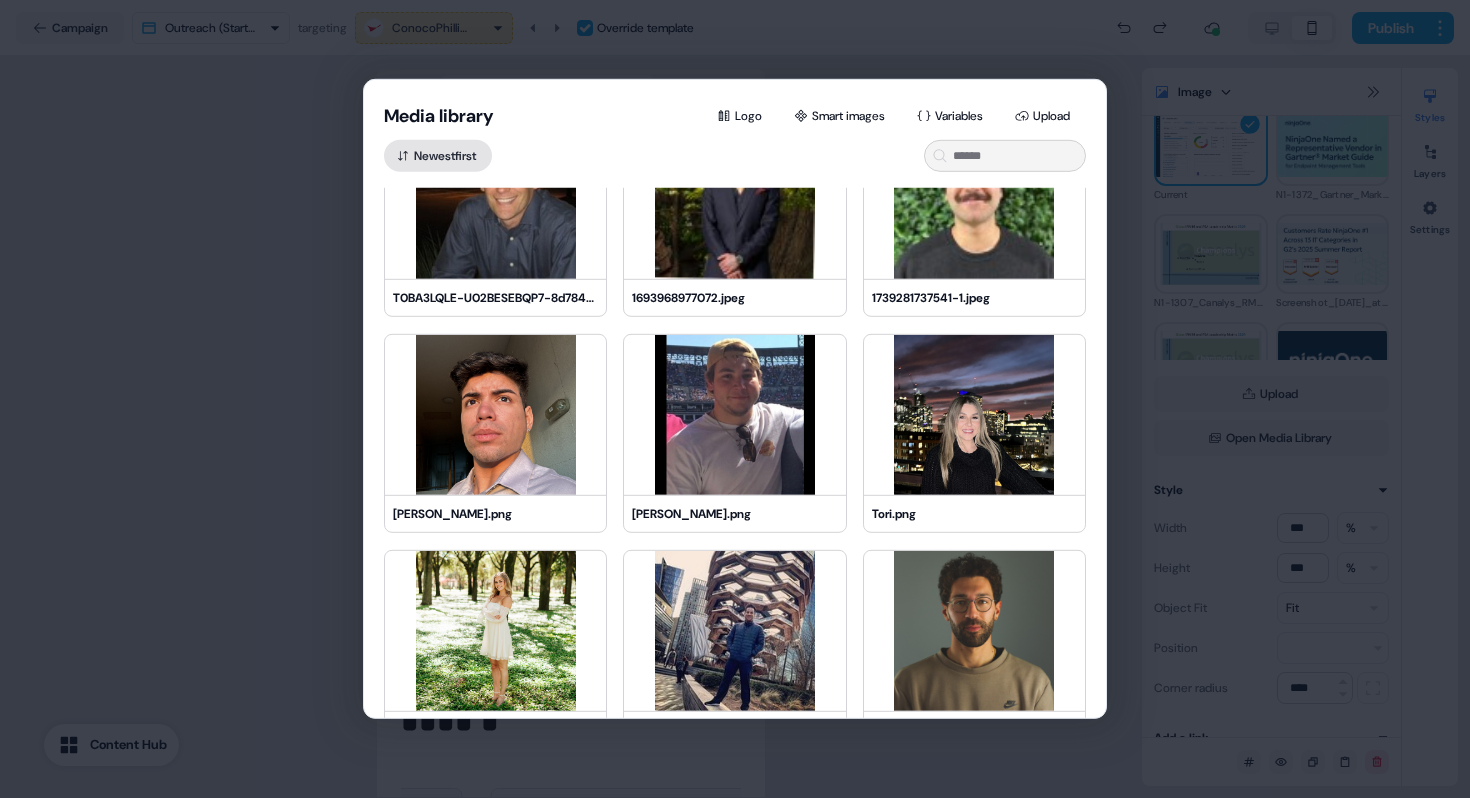 click on "Newest  first" at bounding box center (438, 156) 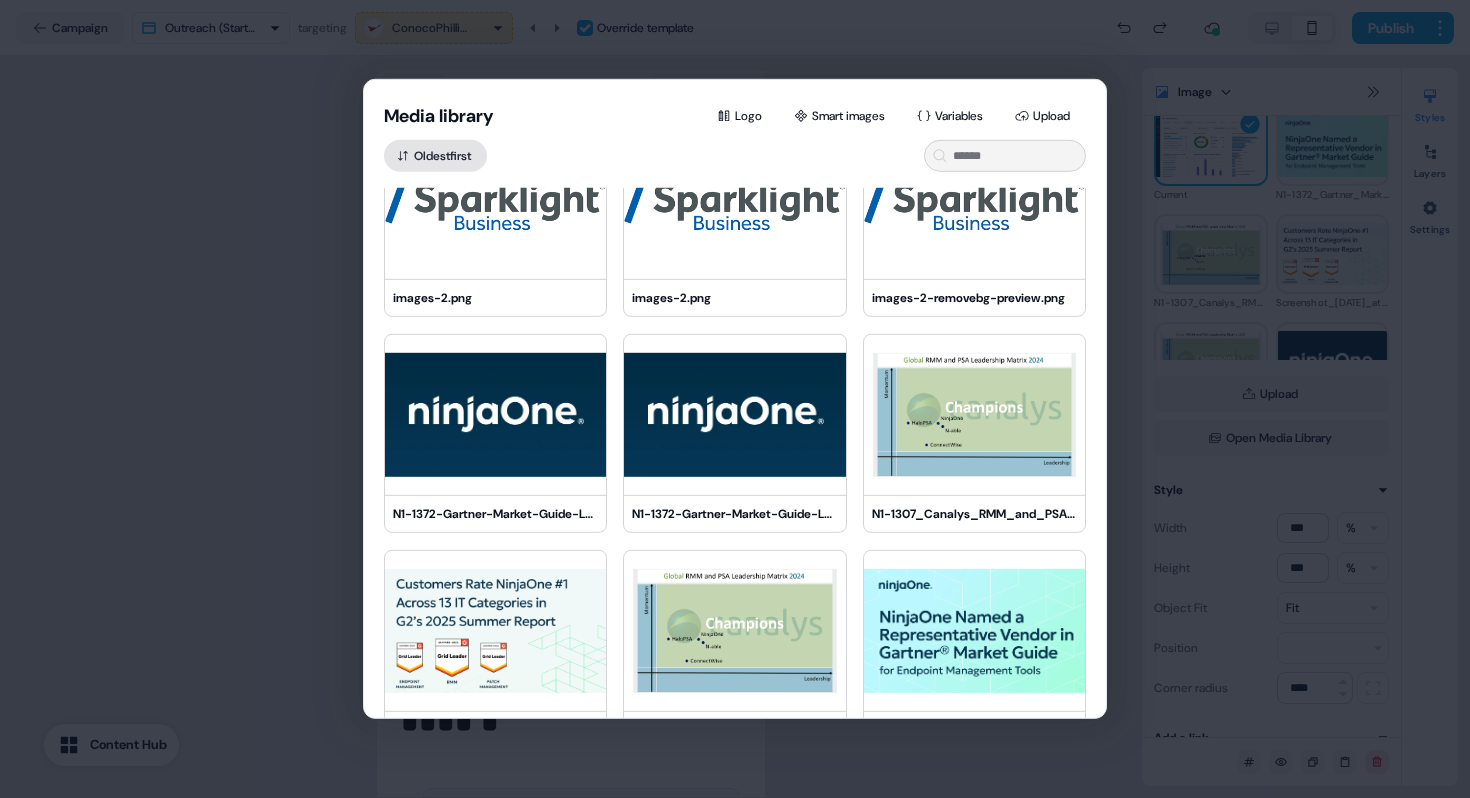 click on "Oldest  first" at bounding box center (435, 156) 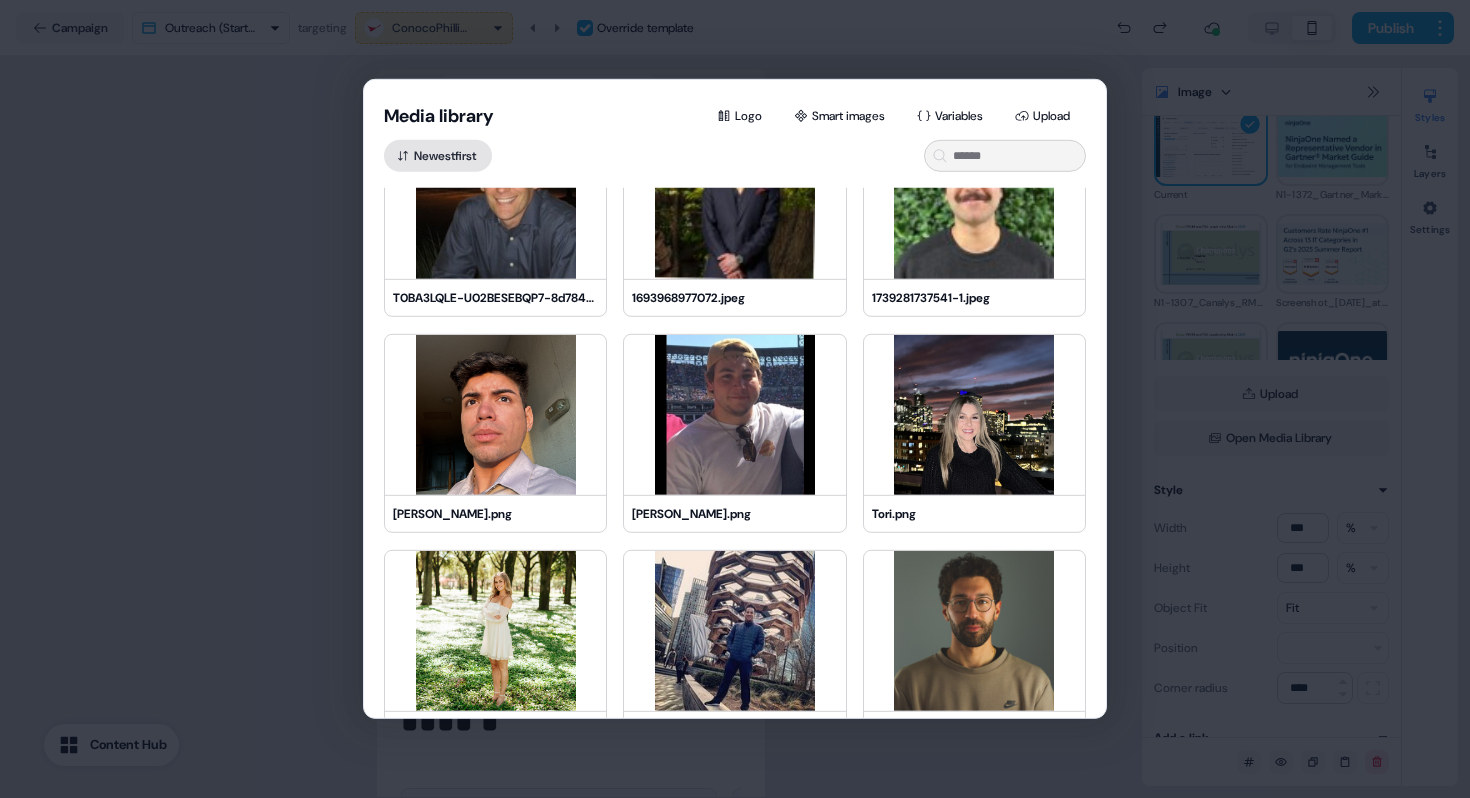 click on "Newest  first" at bounding box center [438, 156] 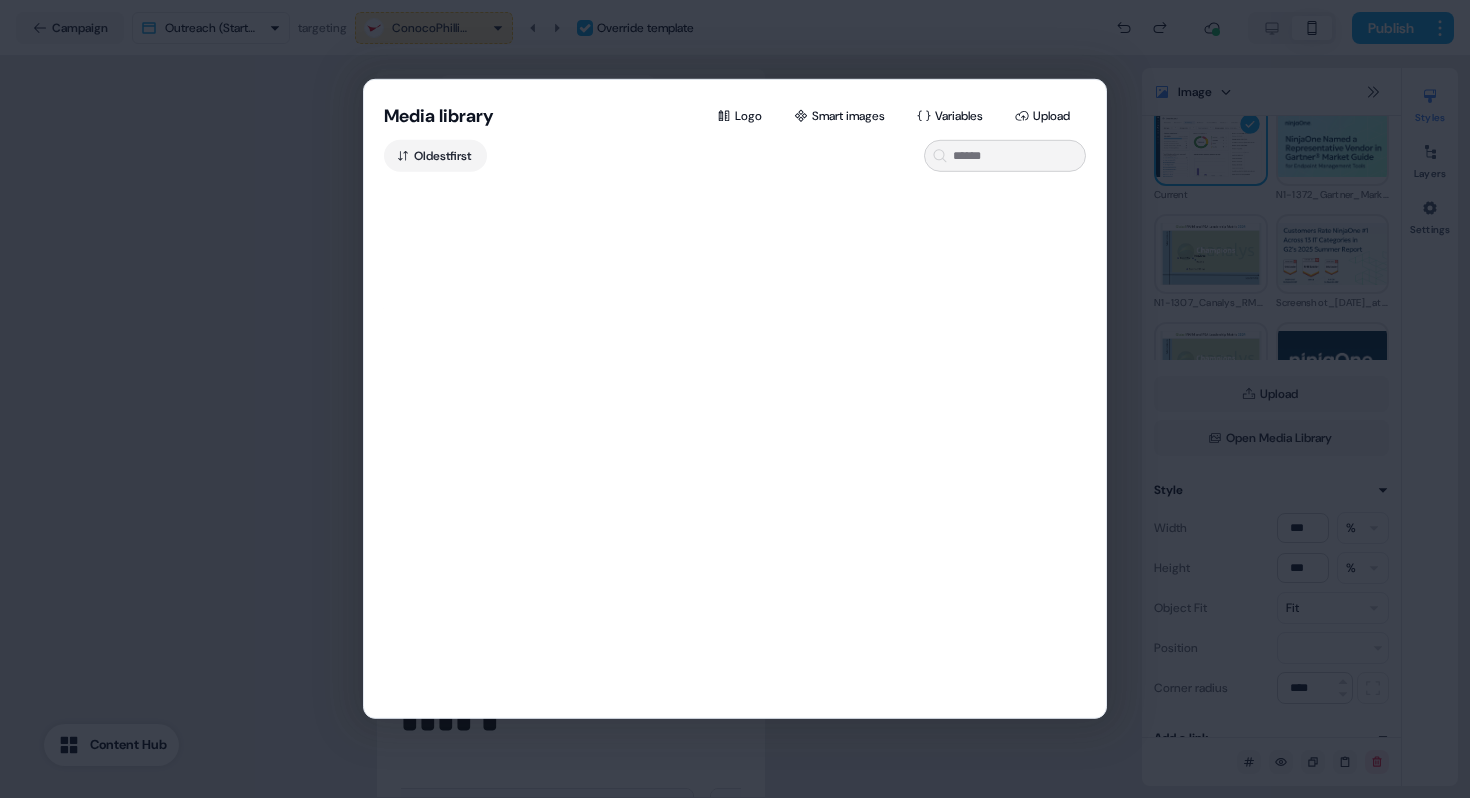 scroll, scrollTop: 0, scrollLeft: 0, axis: both 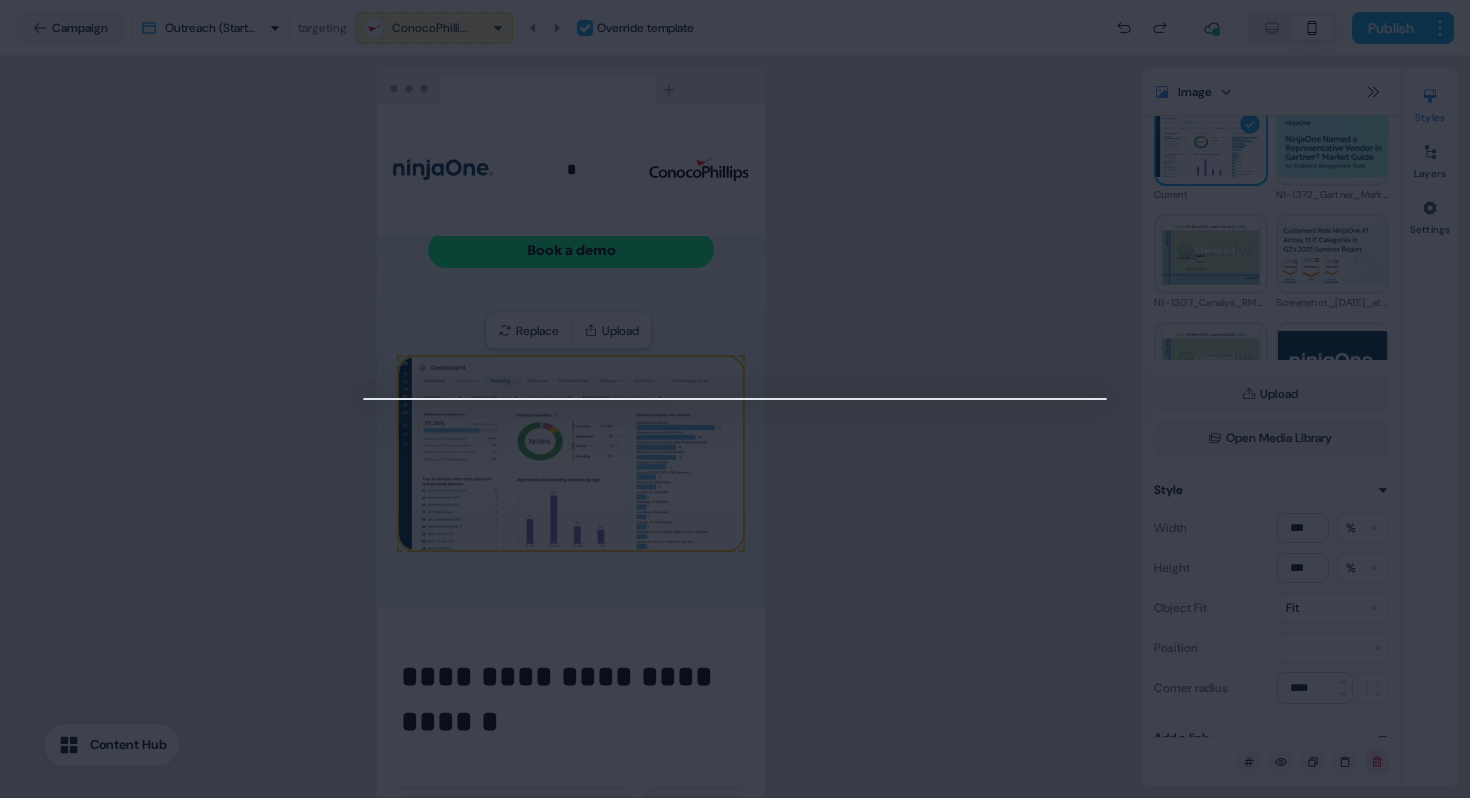 click at bounding box center [735, 399] 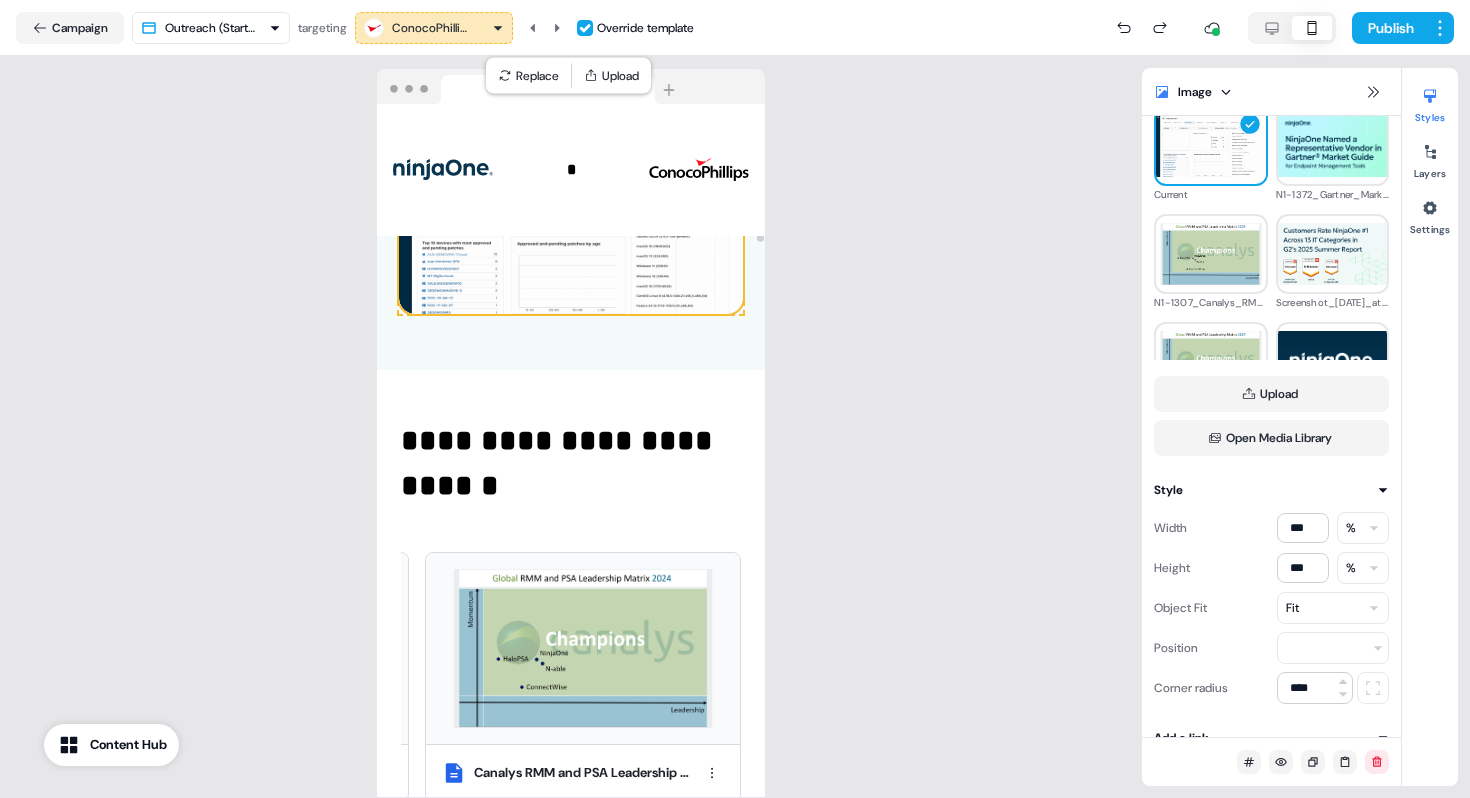 scroll, scrollTop: 978, scrollLeft: 0, axis: vertical 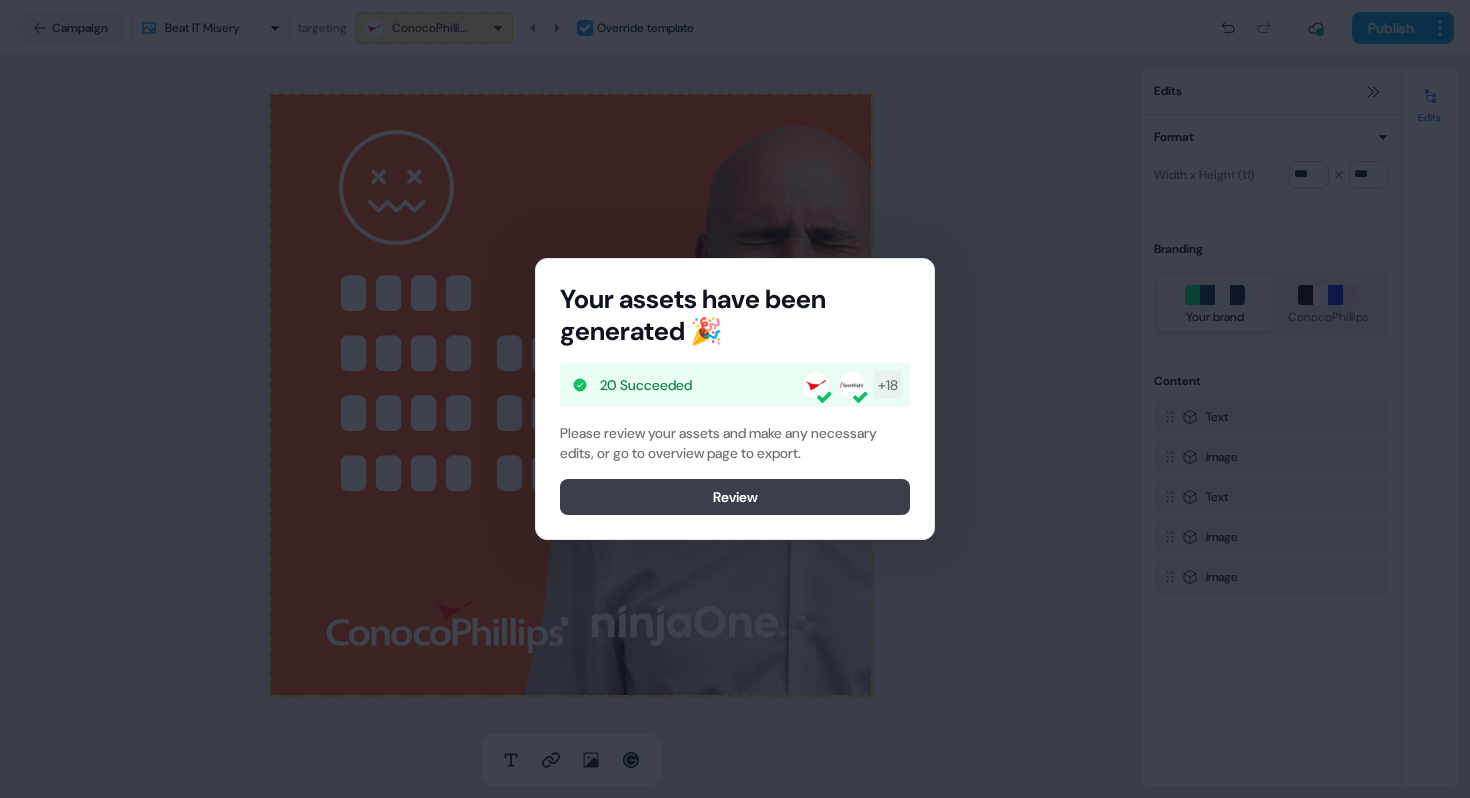 click on "Review" at bounding box center (735, 497) 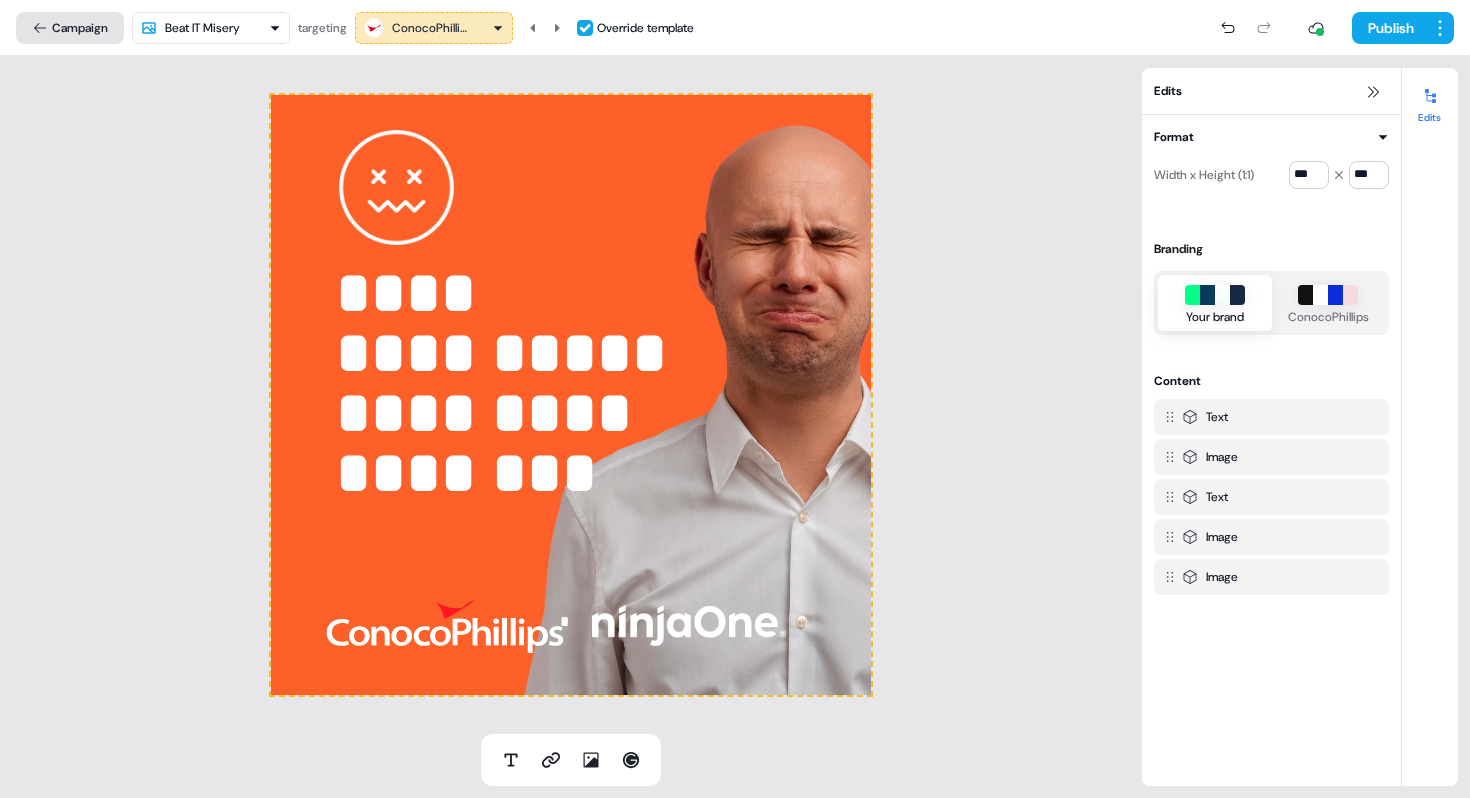 click on "Campaign" at bounding box center [70, 28] 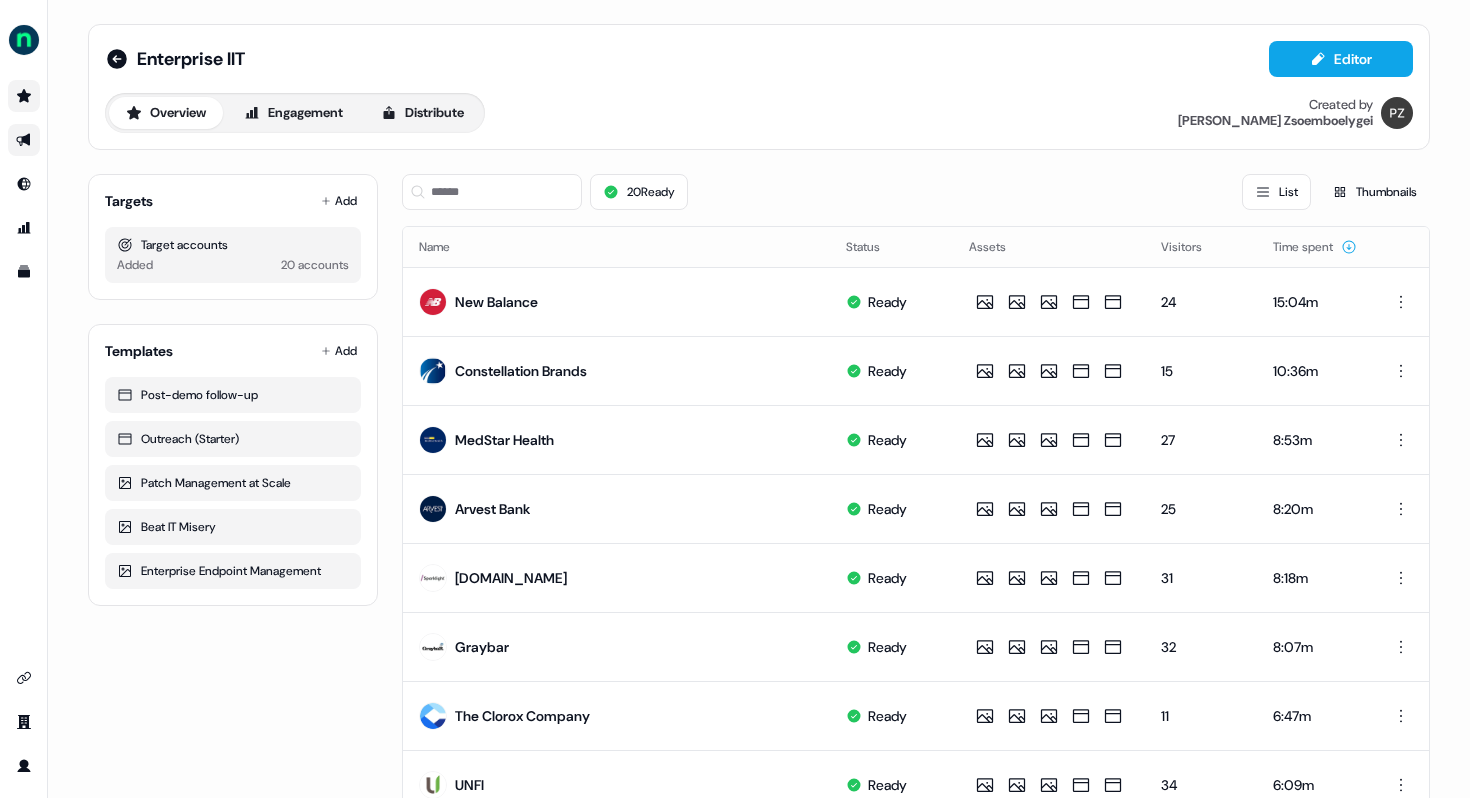 click at bounding box center [24, 96] 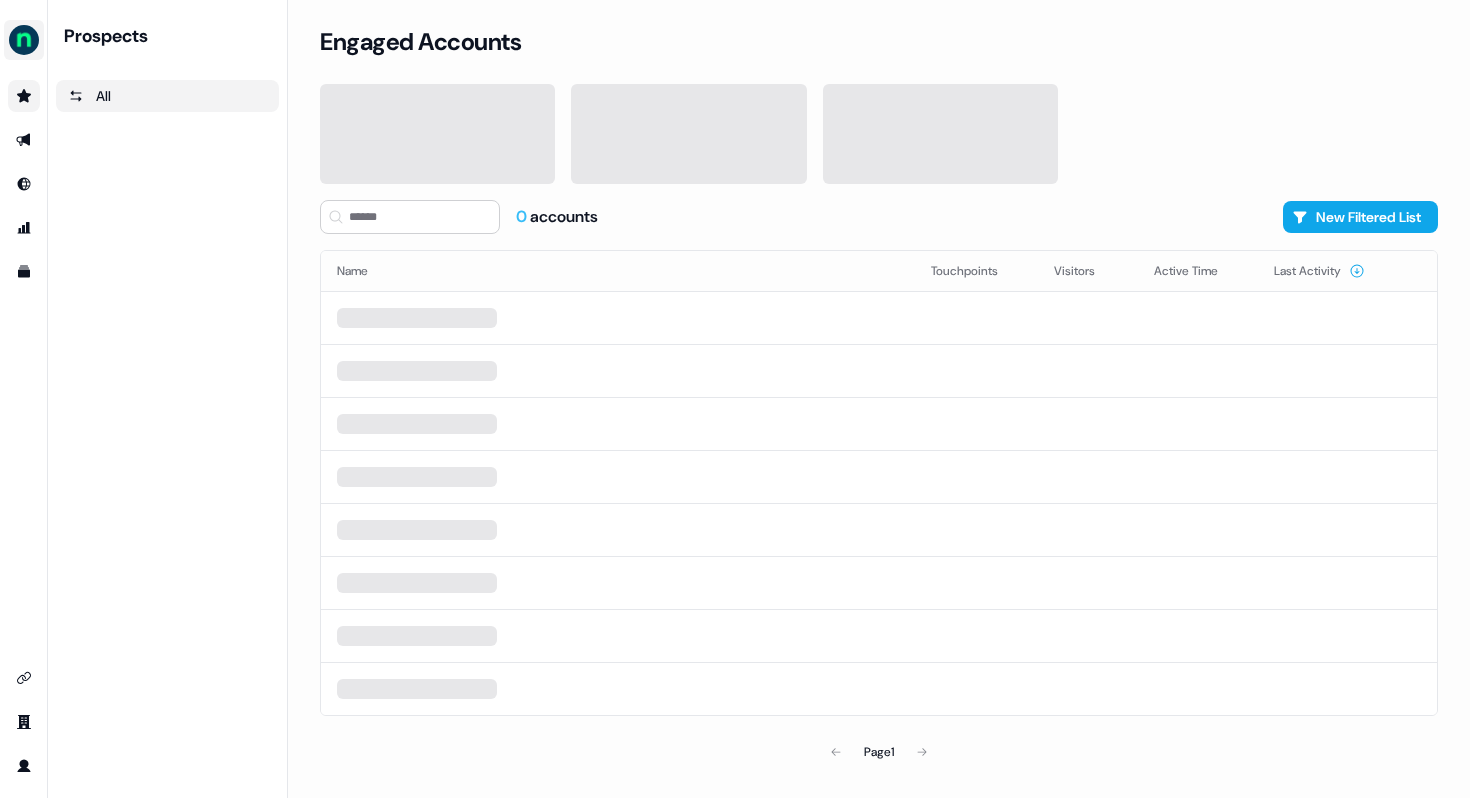 click at bounding box center [24, 40] 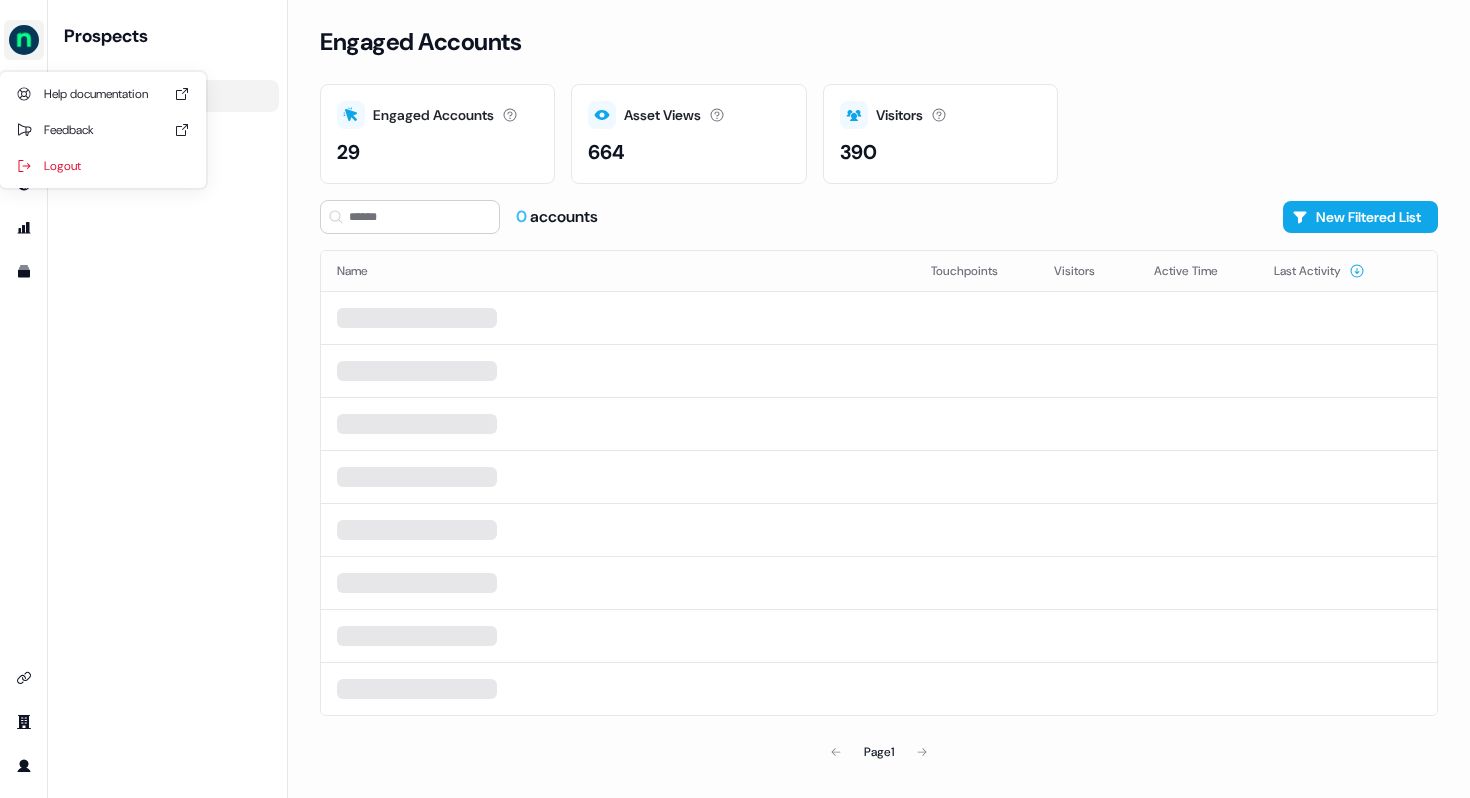 click at bounding box center [24, 40] 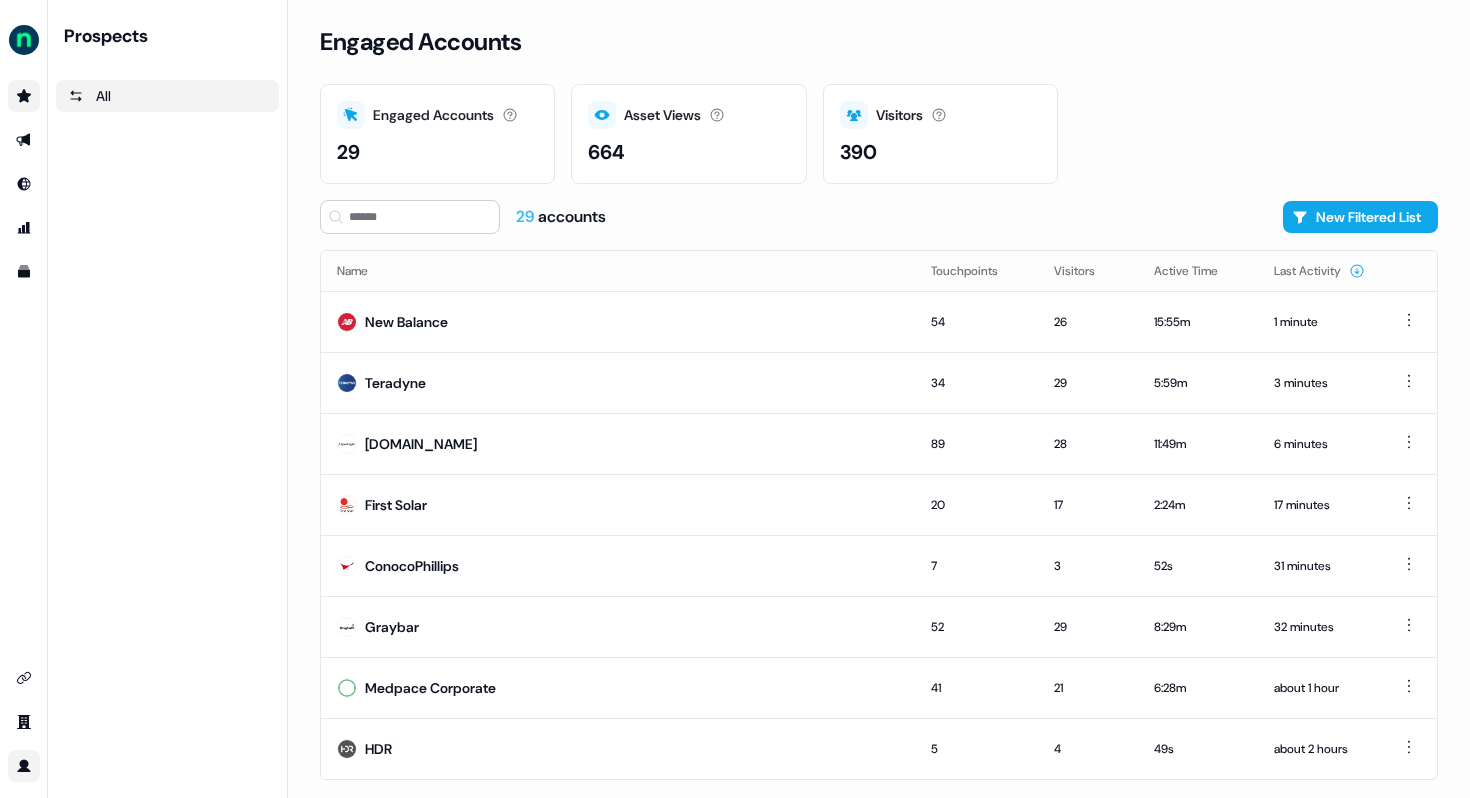 click 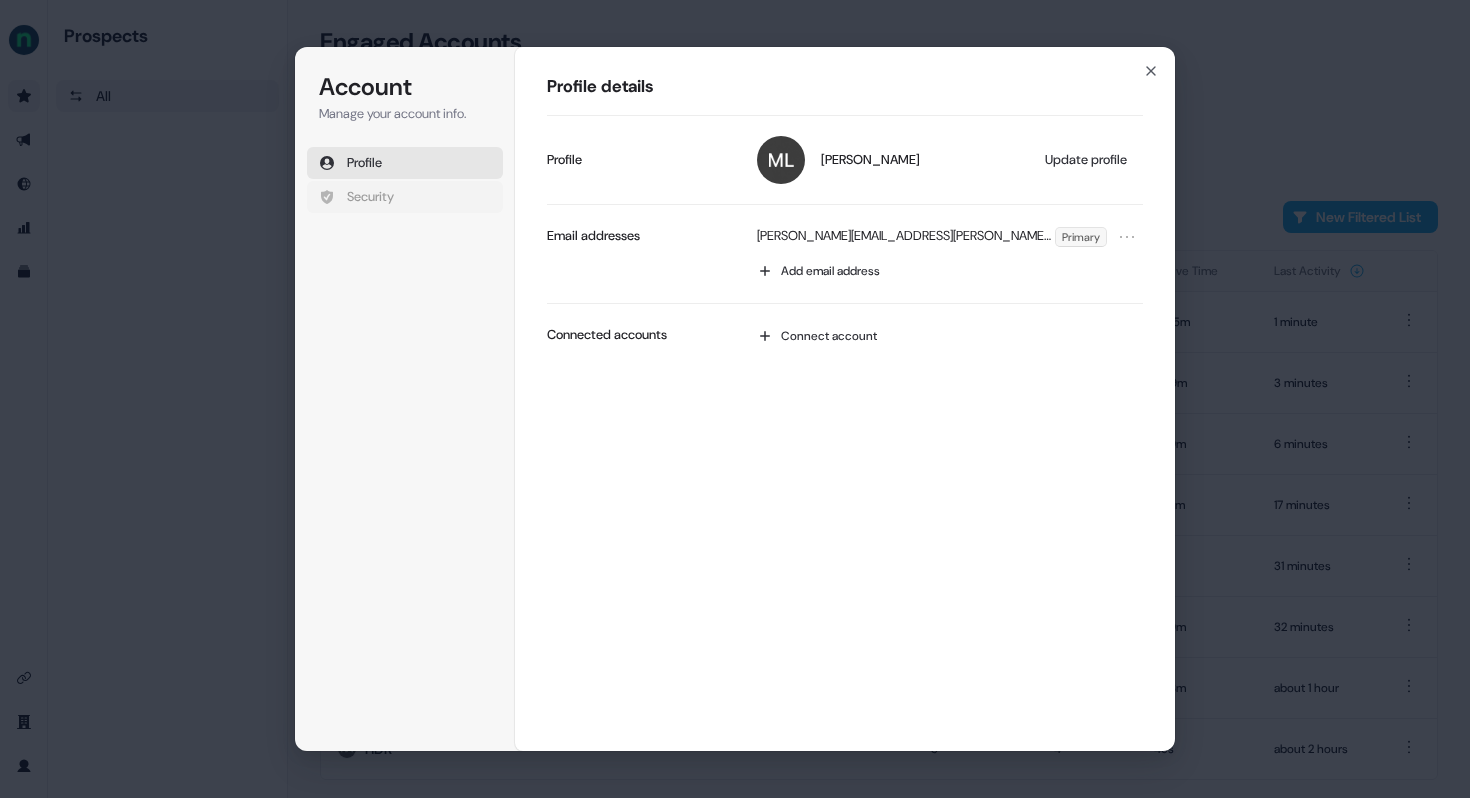 click on "Security" at bounding box center (405, 197) 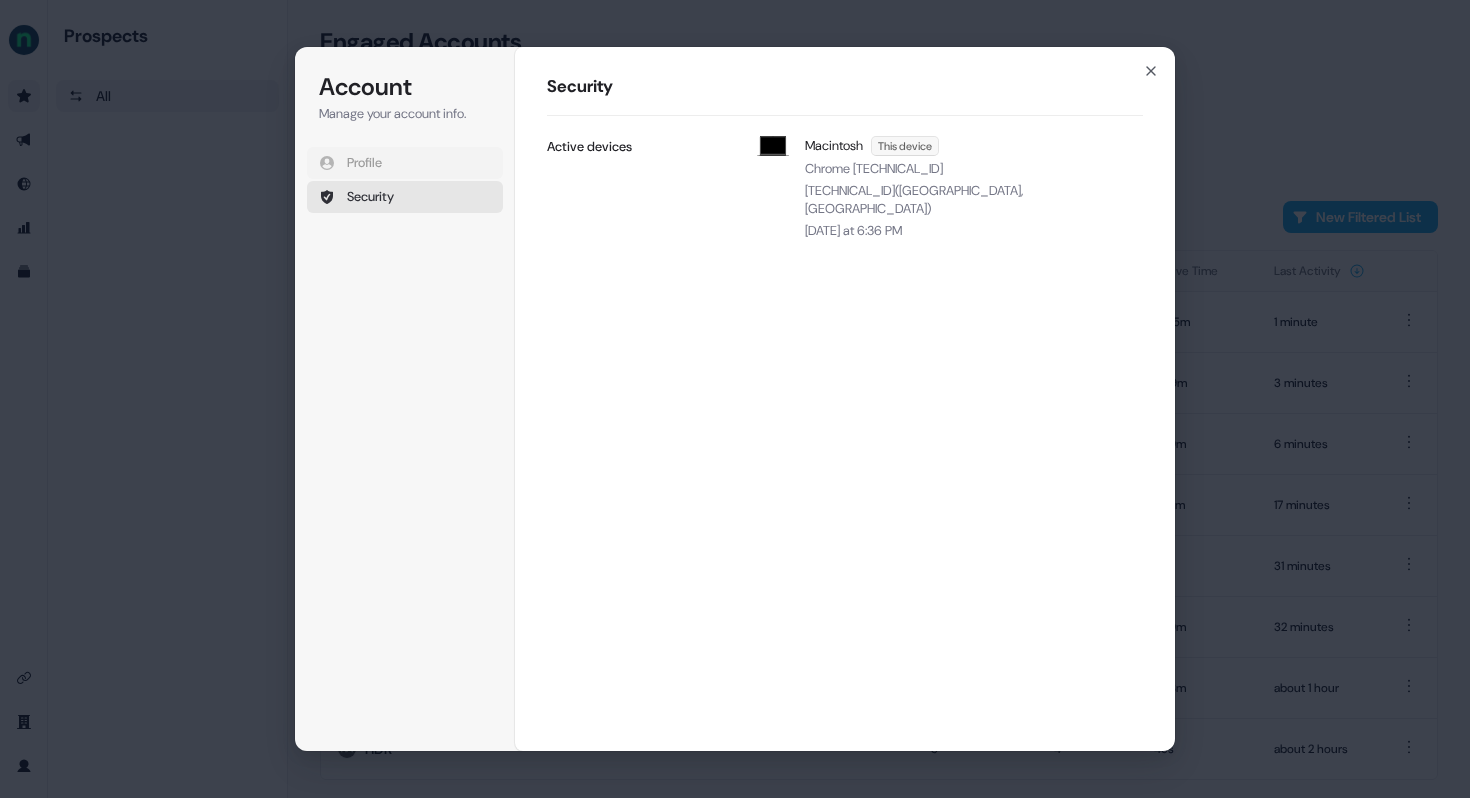 click on "Profile" at bounding box center [405, 163] 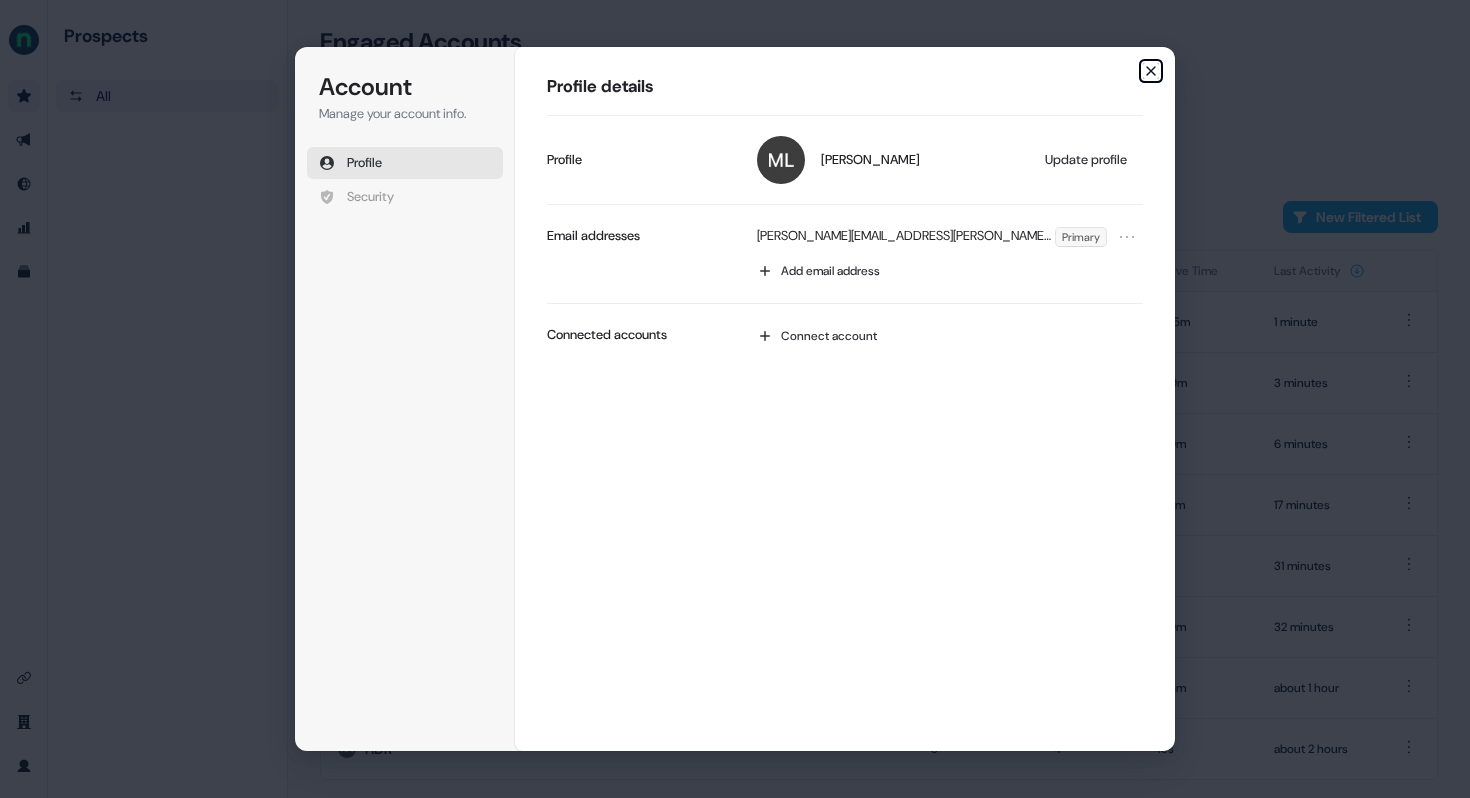 click 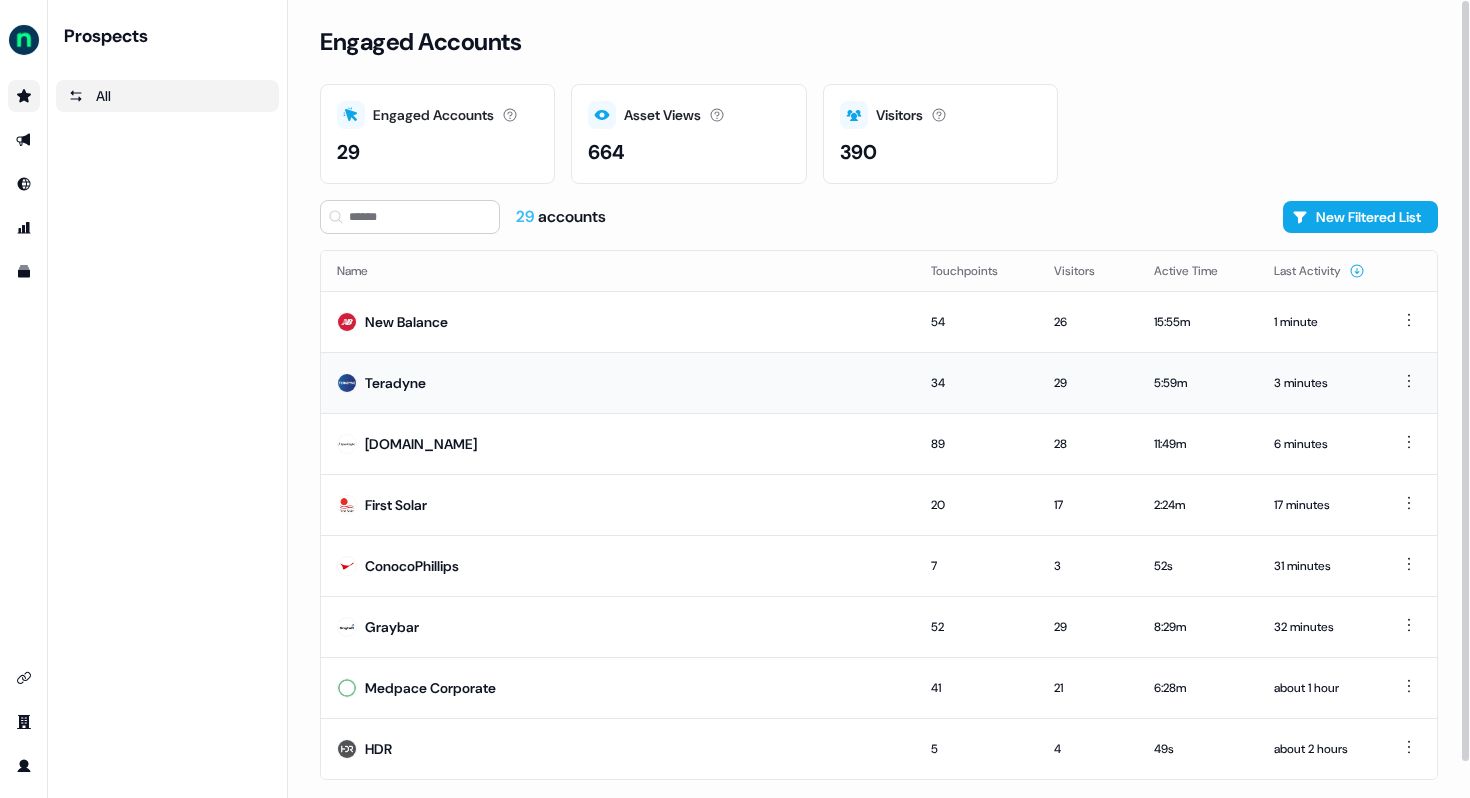 scroll, scrollTop: 37, scrollLeft: 0, axis: vertical 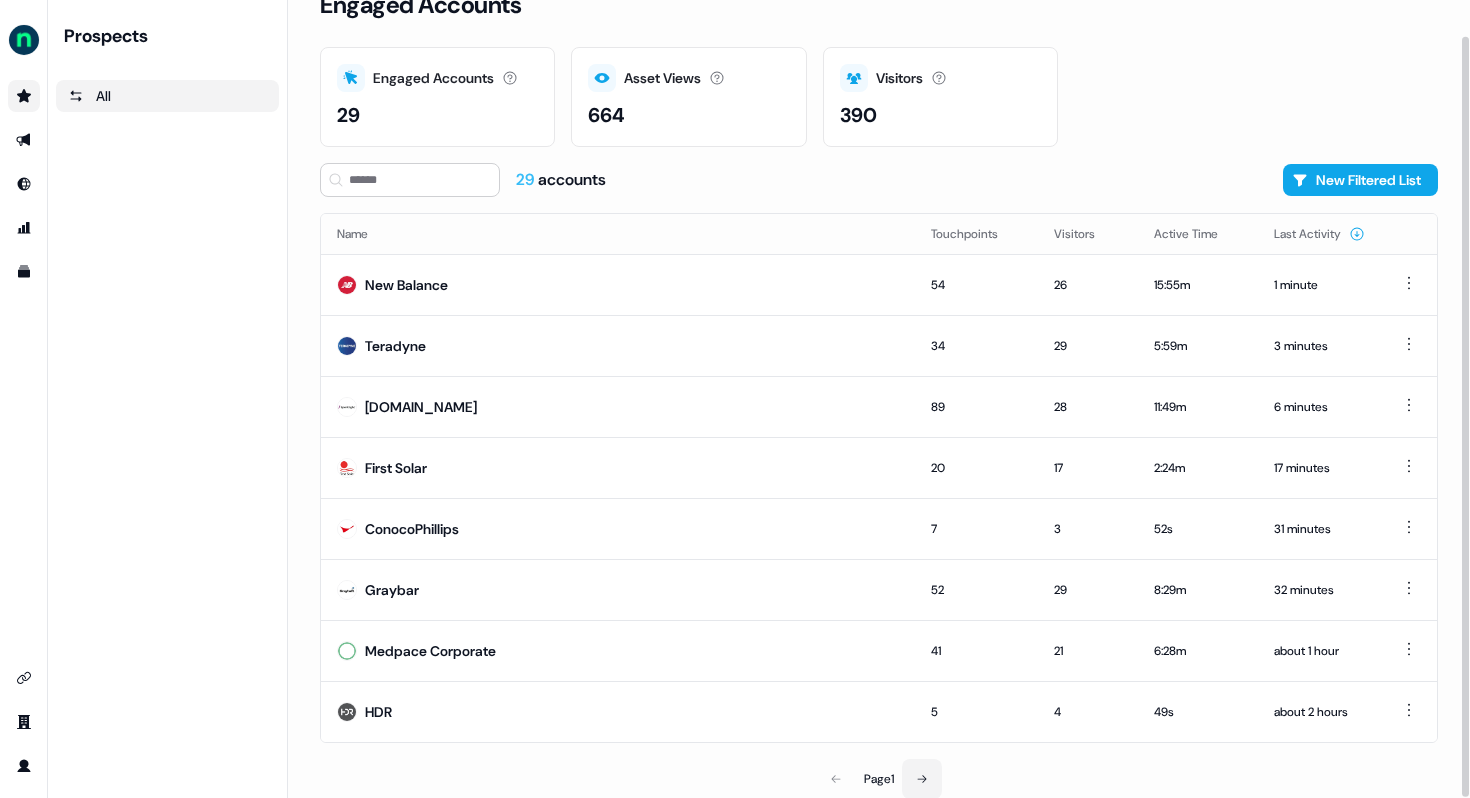 click 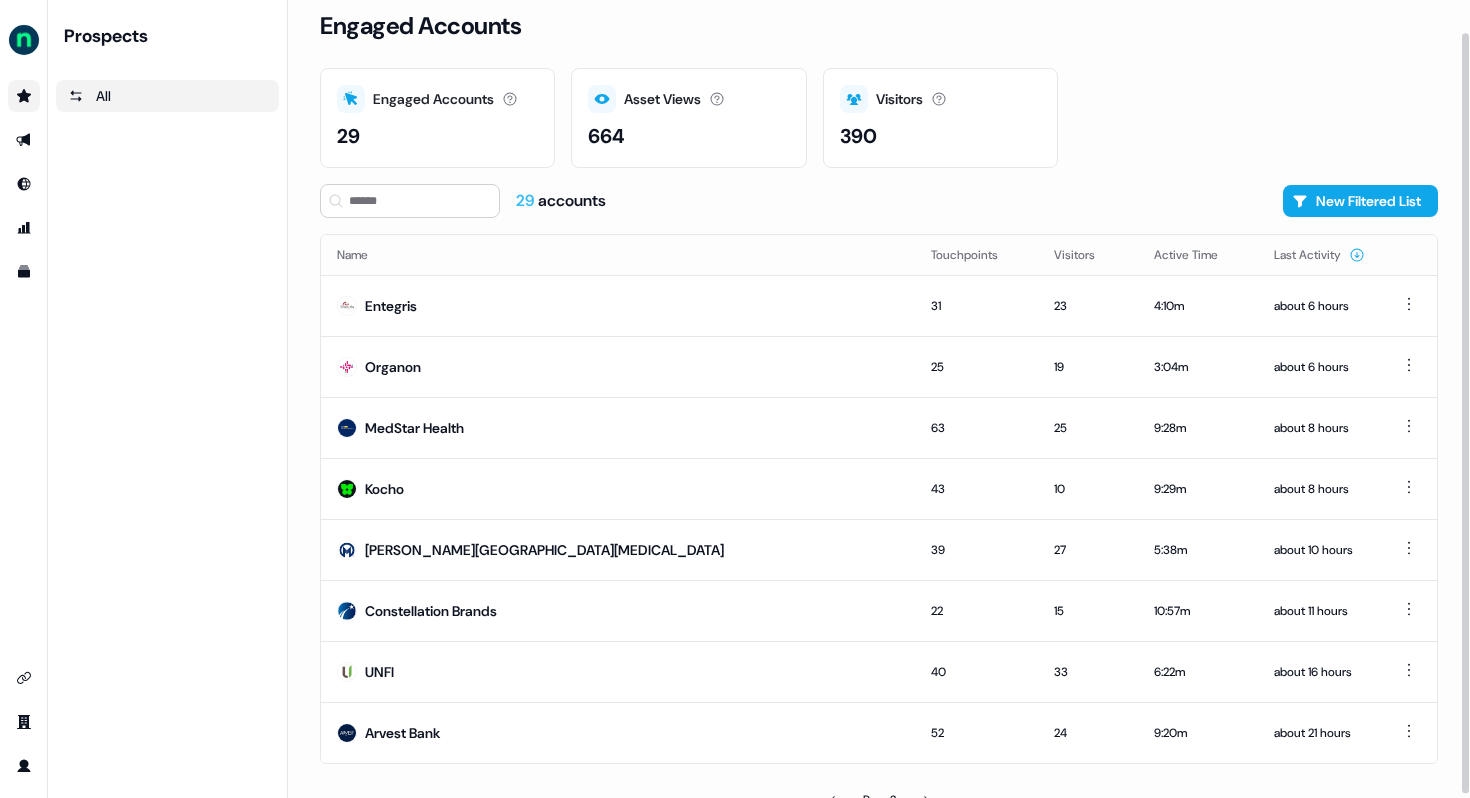 scroll, scrollTop: 37, scrollLeft: 0, axis: vertical 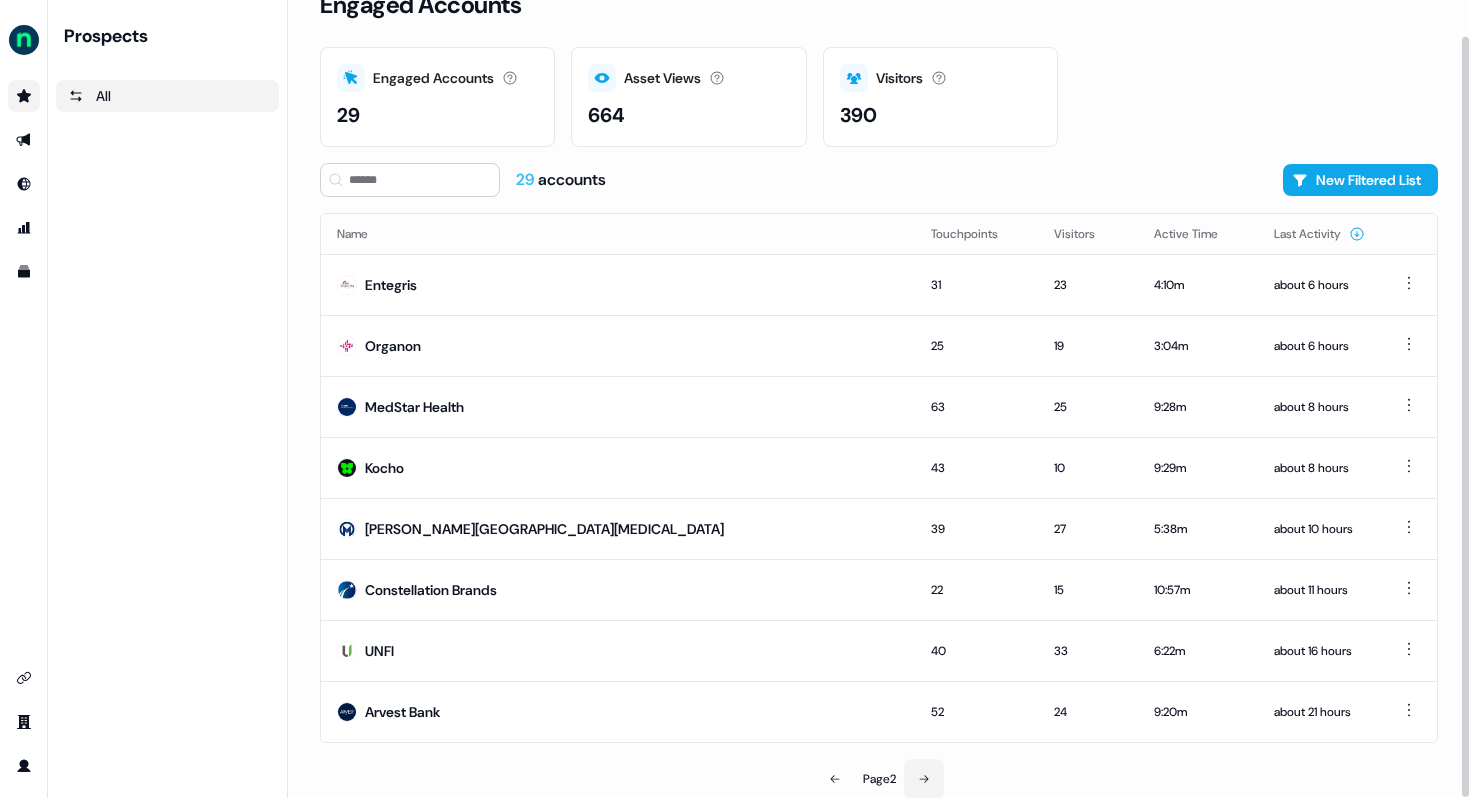click at bounding box center (924, 779) 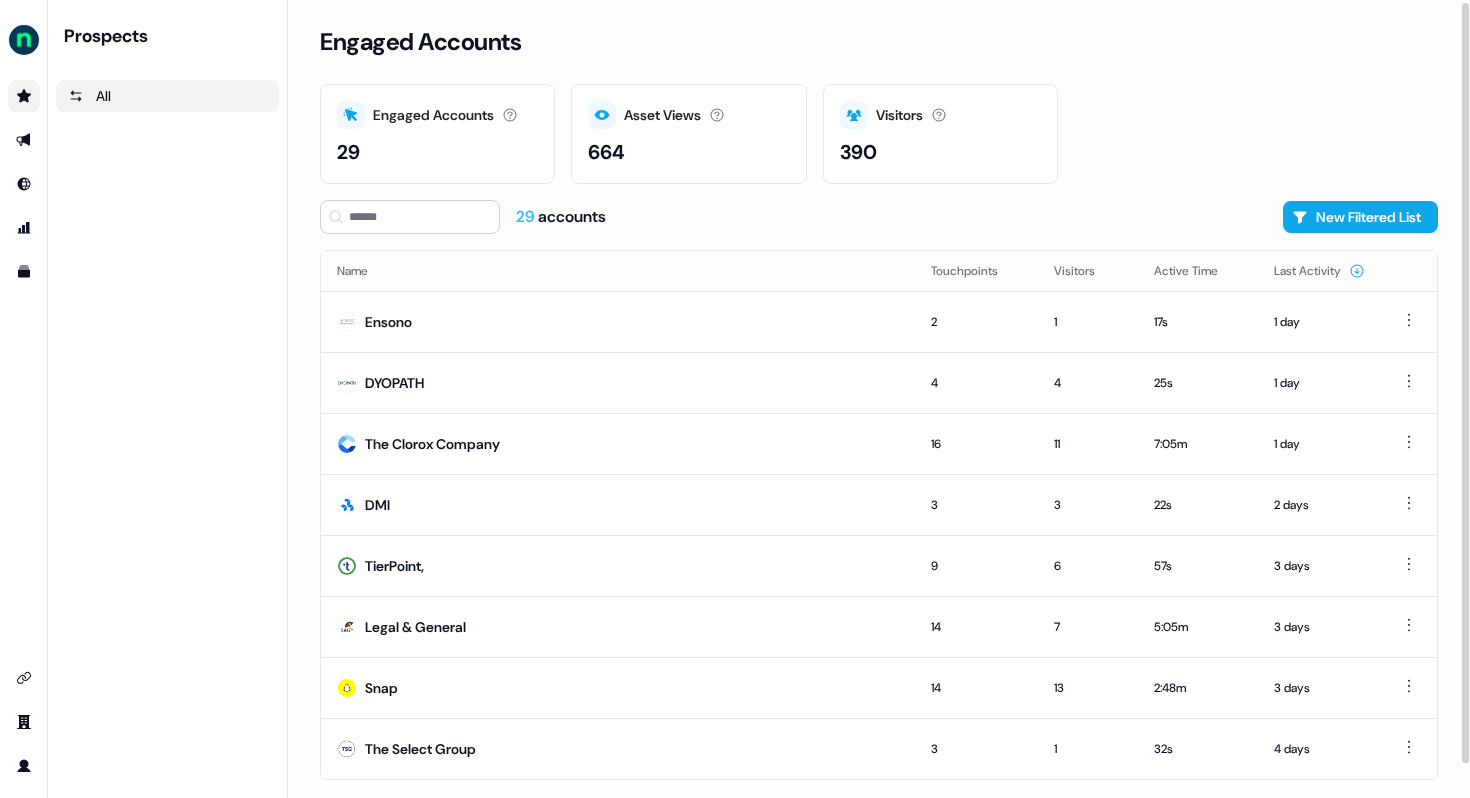 scroll, scrollTop: 37, scrollLeft: 0, axis: vertical 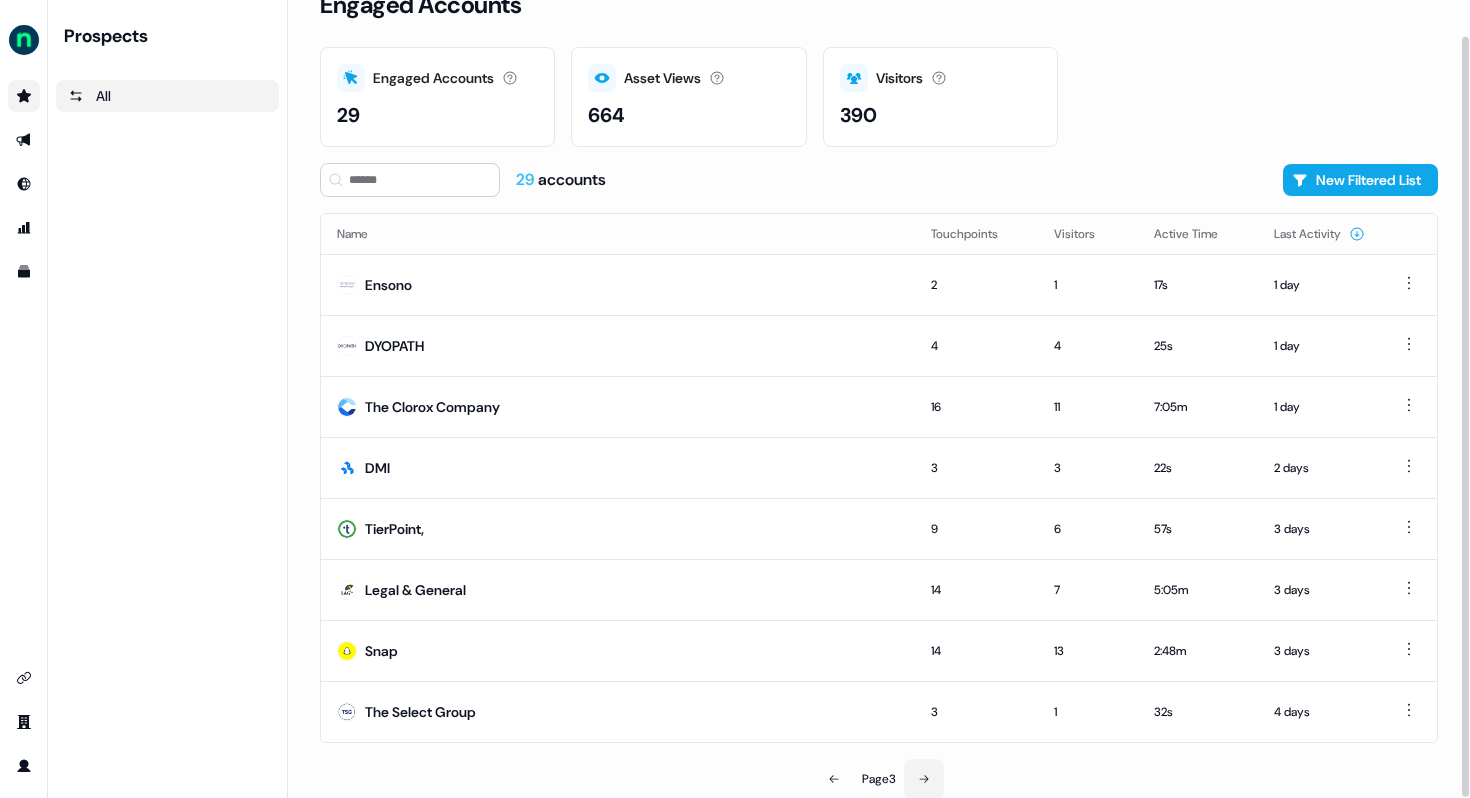 click 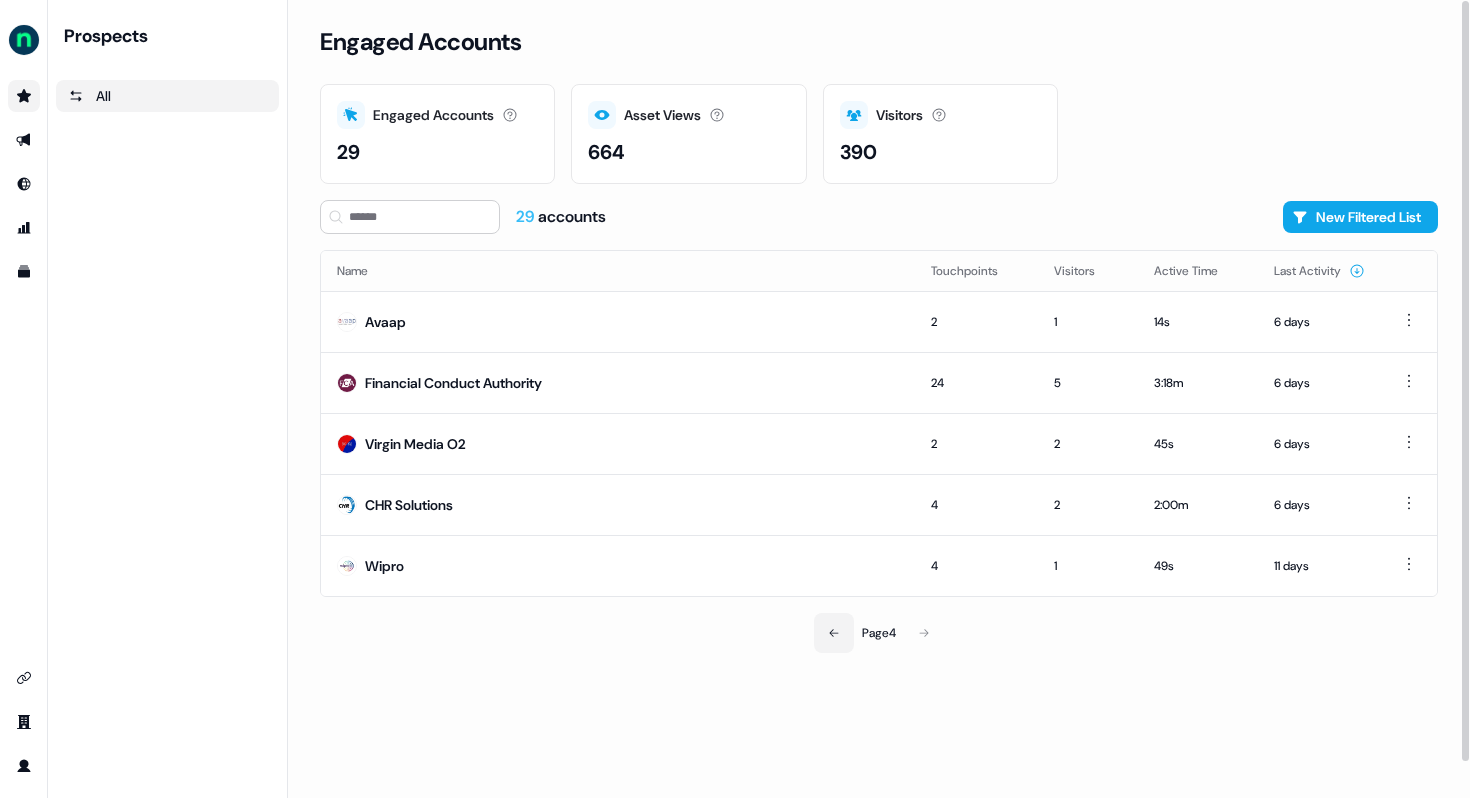 click at bounding box center [834, 633] 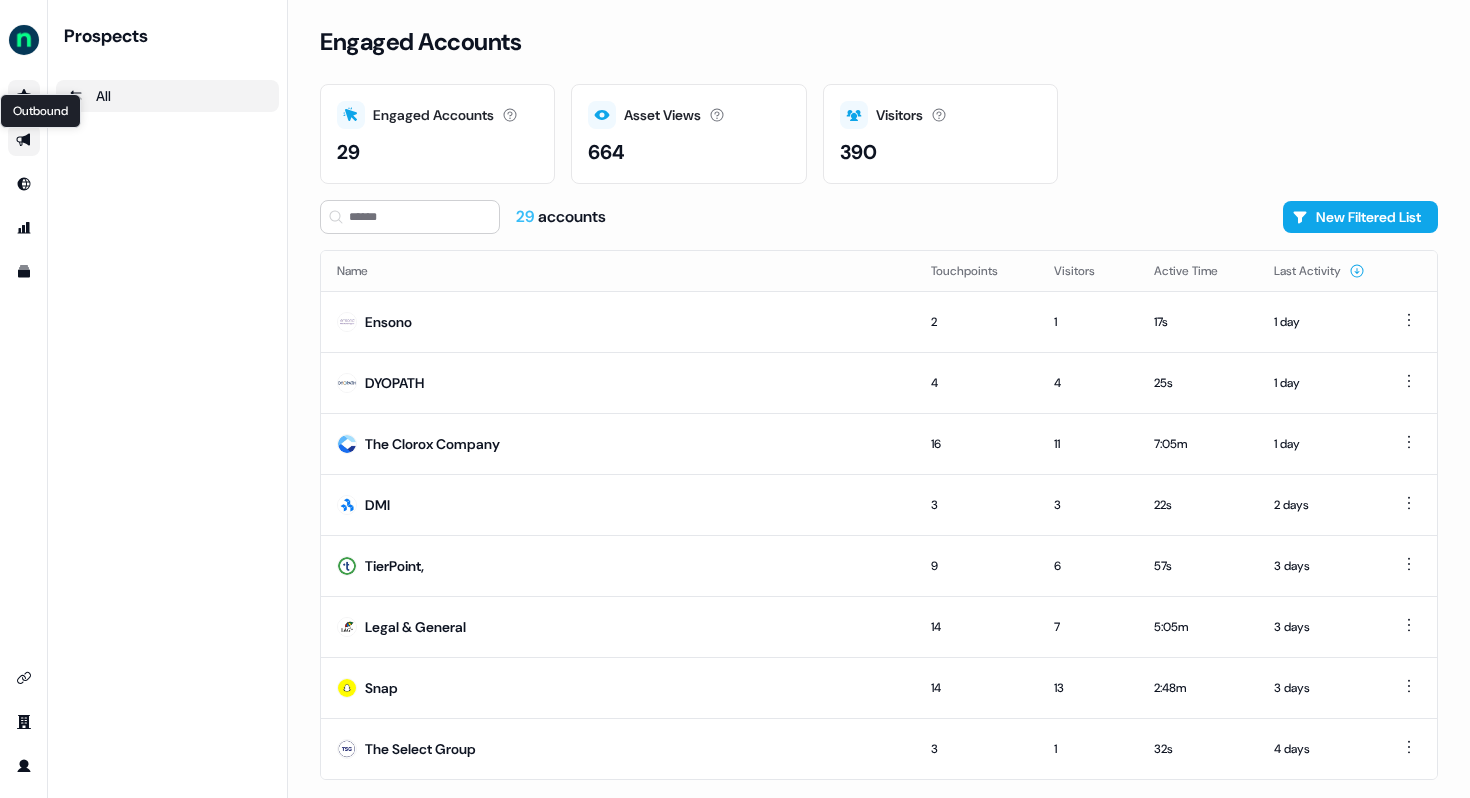 click 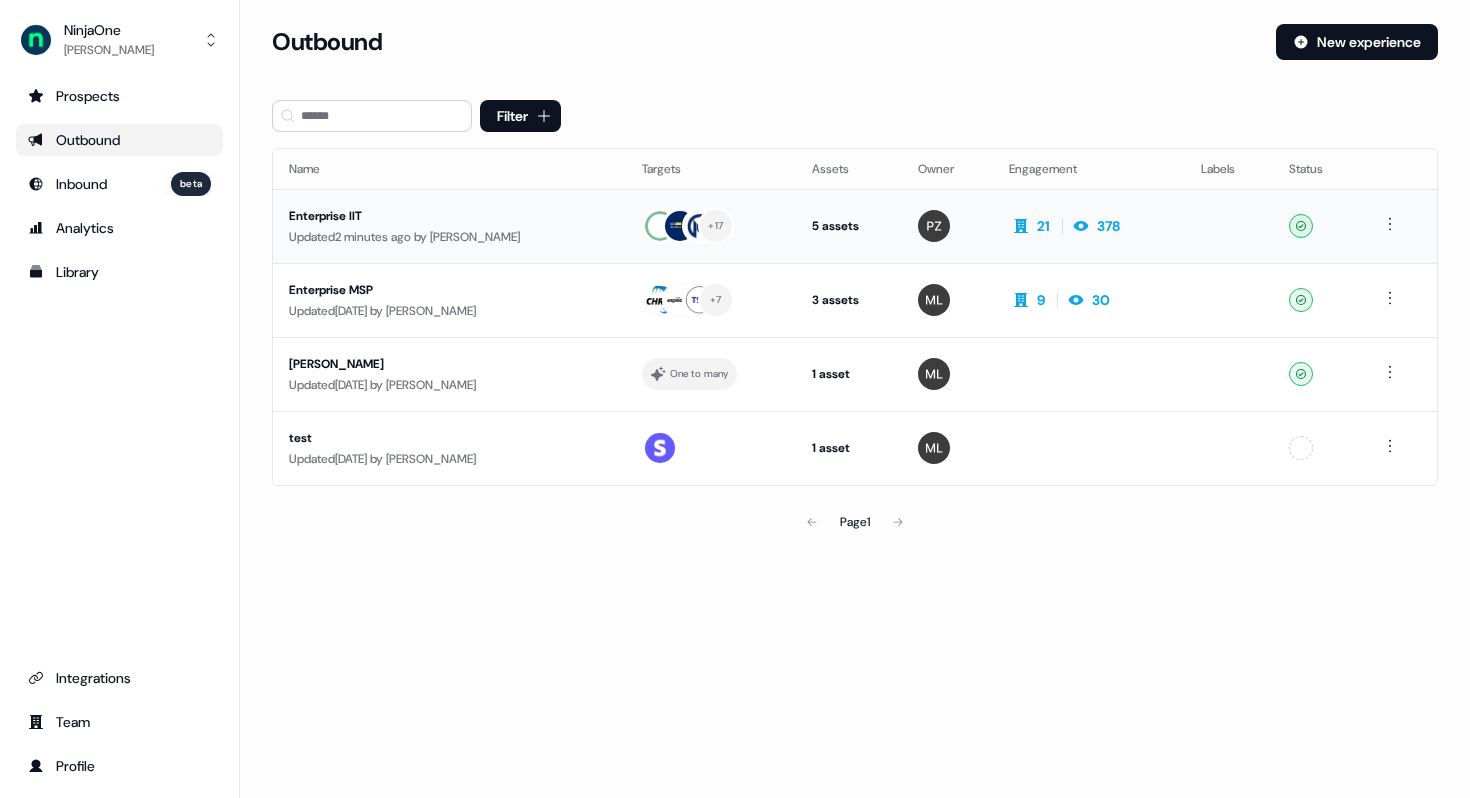 click on "Enterprise IIT" at bounding box center (449, 216) 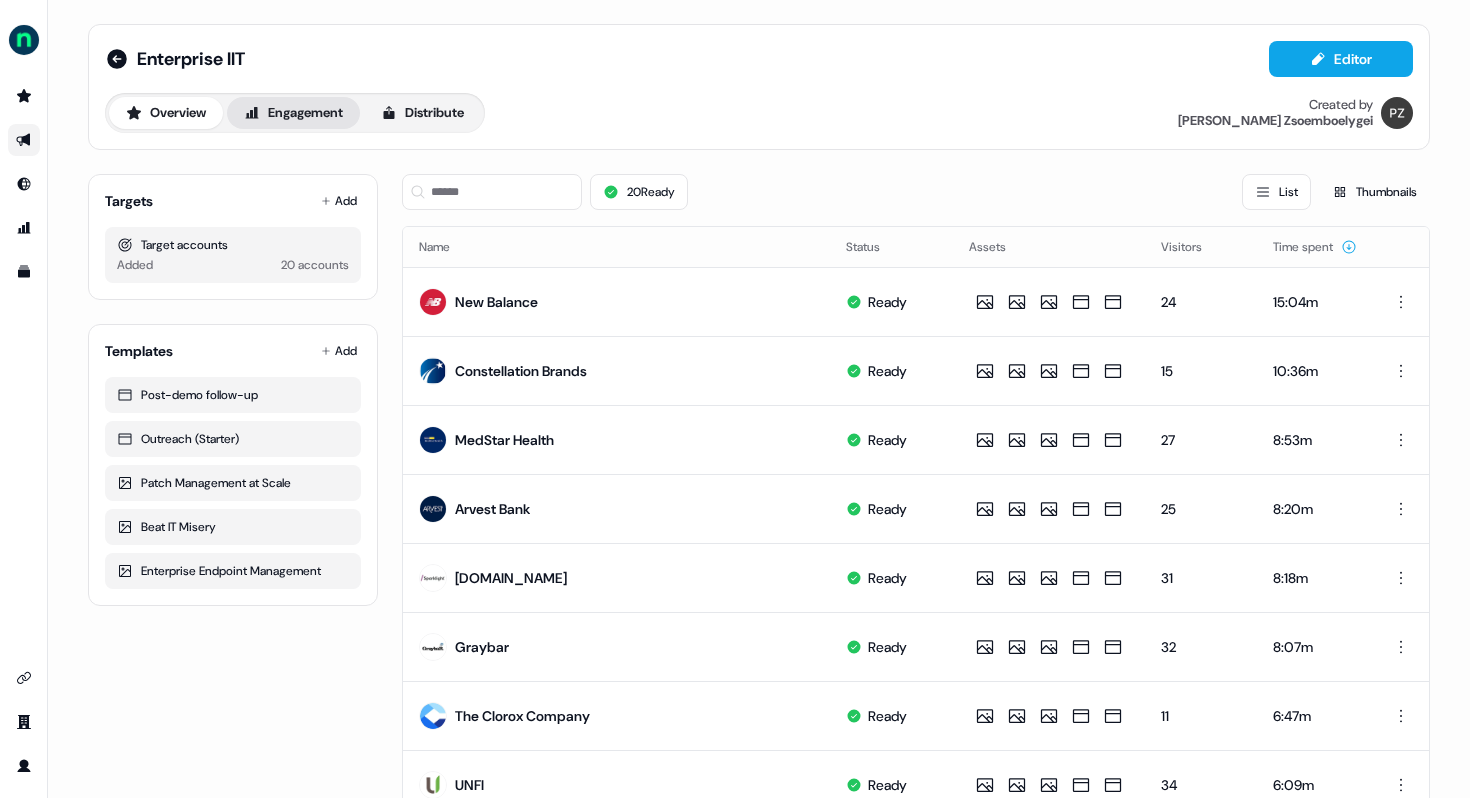click on "Engagement" at bounding box center (293, 113) 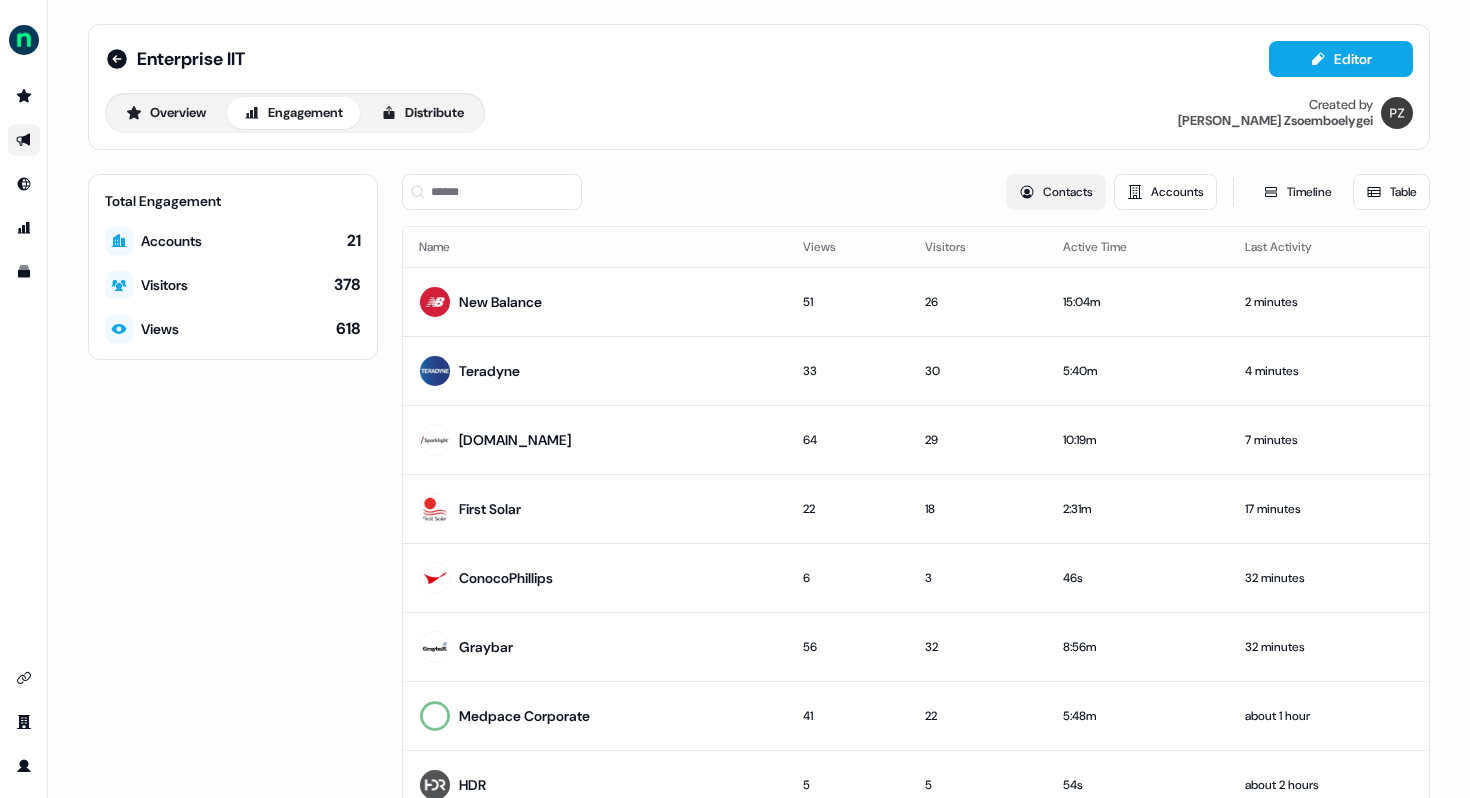 click on "Contacts" at bounding box center (1056, 192) 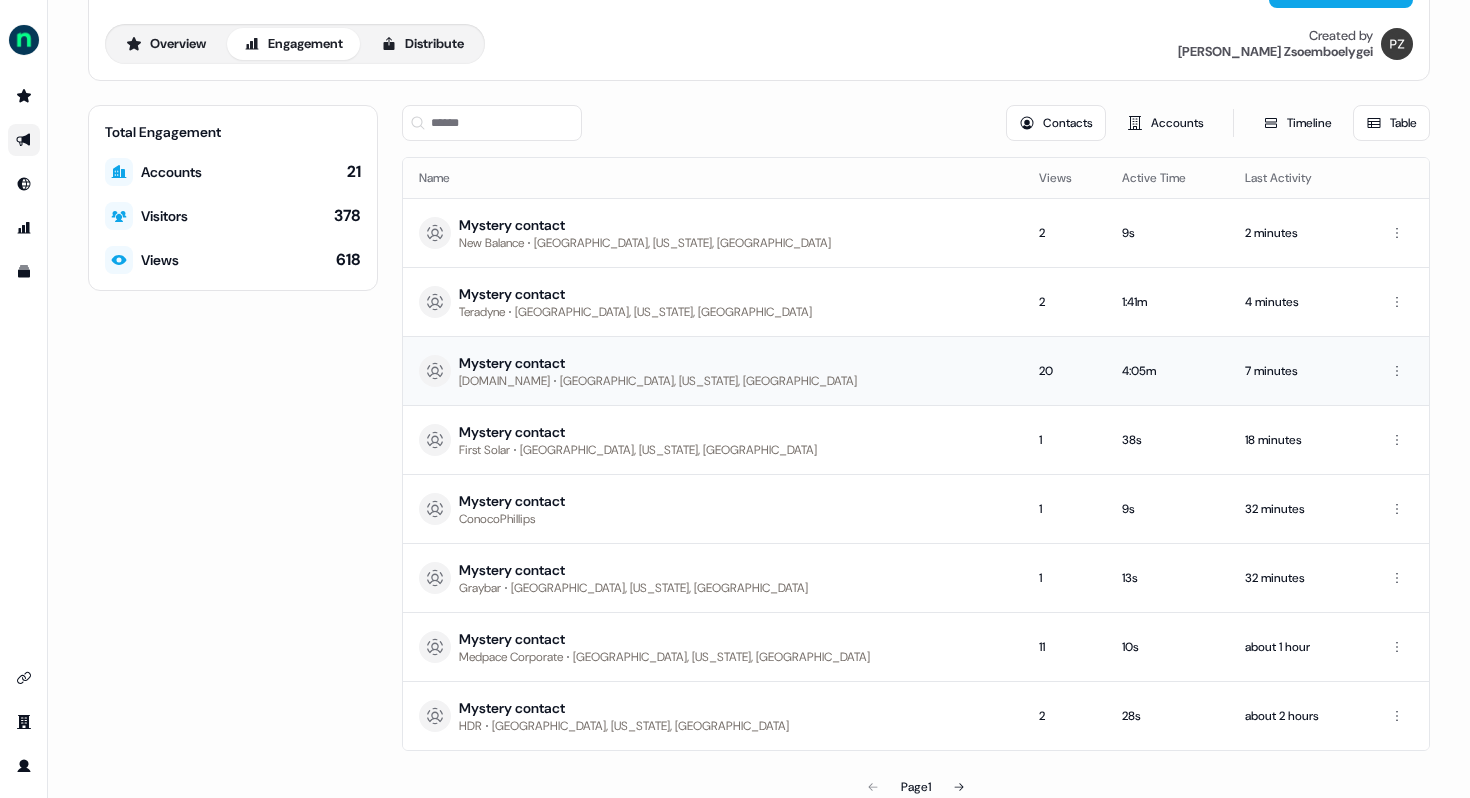 scroll, scrollTop: 101, scrollLeft: 0, axis: vertical 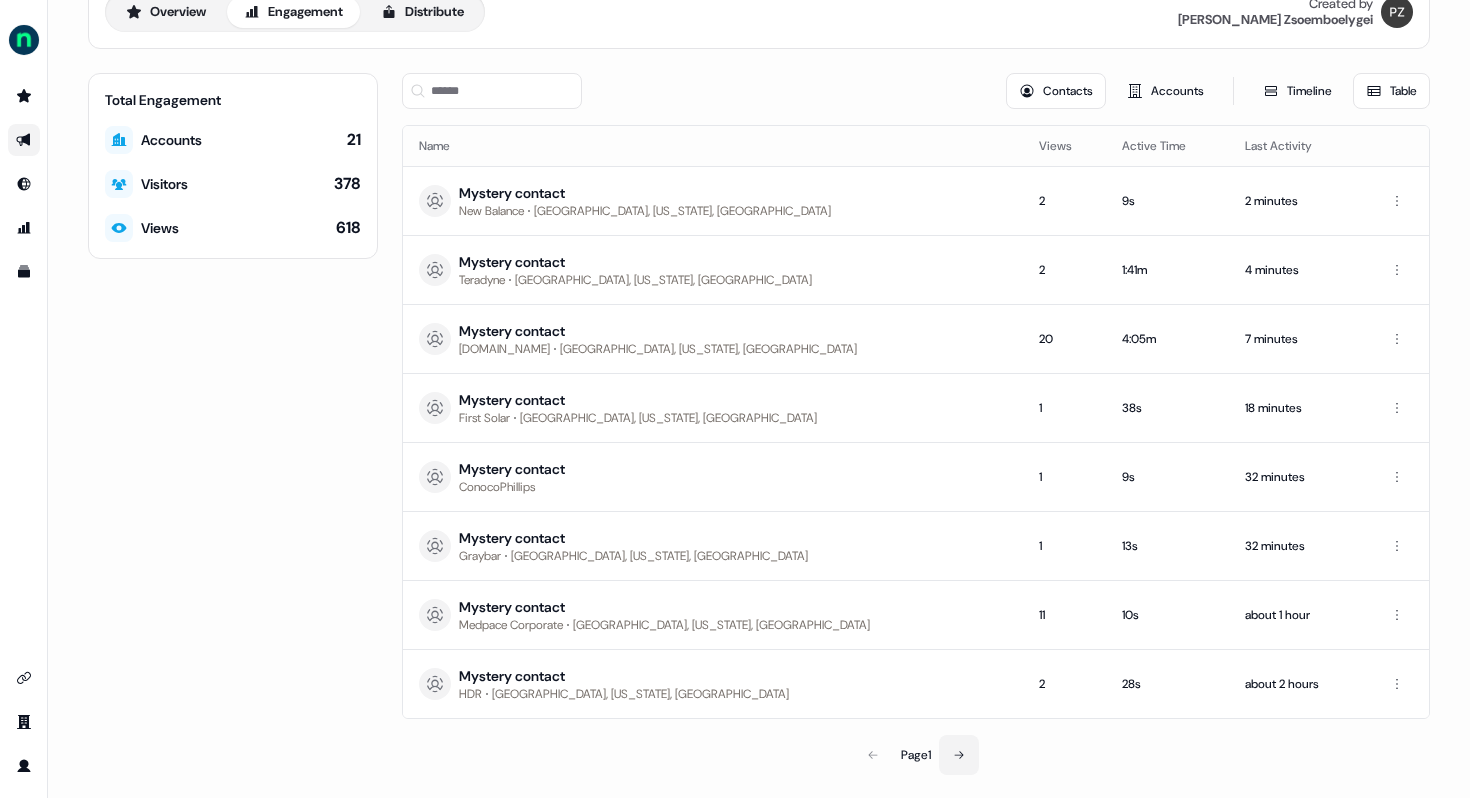 click 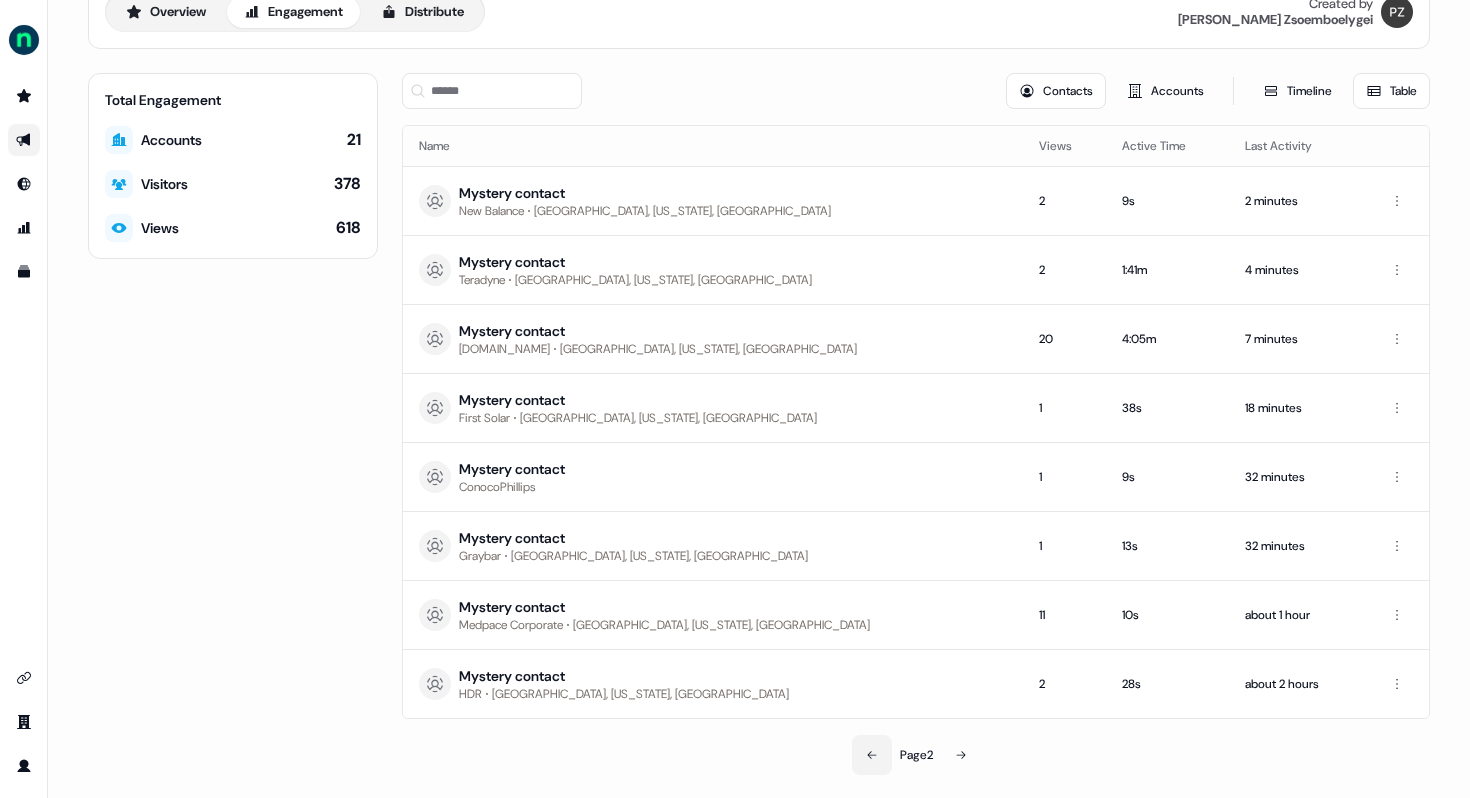 click at bounding box center [872, 755] 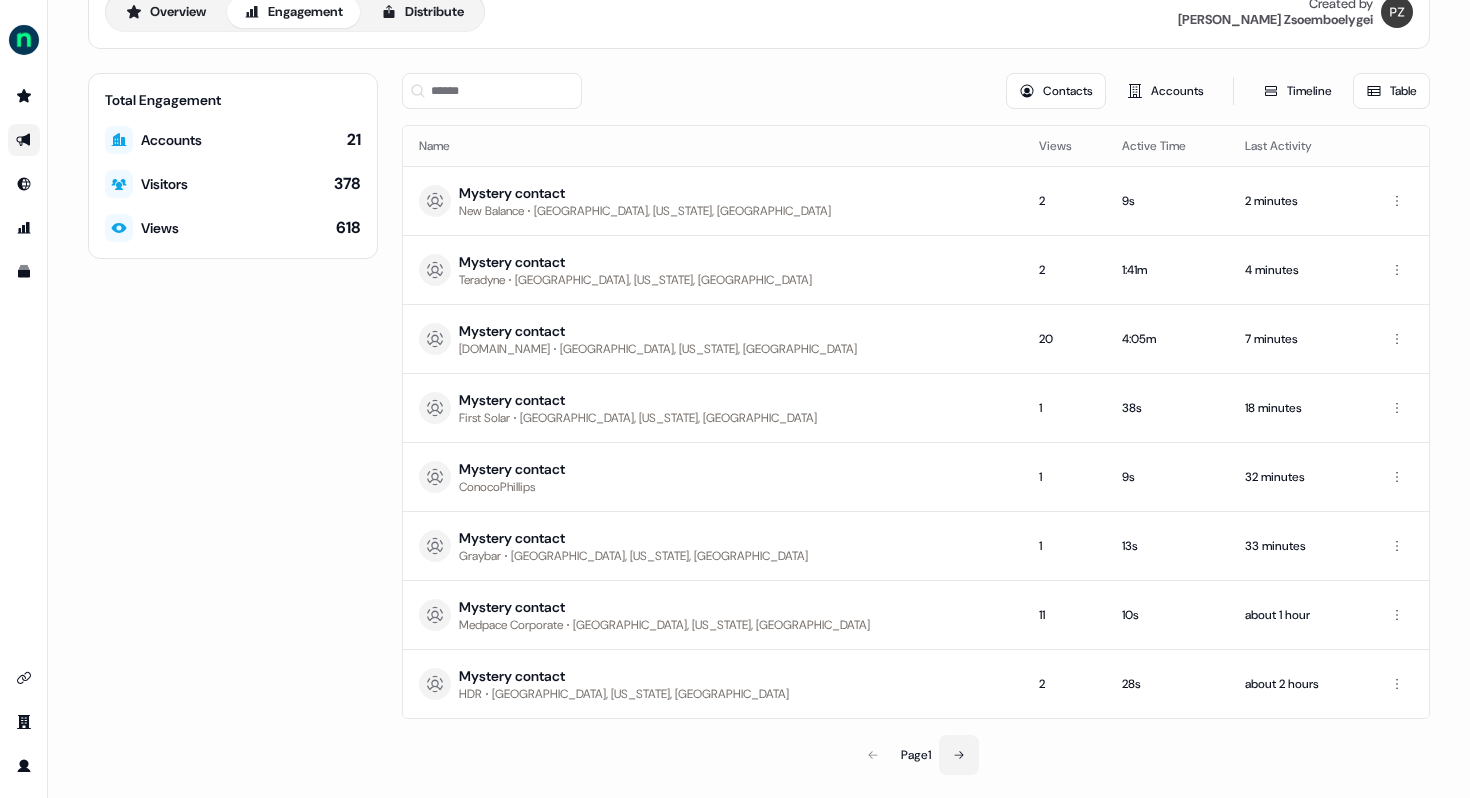click 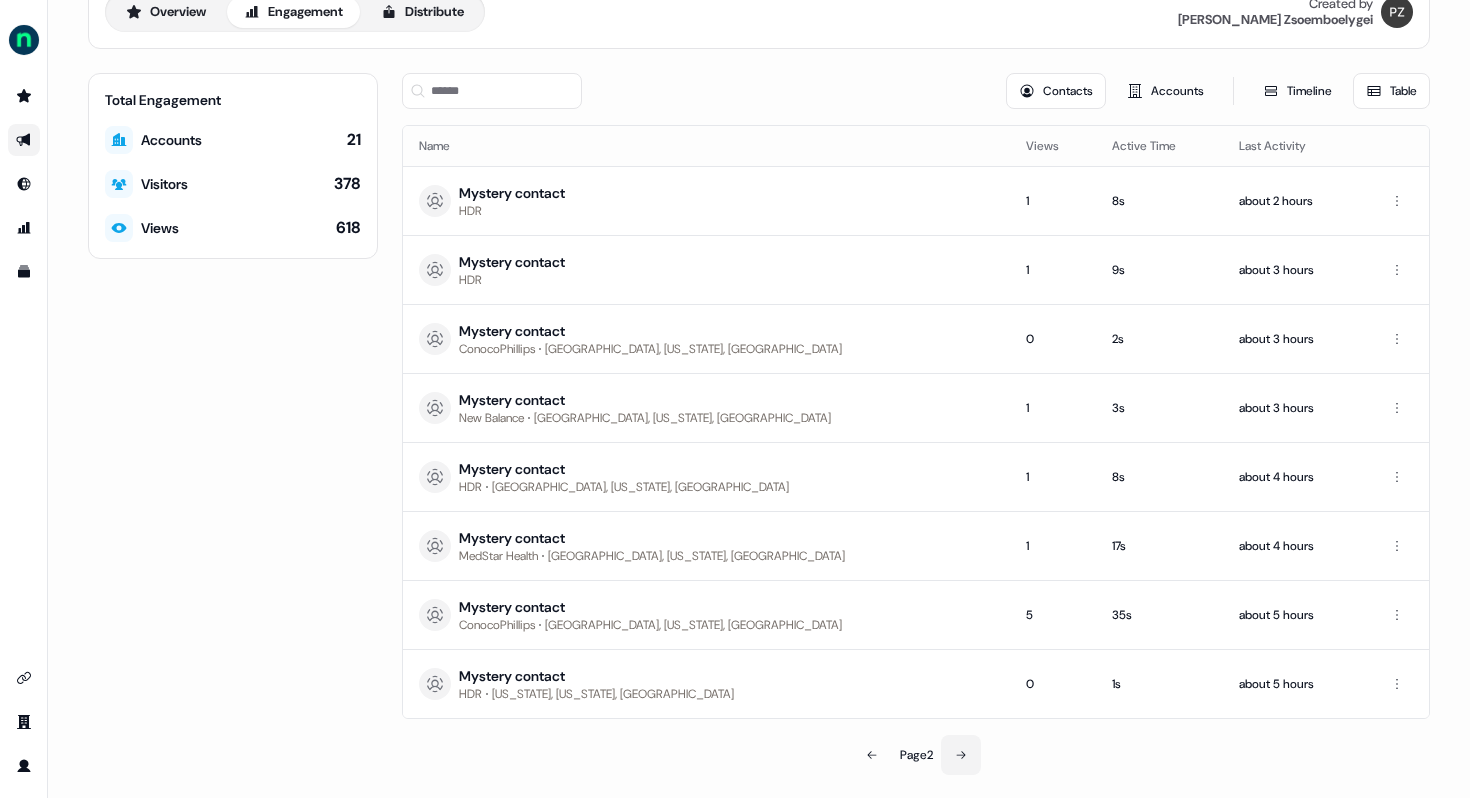 click 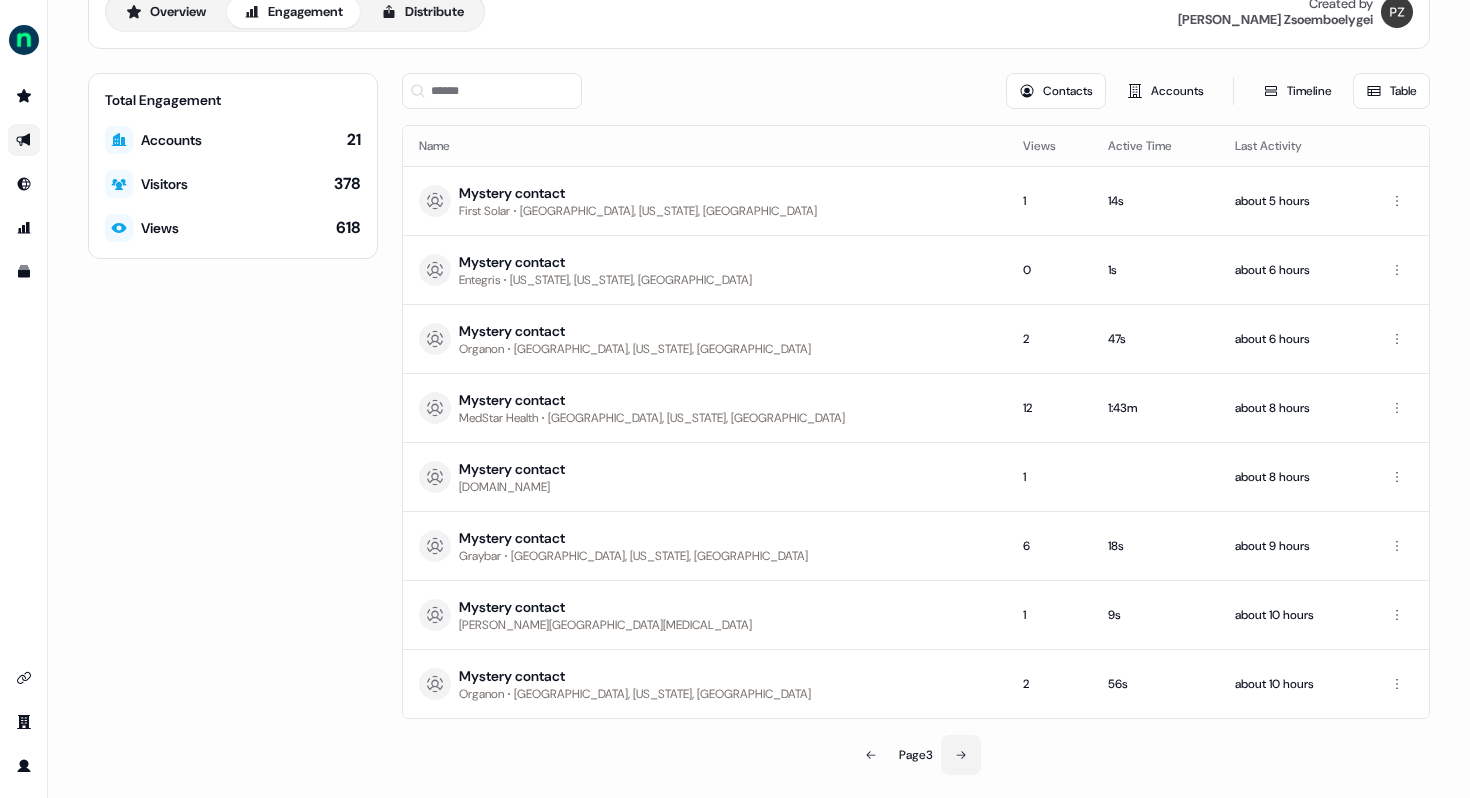 click 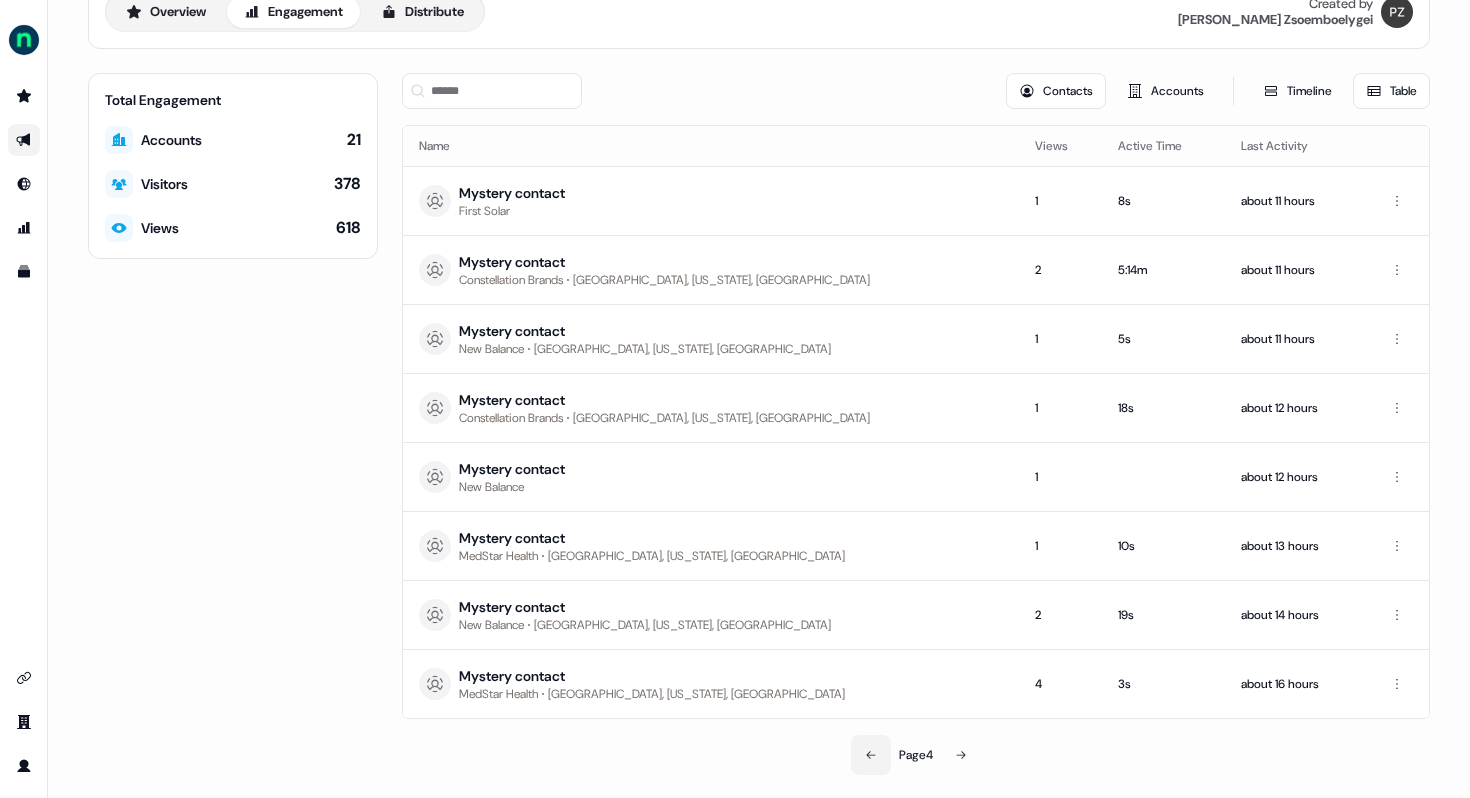 click at bounding box center (871, 755) 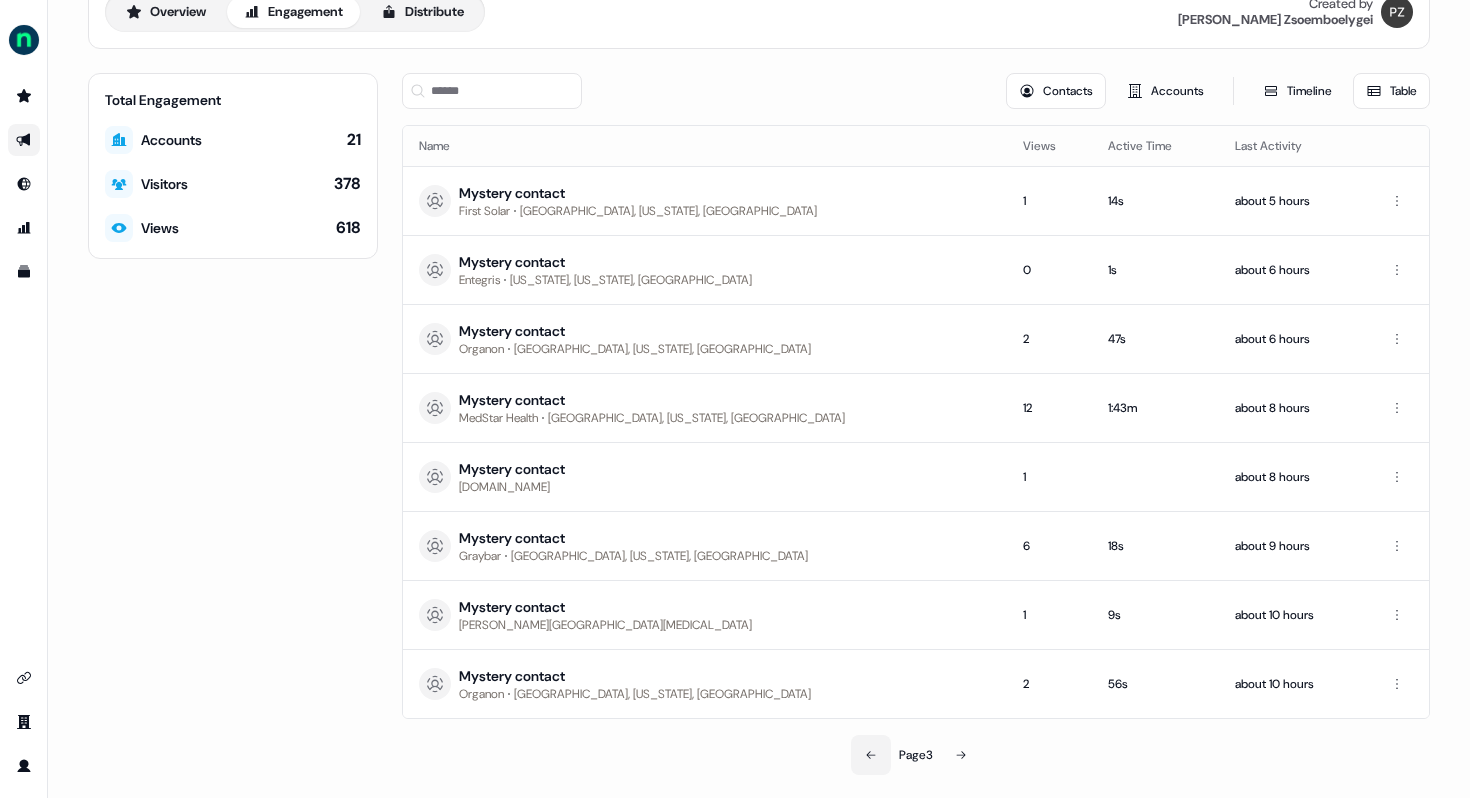 click at bounding box center [871, 755] 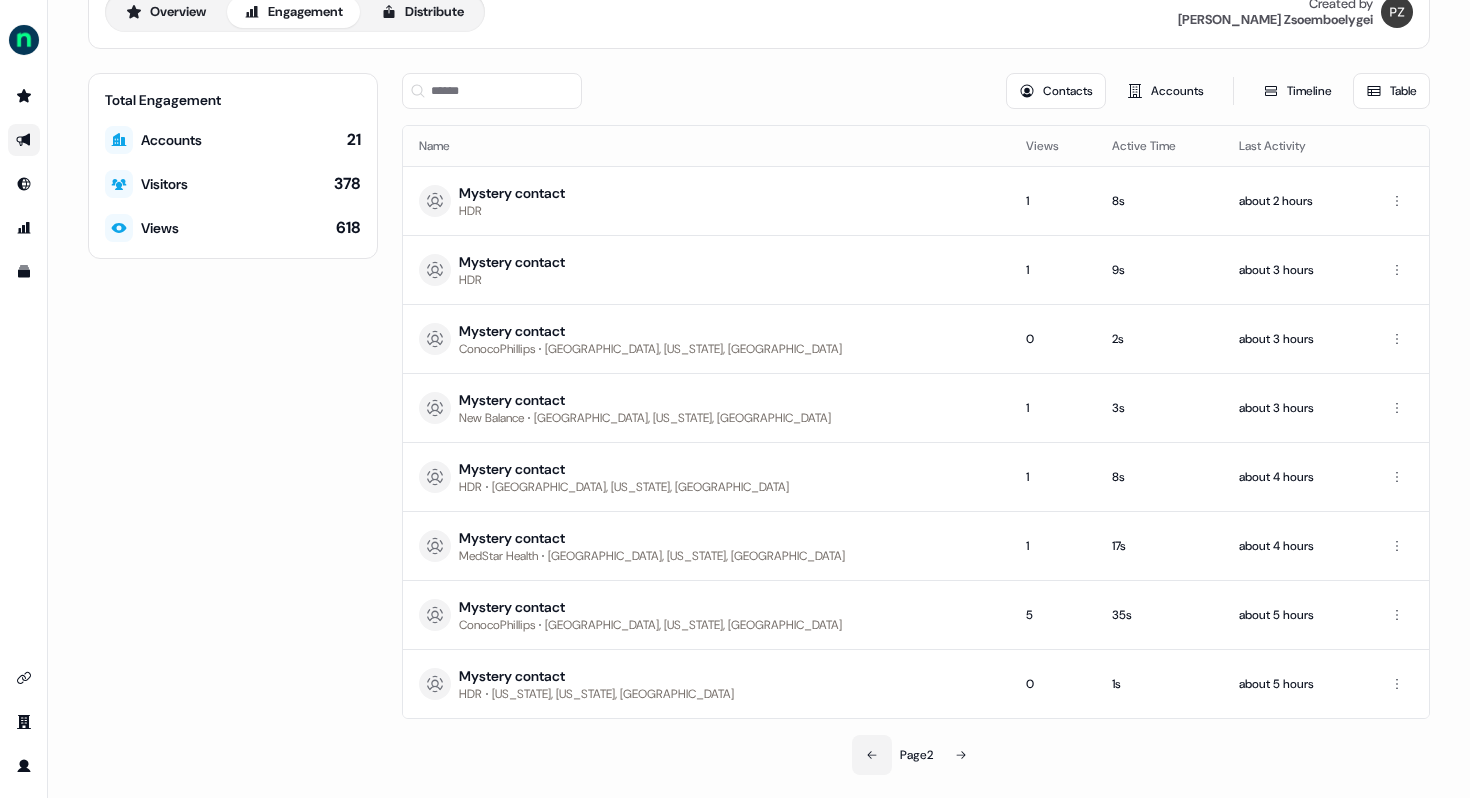 click at bounding box center (872, 755) 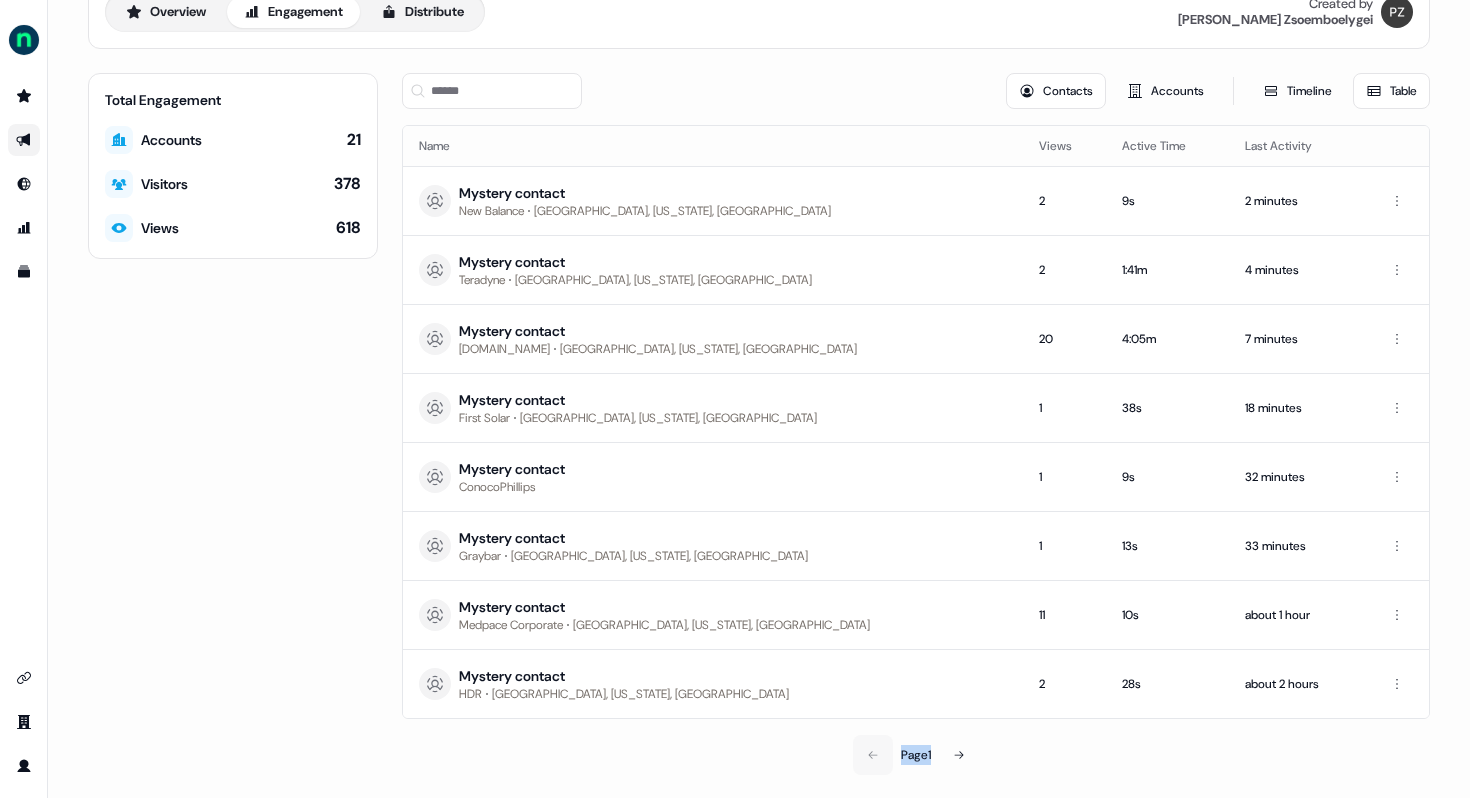 click on "Page  1" at bounding box center (916, 755) 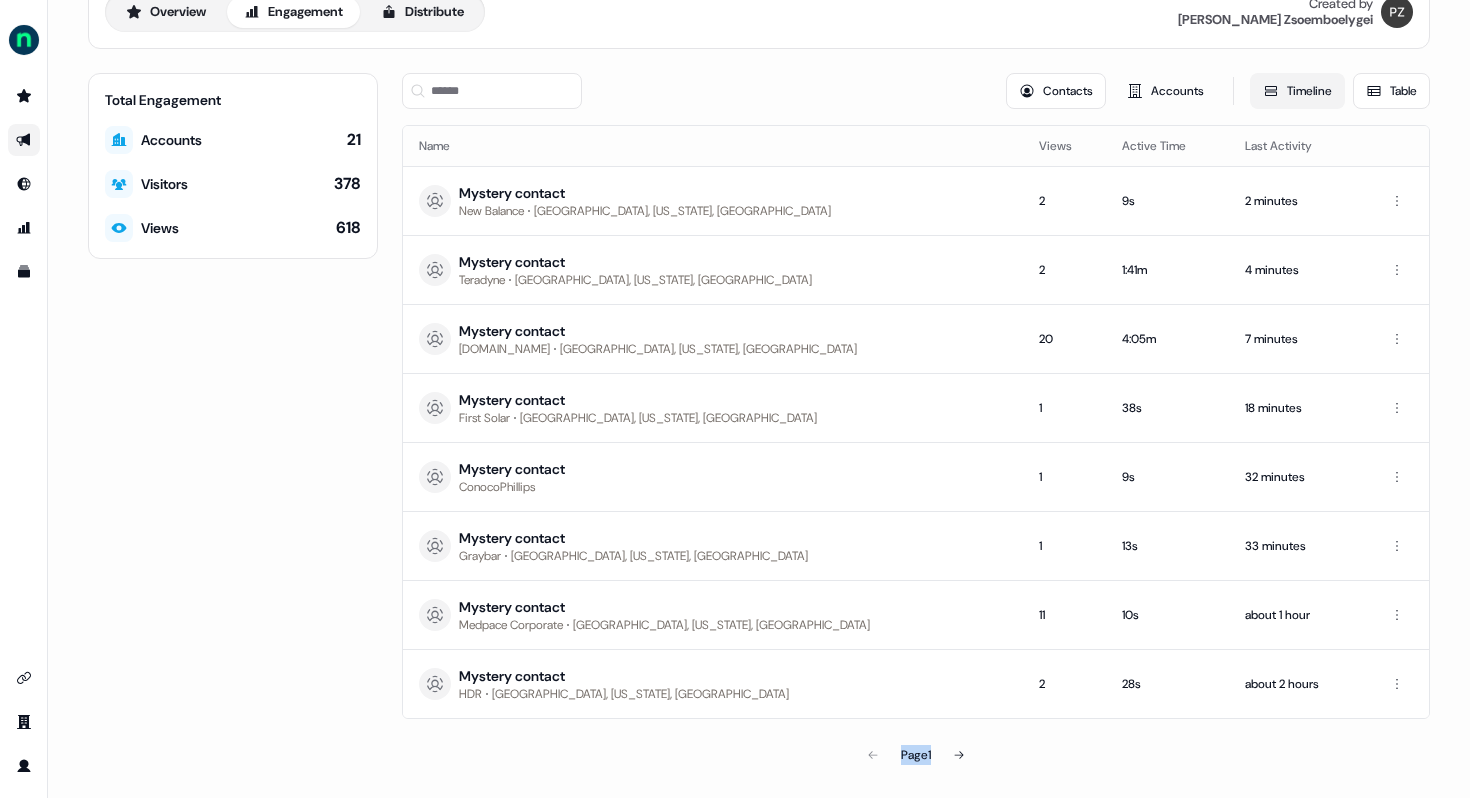 click on "Timeline" at bounding box center [1297, 91] 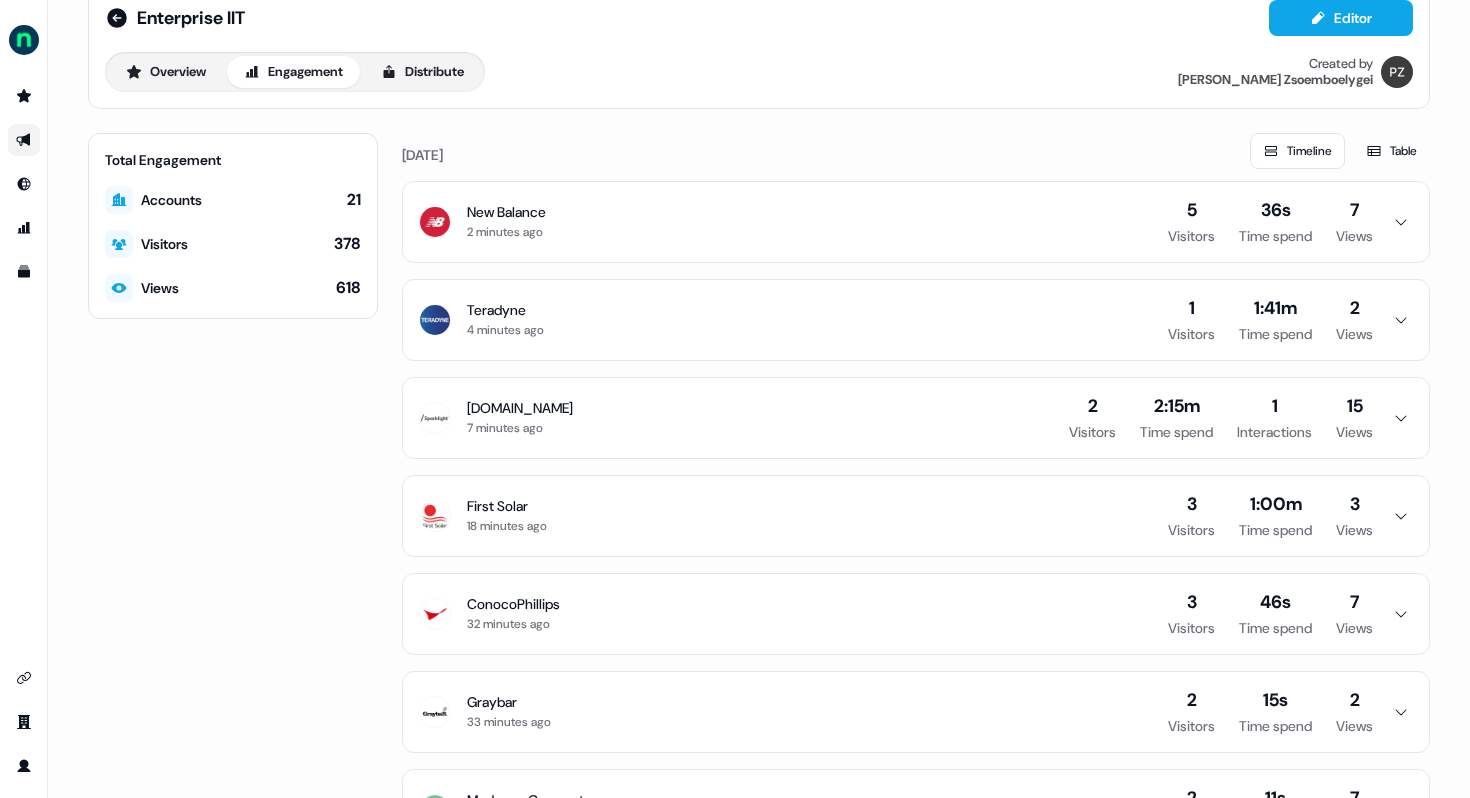 scroll, scrollTop: 49, scrollLeft: 0, axis: vertical 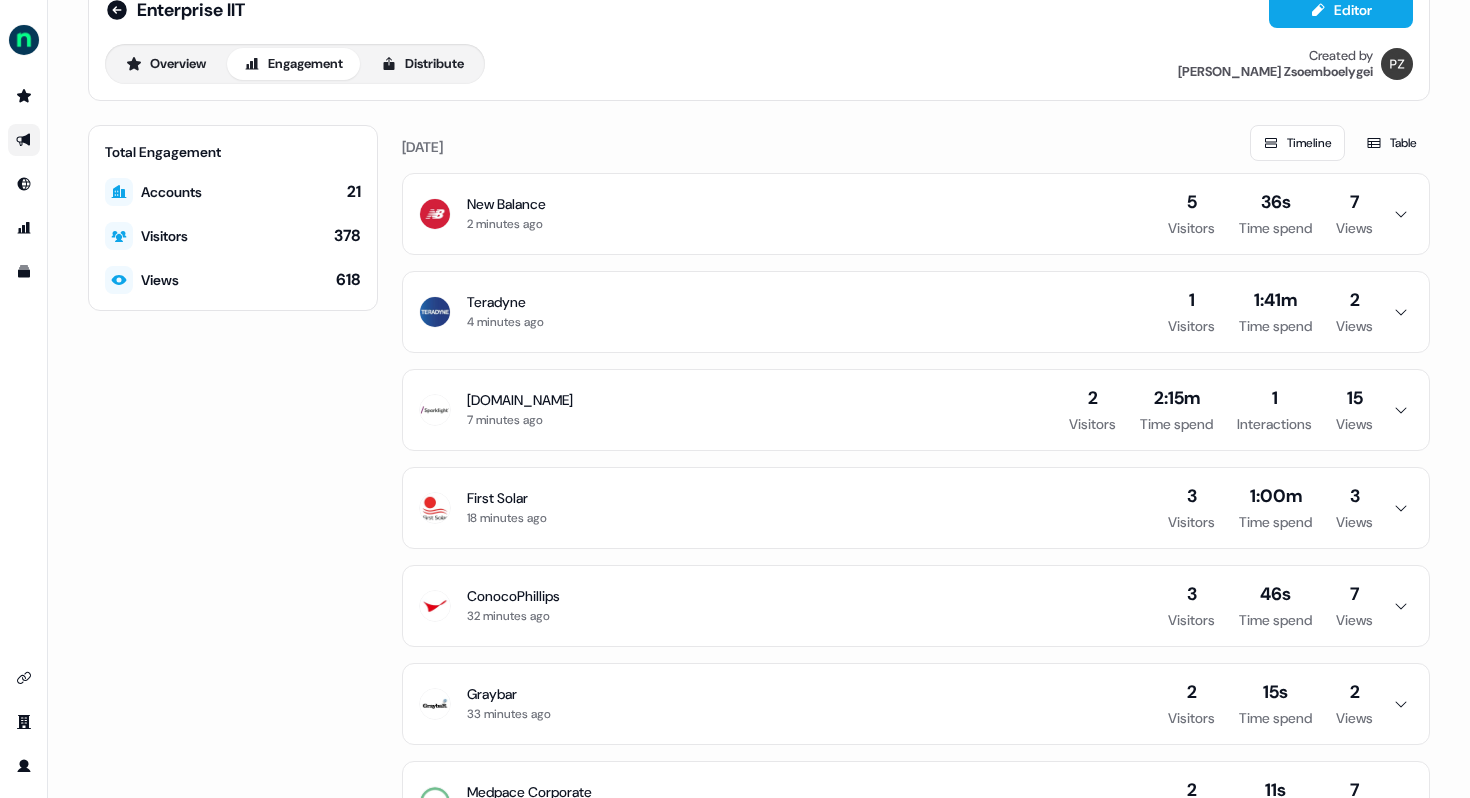 click 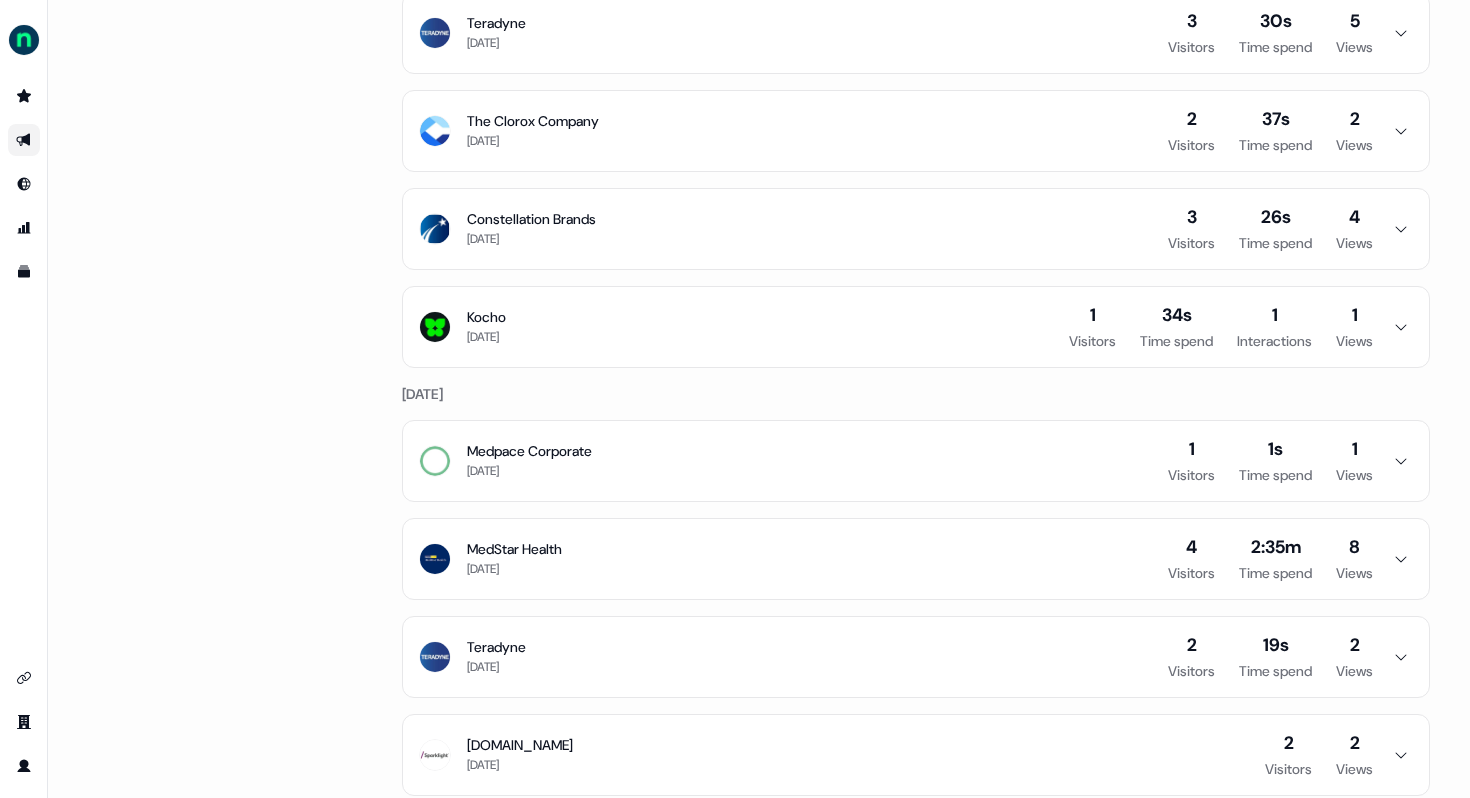 scroll, scrollTop: 3507, scrollLeft: 0, axis: vertical 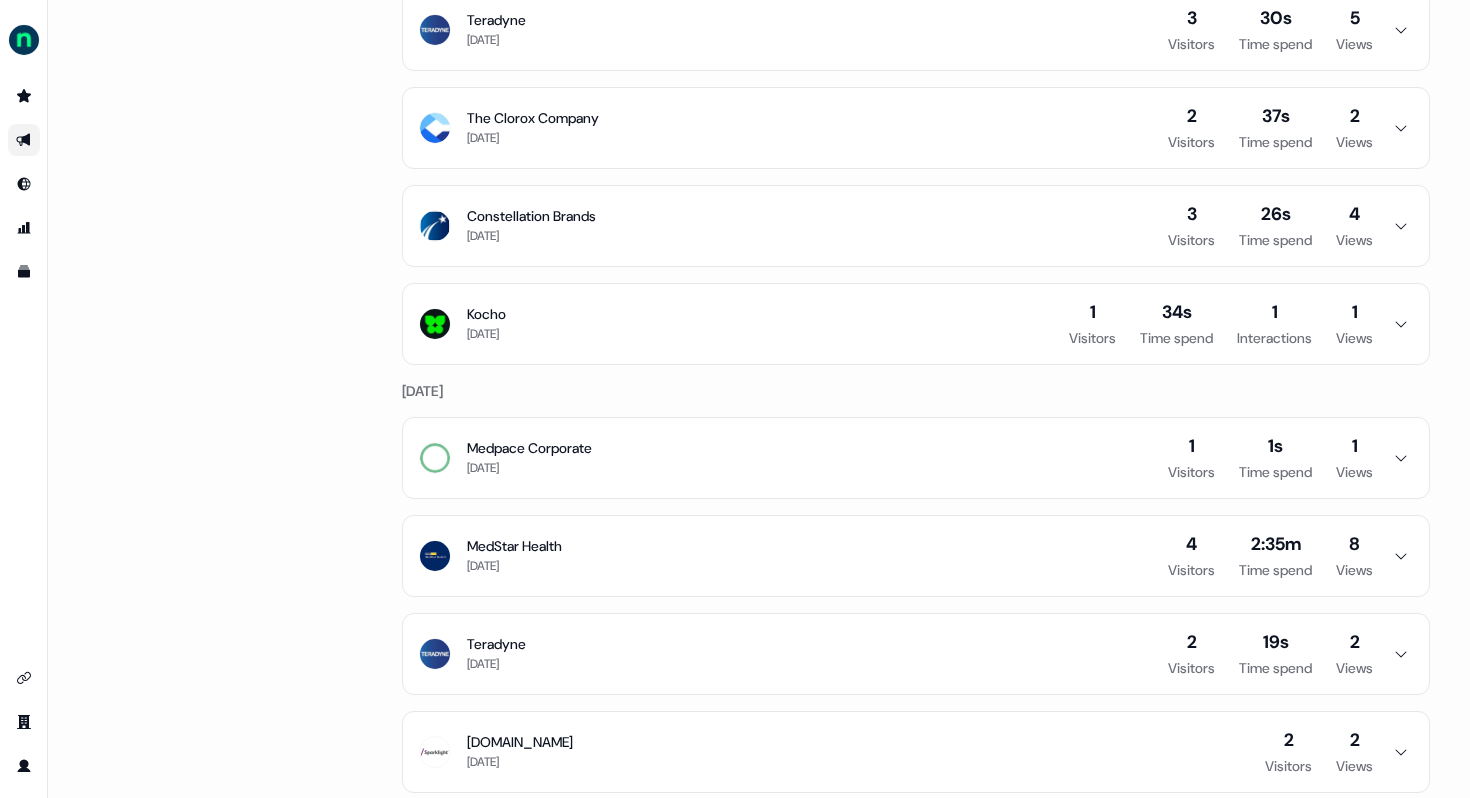 click 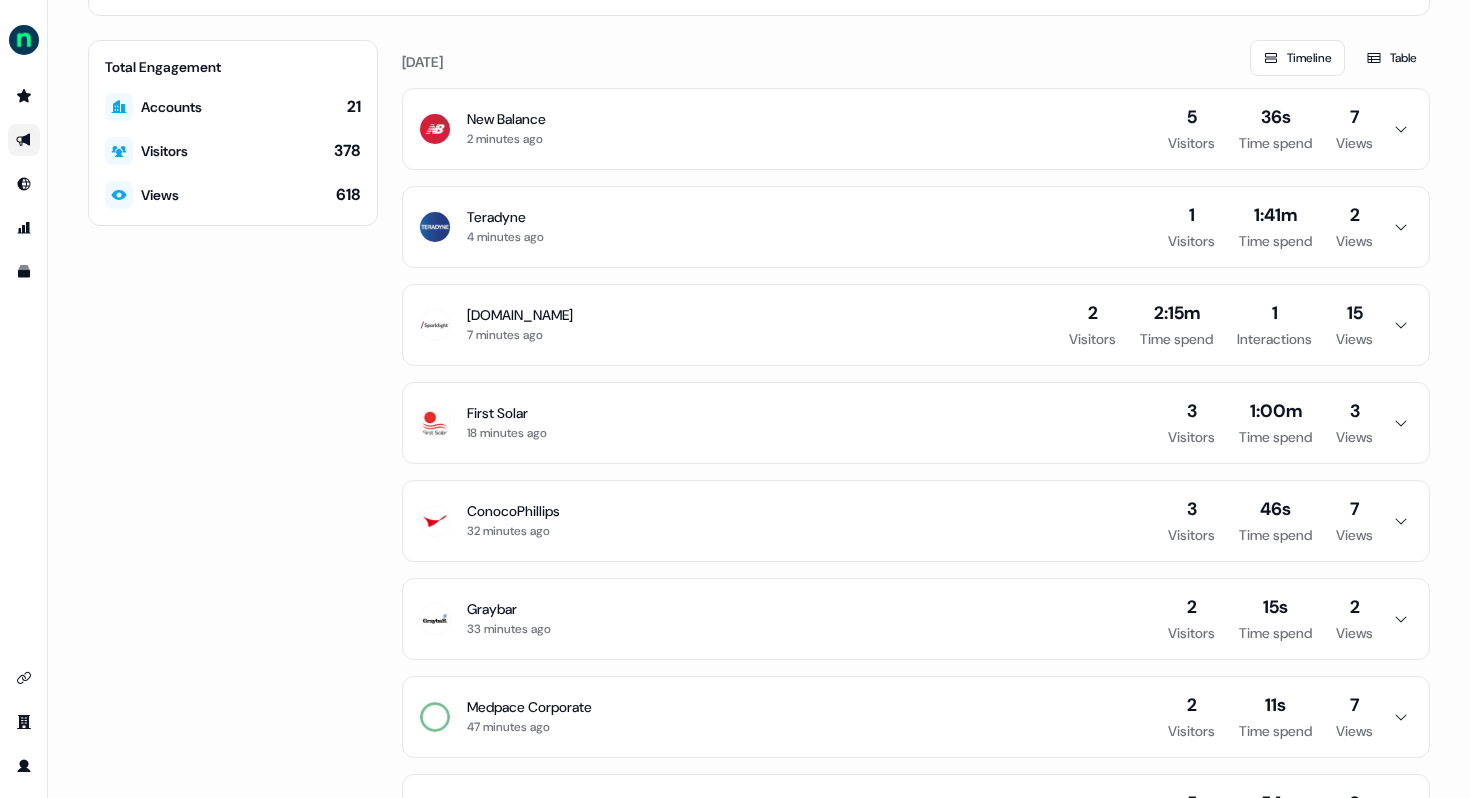 scroll, scrollTop: 132, scrollLeft: 0, axis: vertical 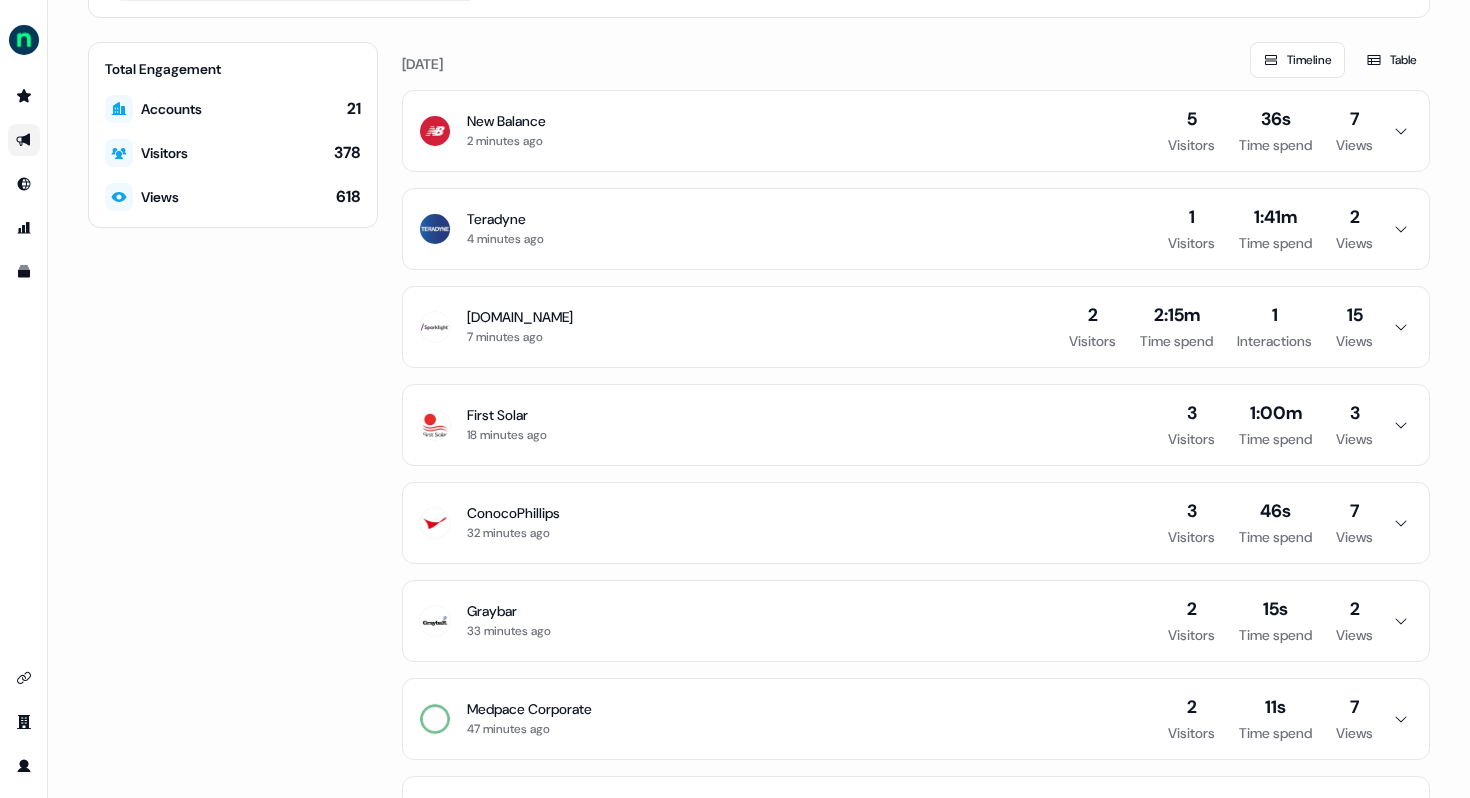 click on "business.cableone.net 7 minutes ago 2 Visitors 2:15m Time spend 1 Interactions 15 Views" at bounding box center [916, 327] 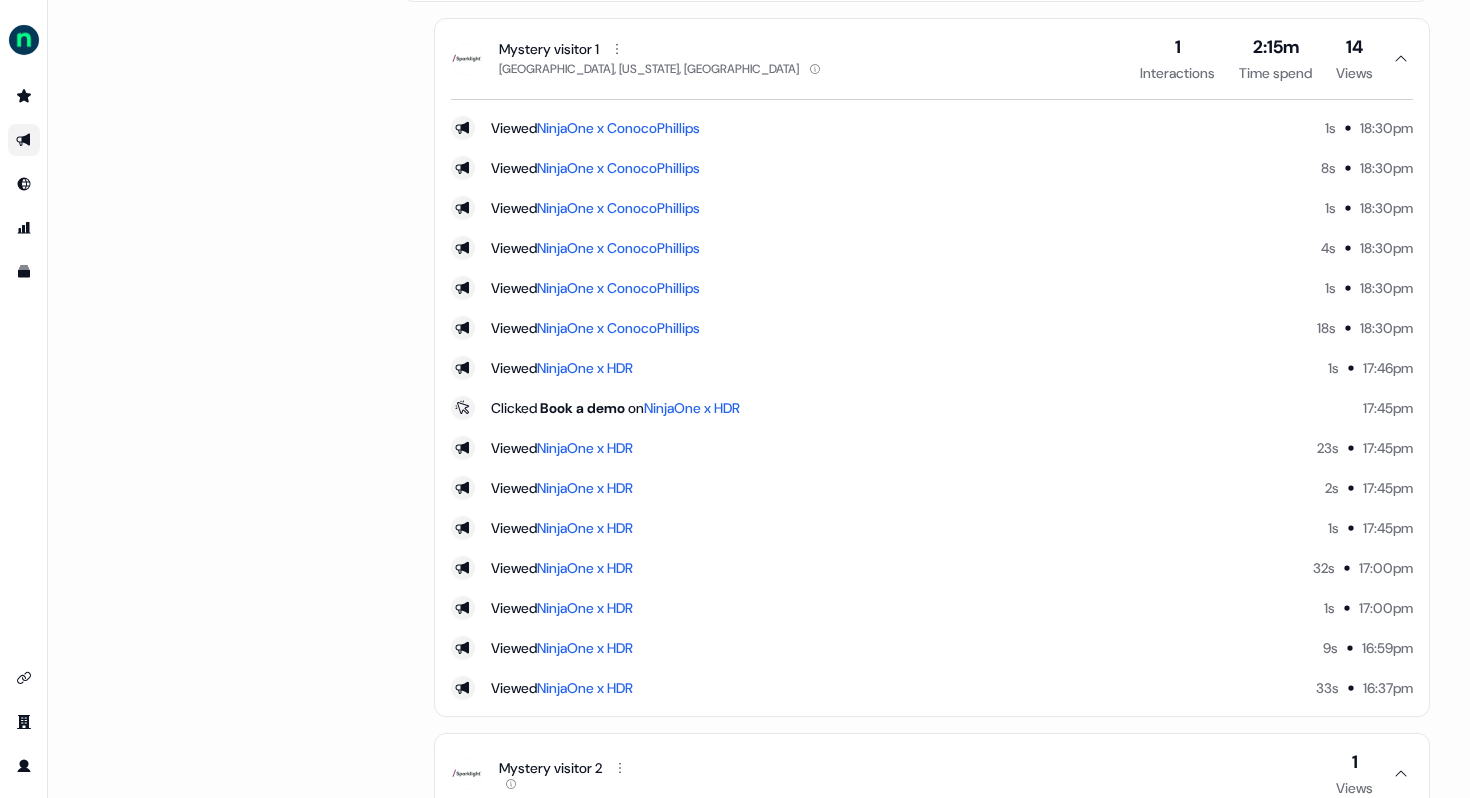 scroll, scrollTop: 503, scrollLeft: 0, axis: vertical 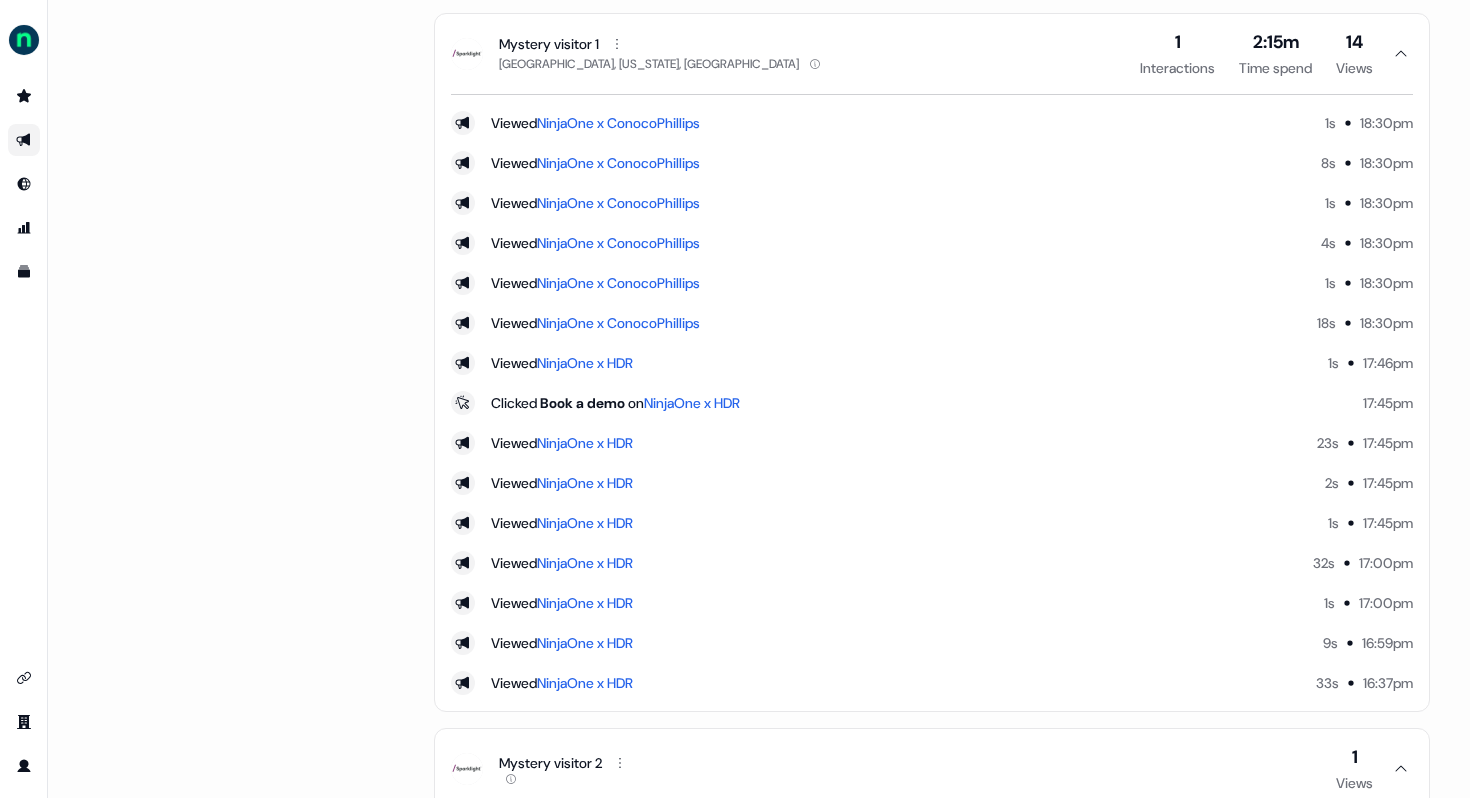 click 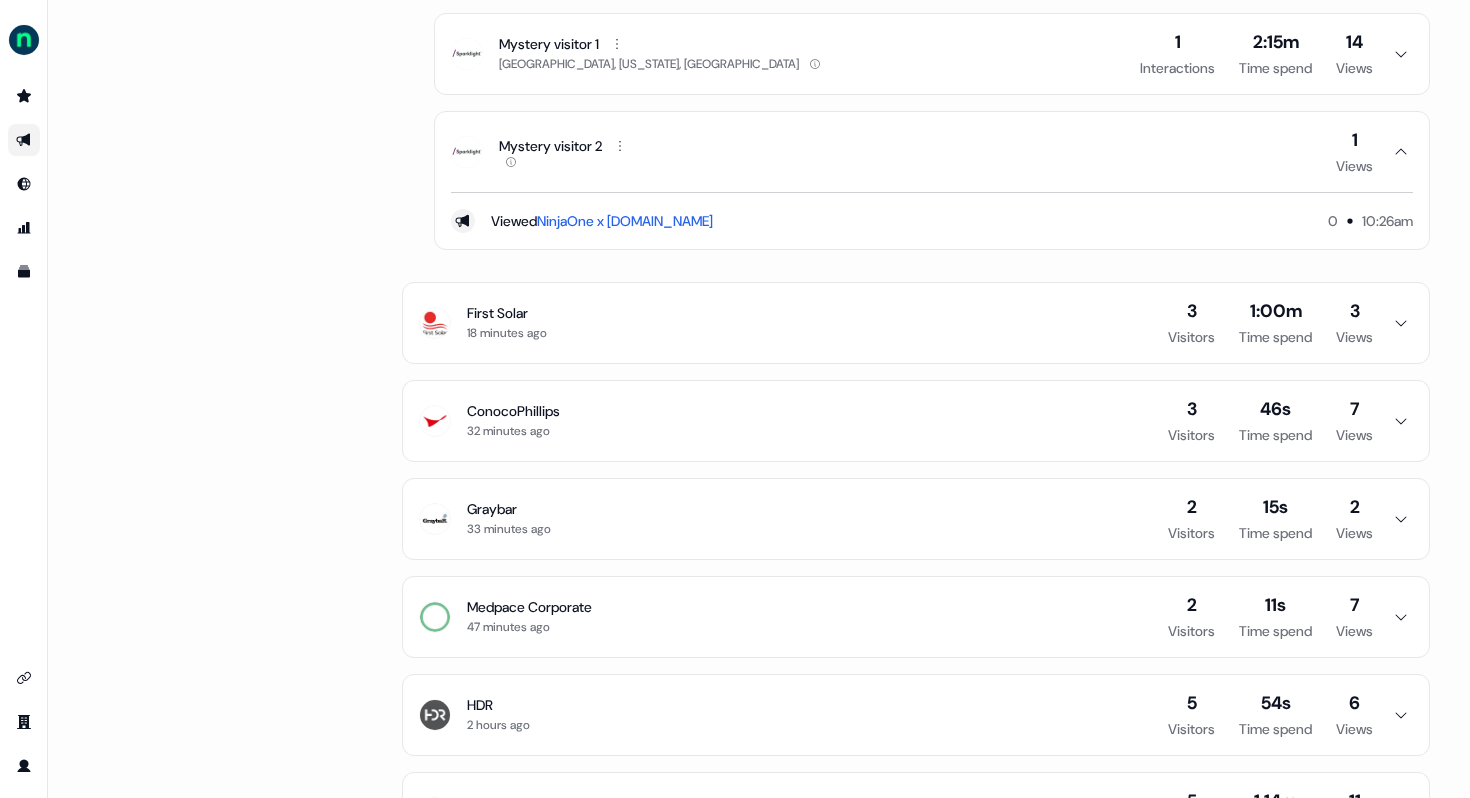 click 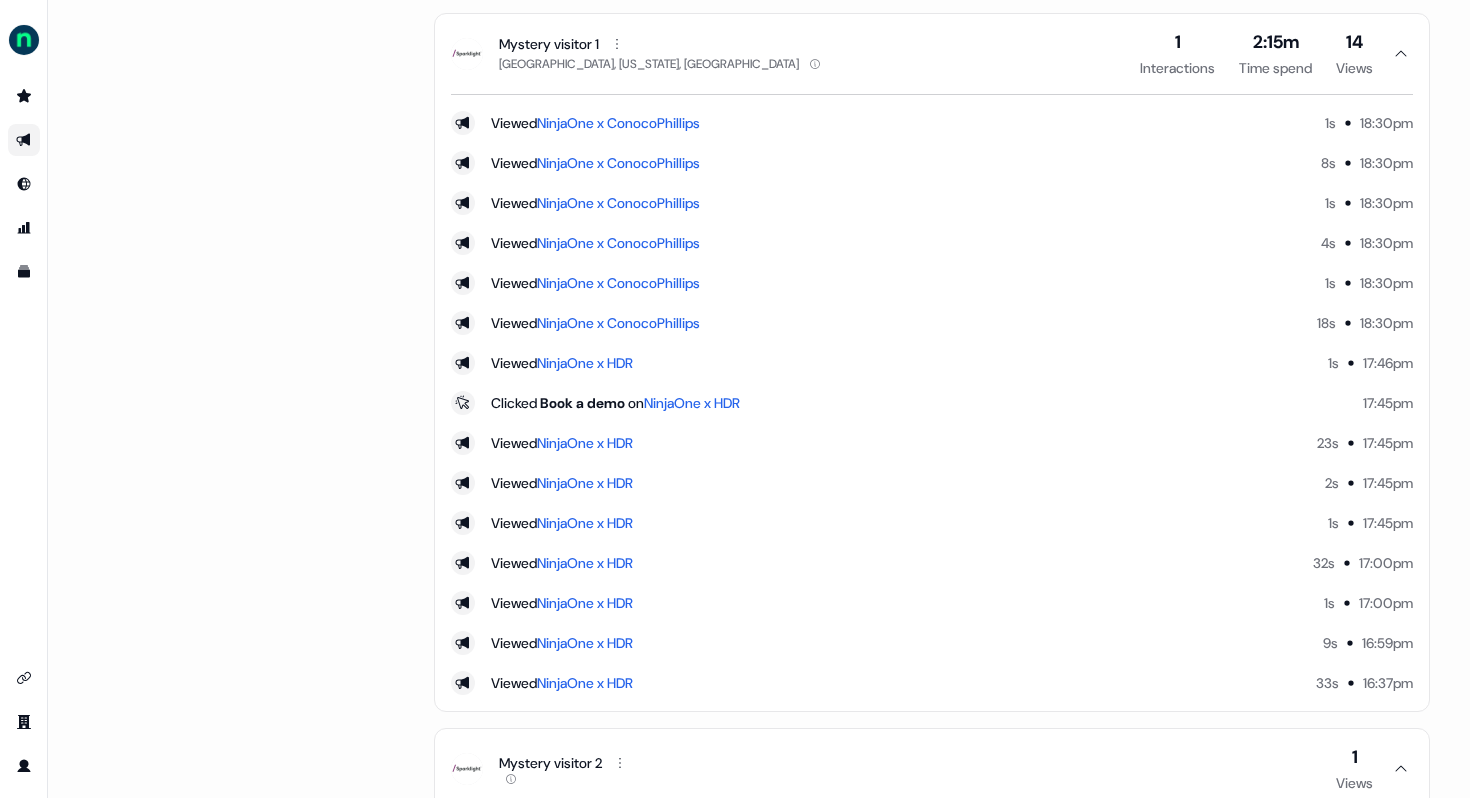 click 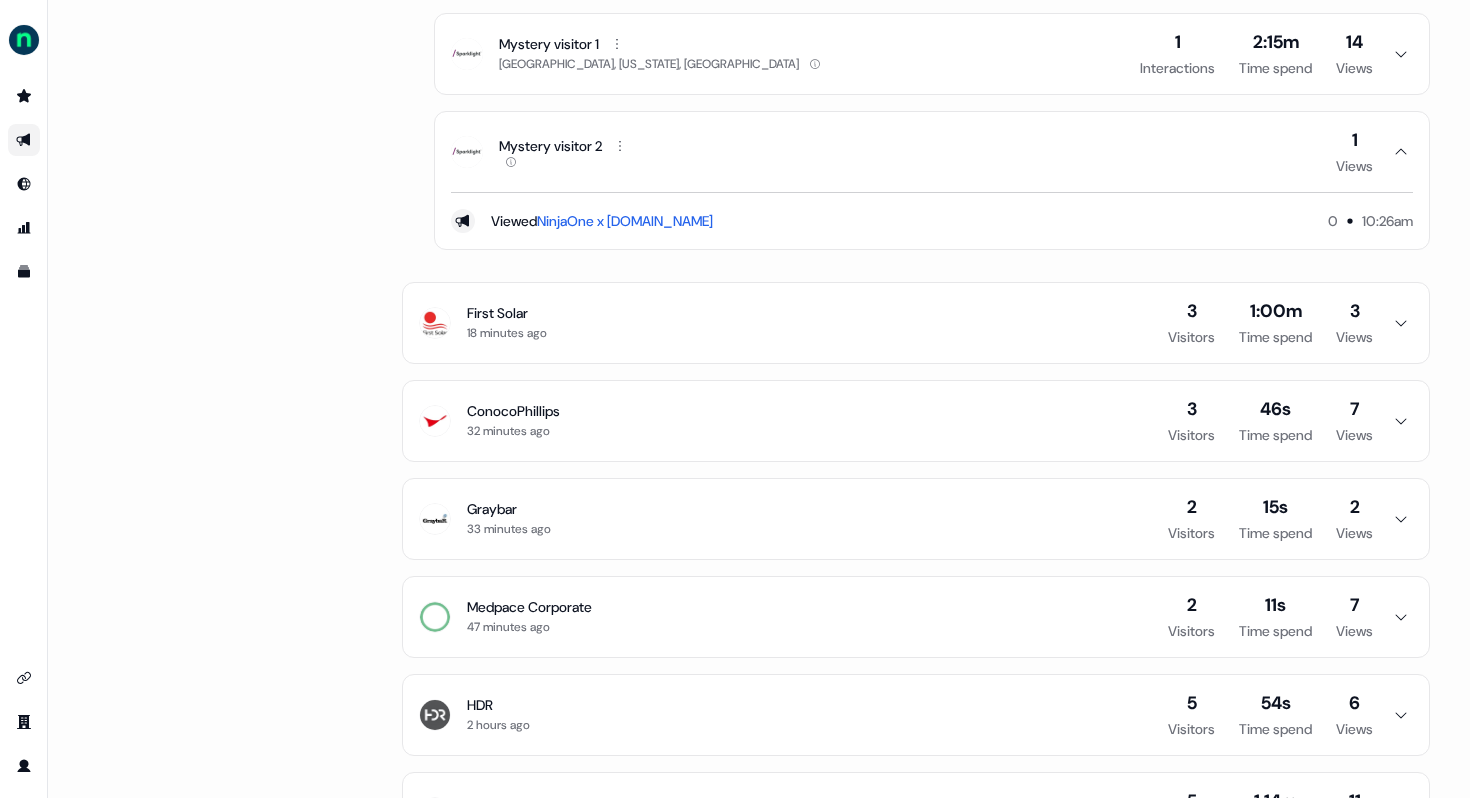 click 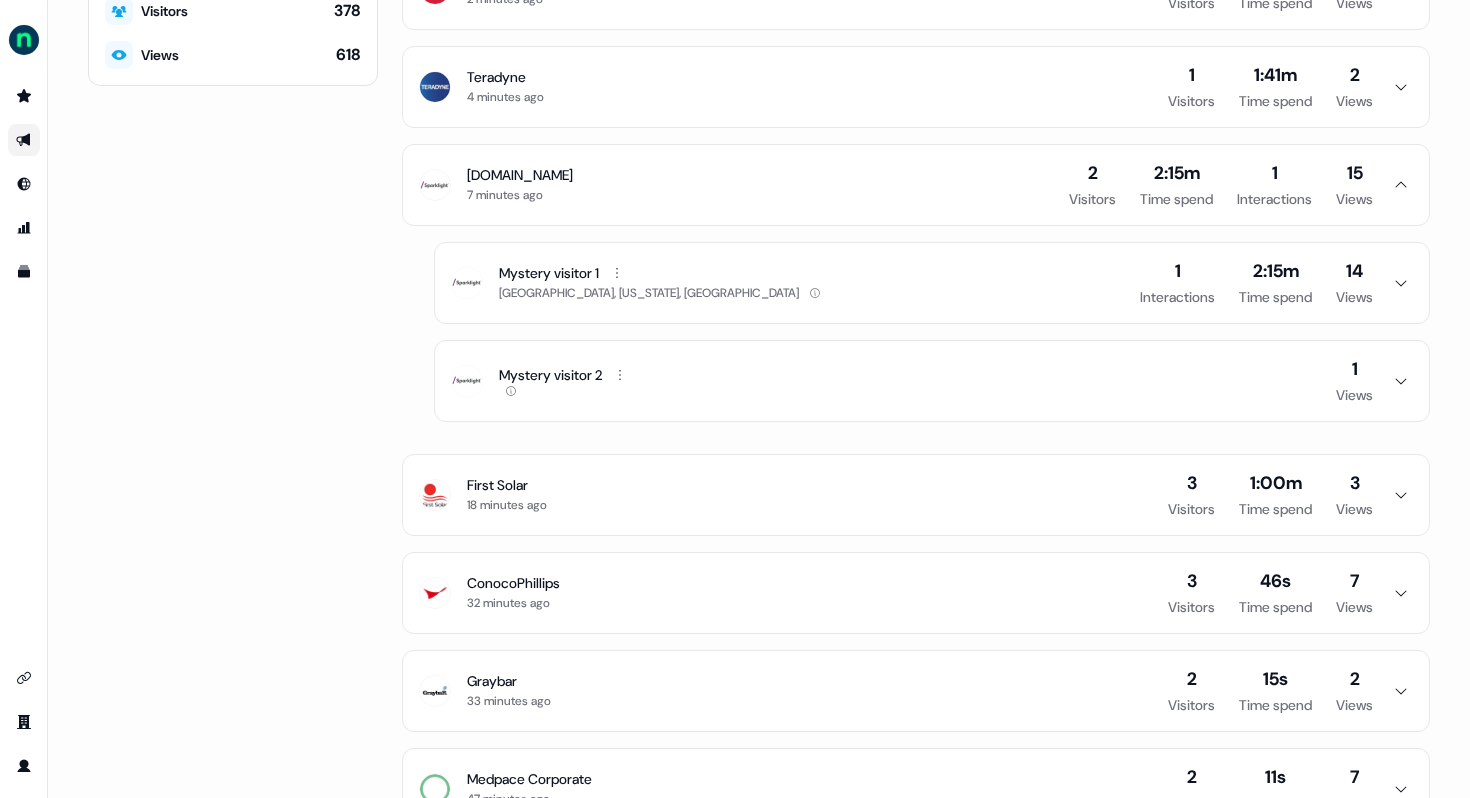 scroll, scrollTop: 262, scrollLeft: 0, axis: vertical 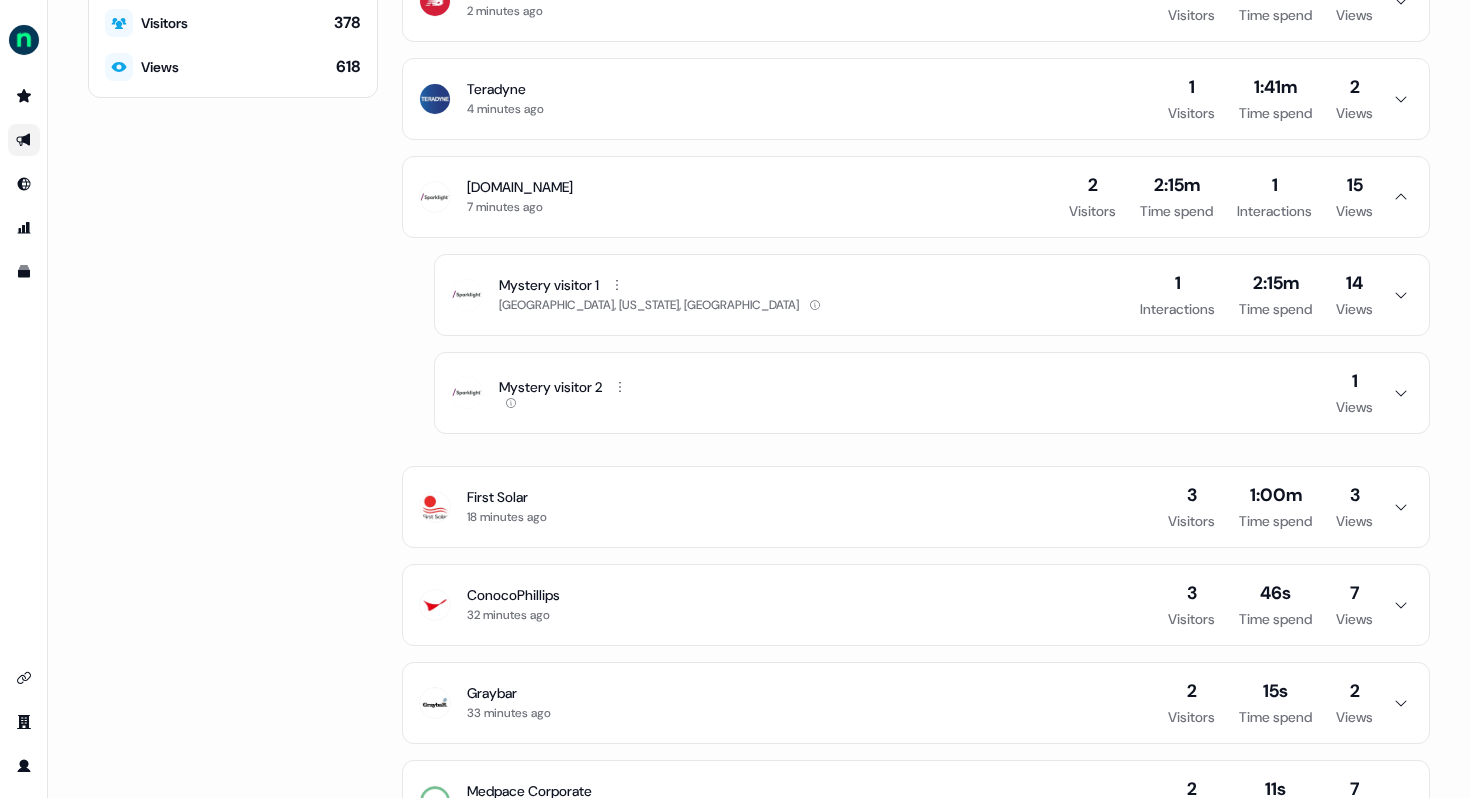 click 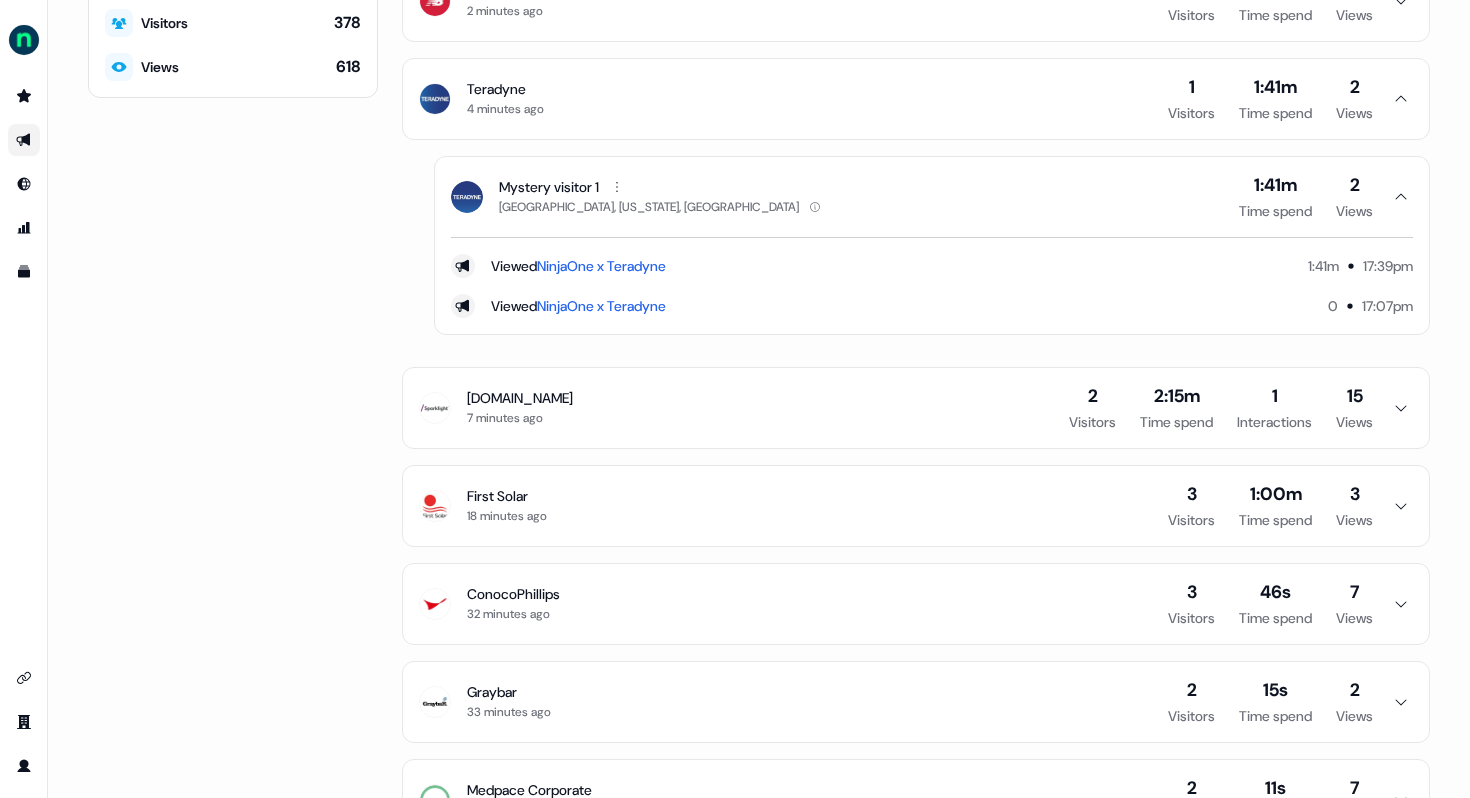 click 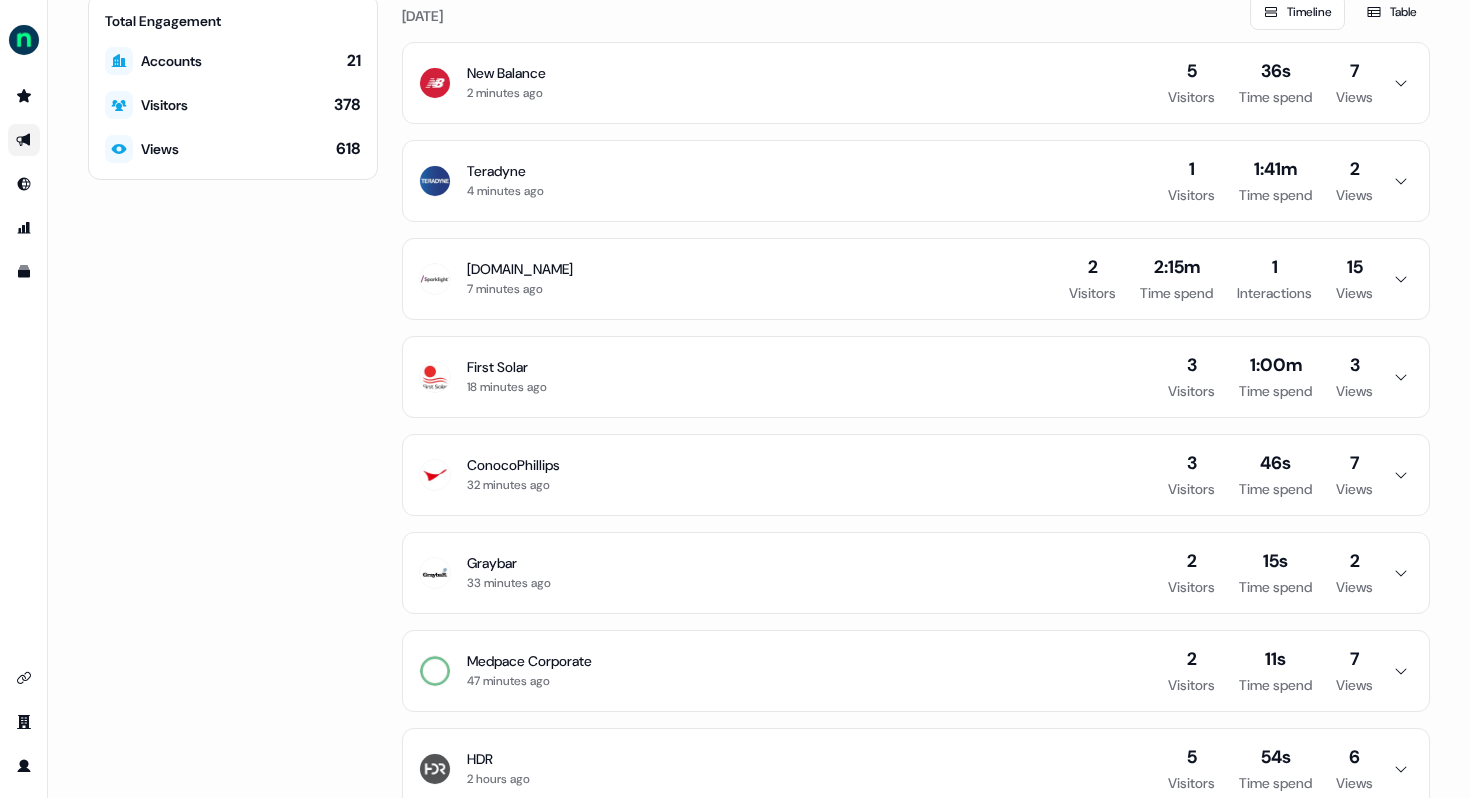 scroll, scrollTop: 170, scrollLeft: 0, axis: vertical 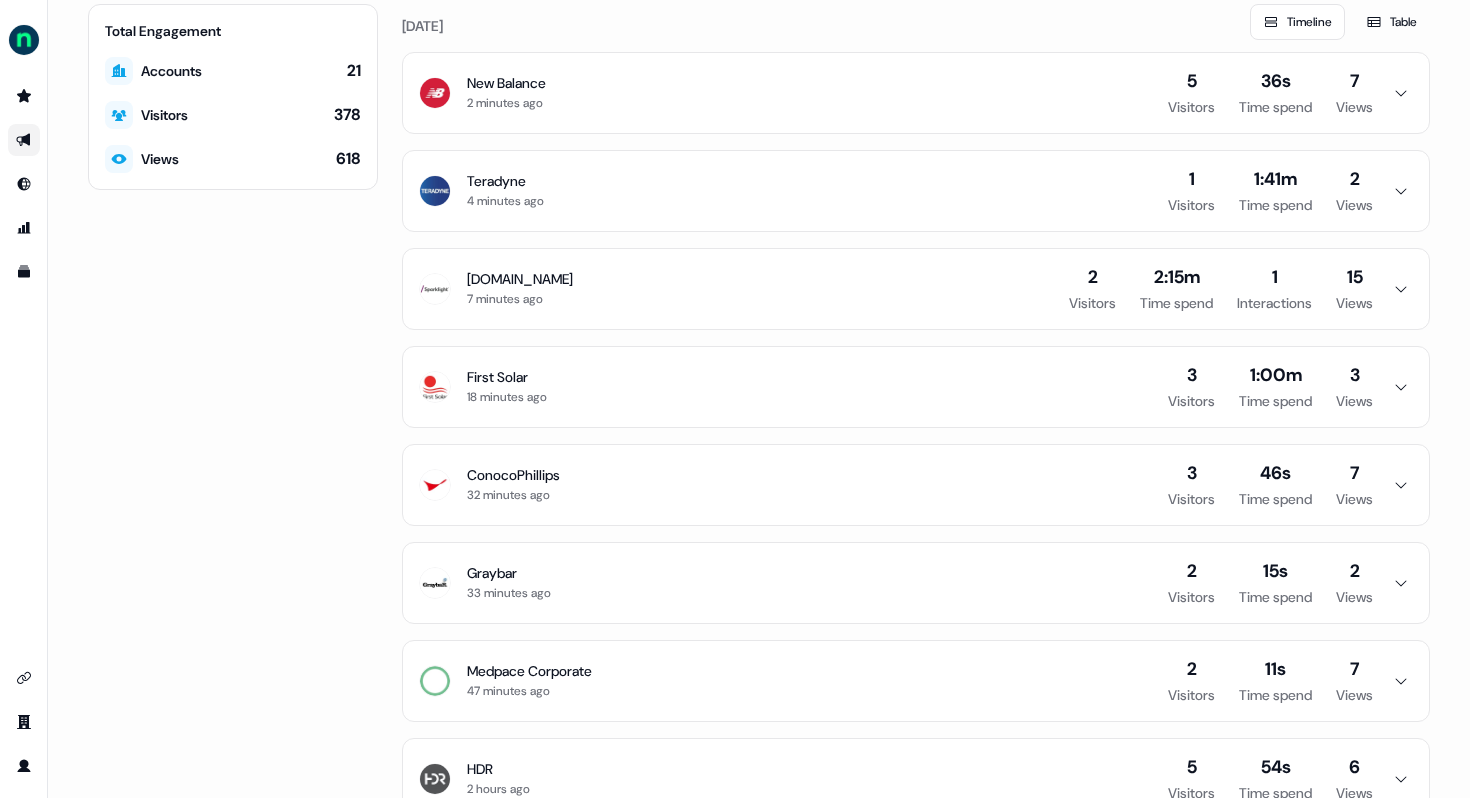 click on "New Balance 2 minutes ago 5 Visitors 36s Time spend 7 Views" at bounding box center (916, 93) 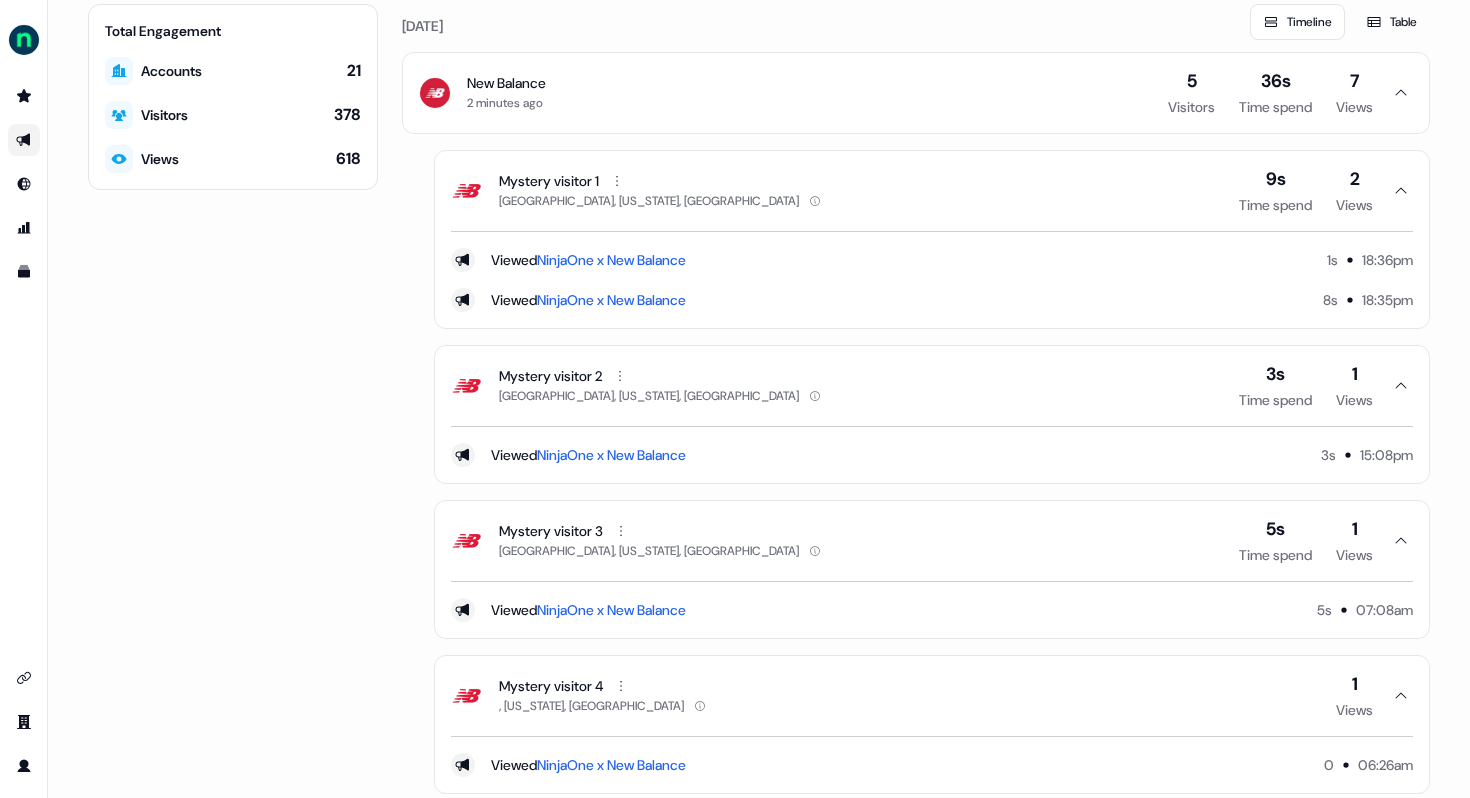 click on "New Balance 2 minutes ago 5 Visitors 36s Time spend 7 Views" at bounding box center [916, 93] 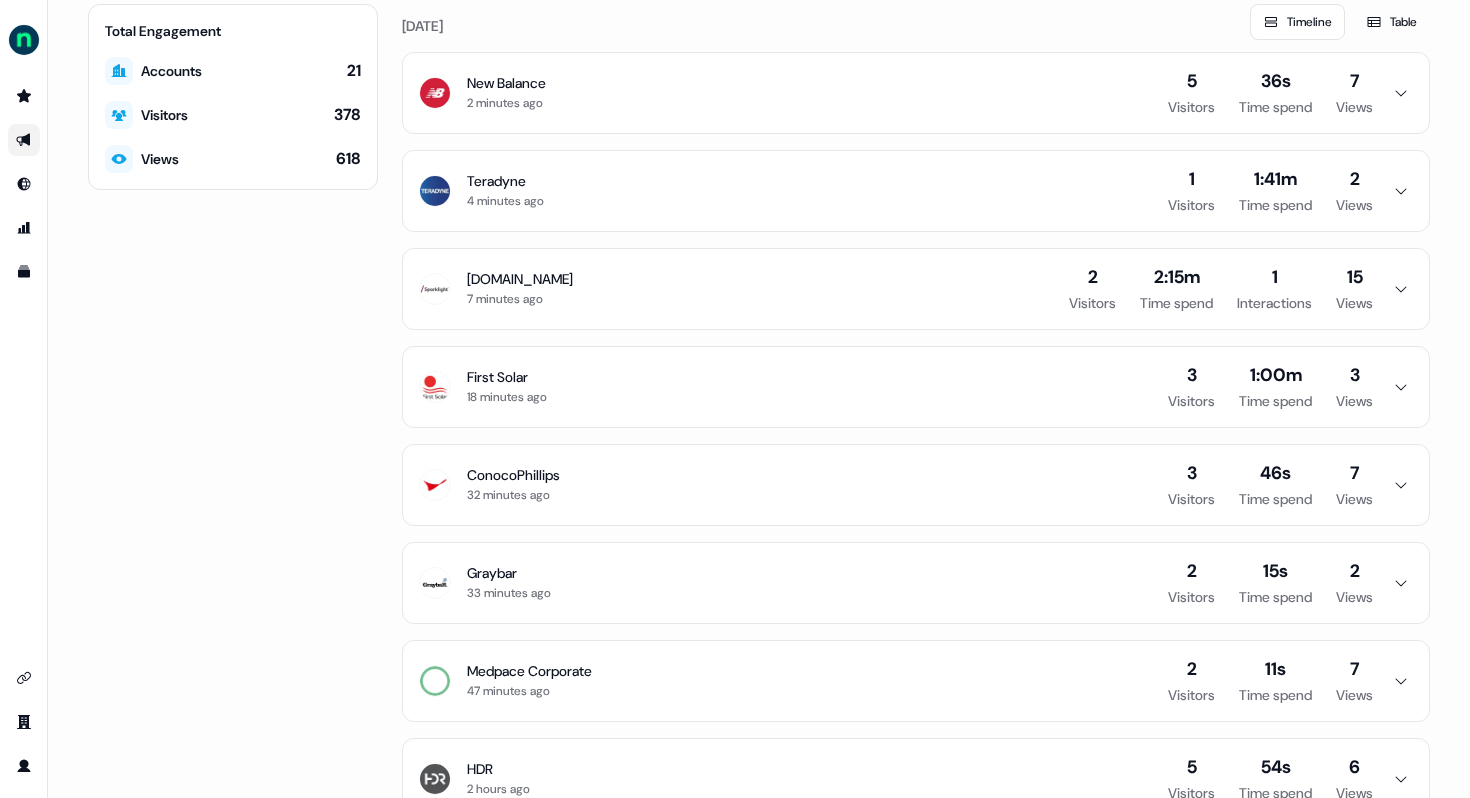 click 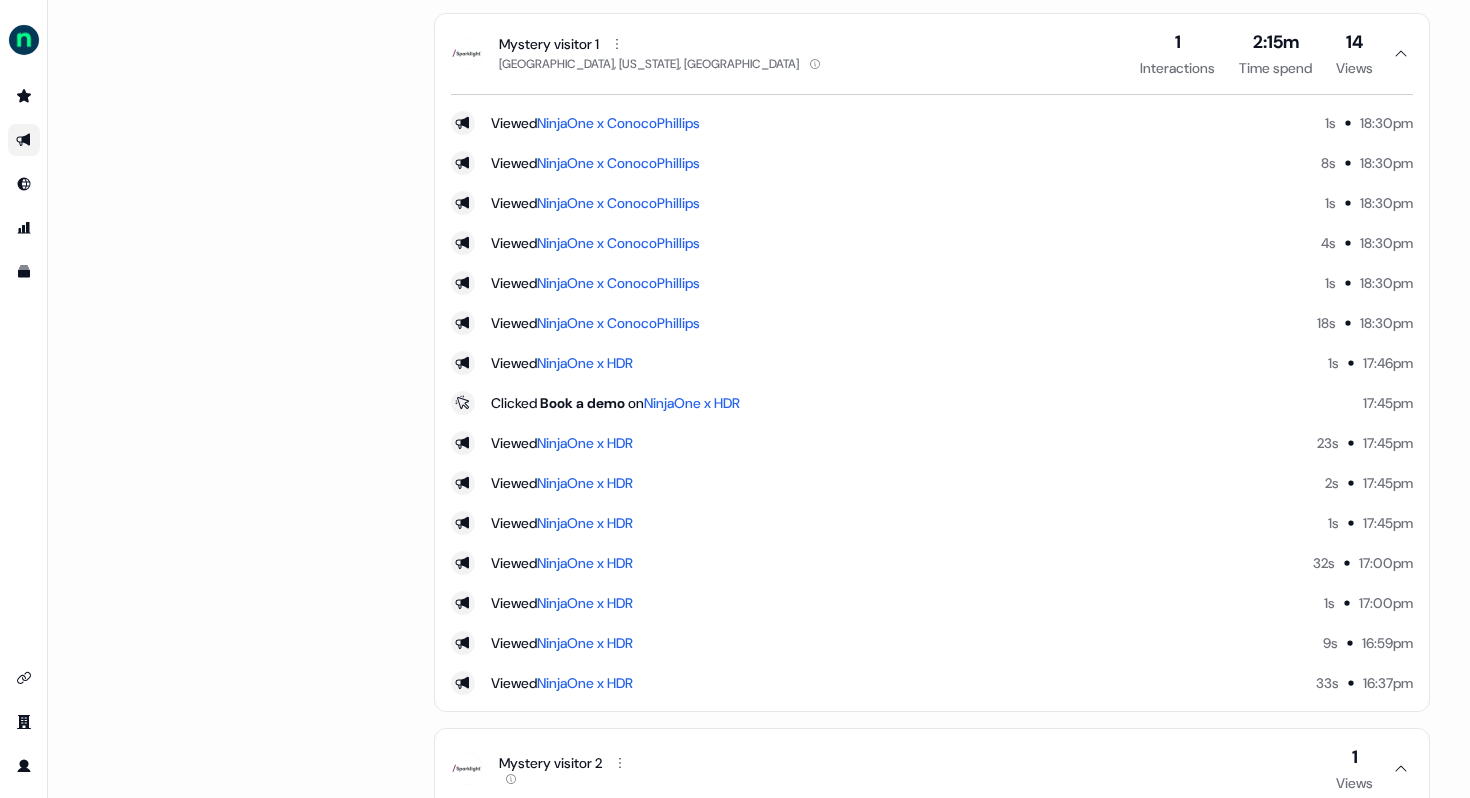 scroll, scrollTop: 522, scrollLeft: 0, axis: vertical 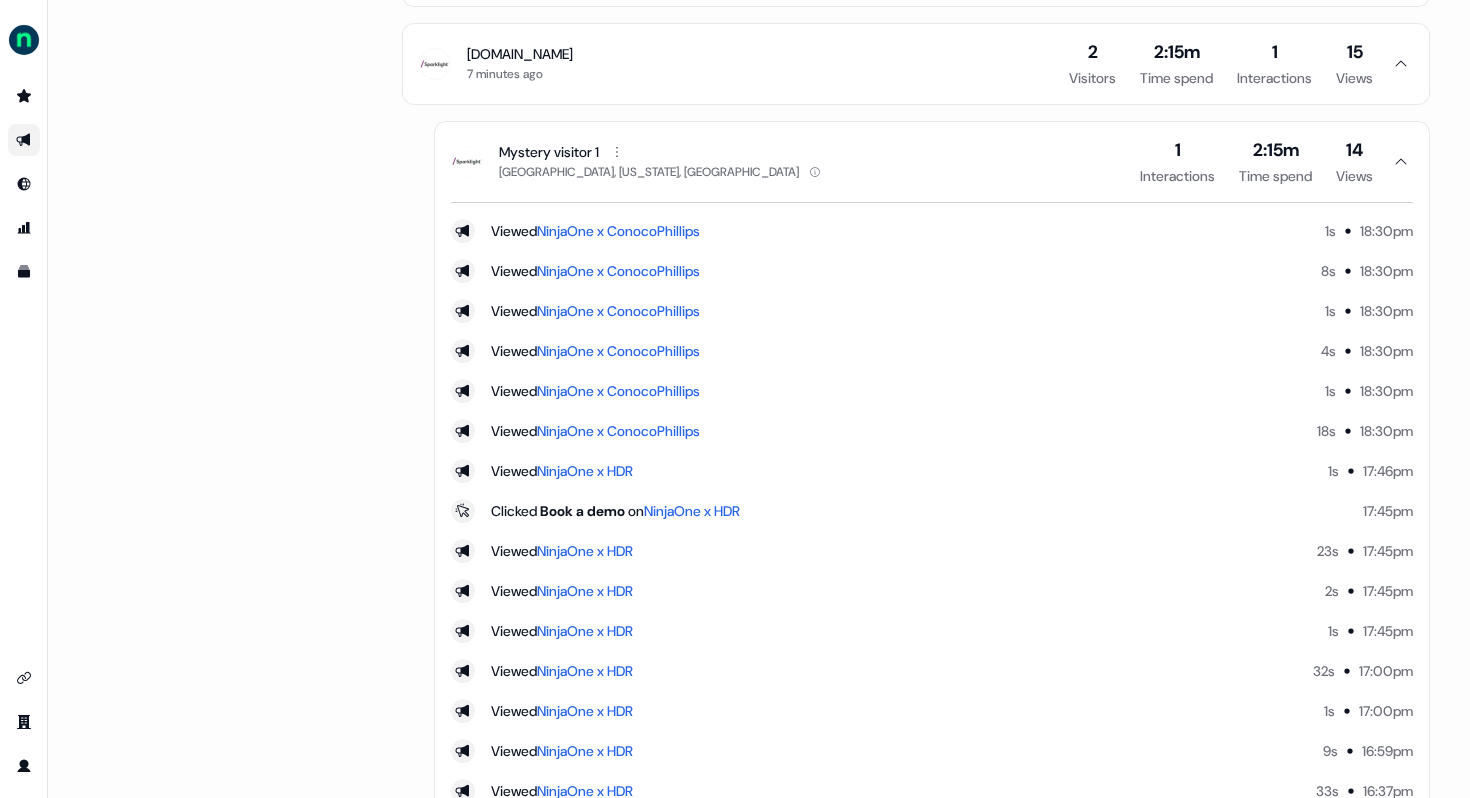 click 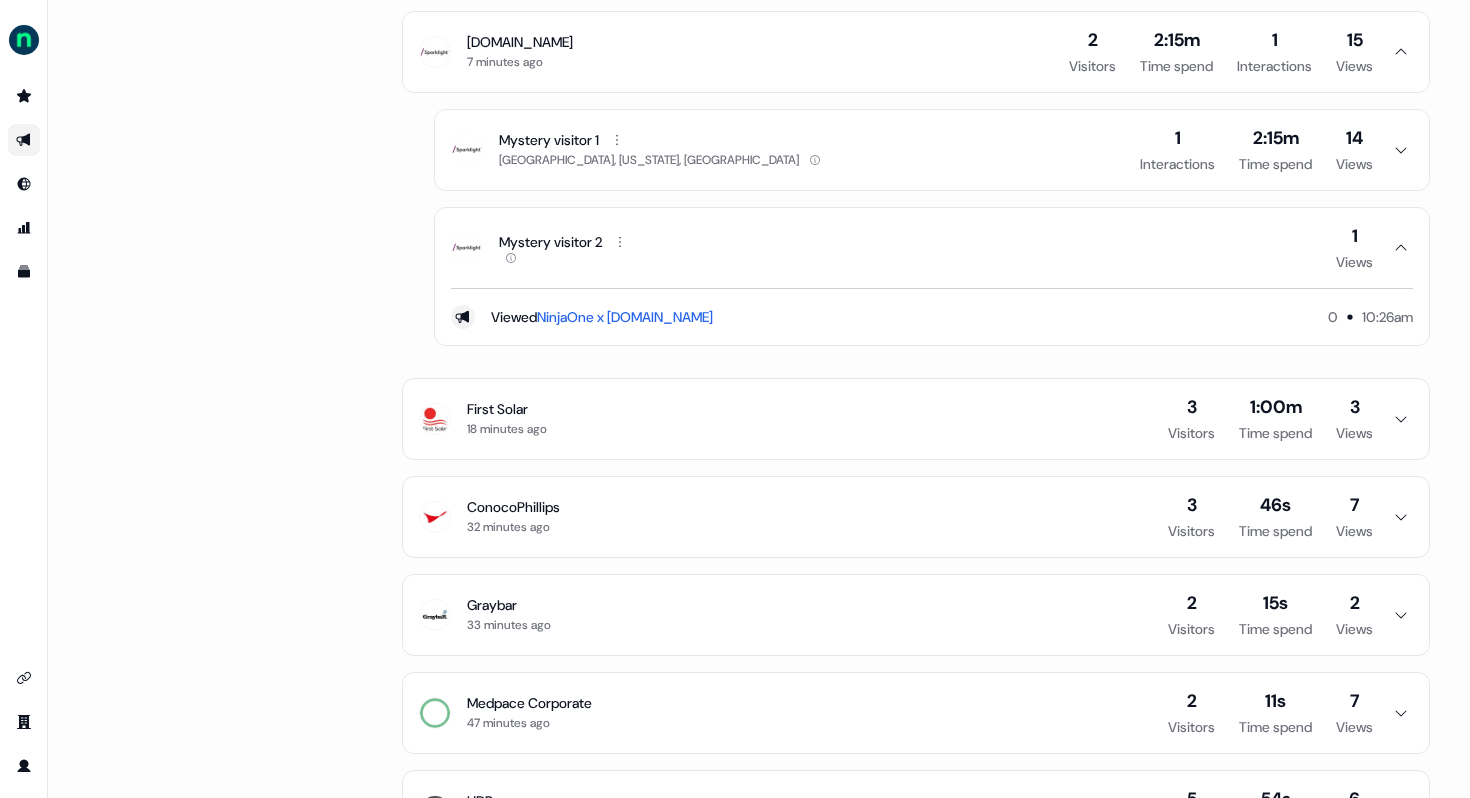 scroll, scrollTop: 0, scrollLeft: 0, axis: both 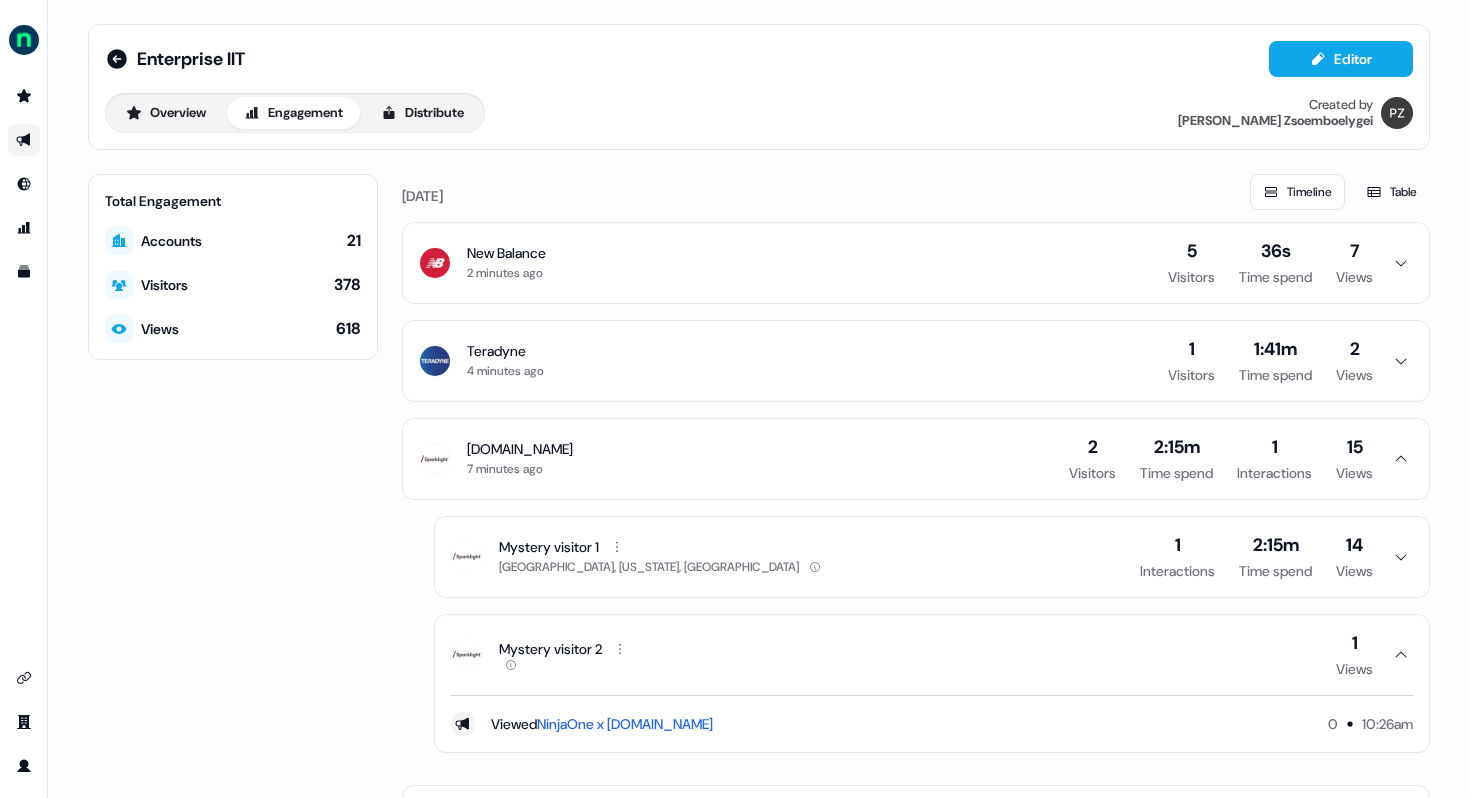 click 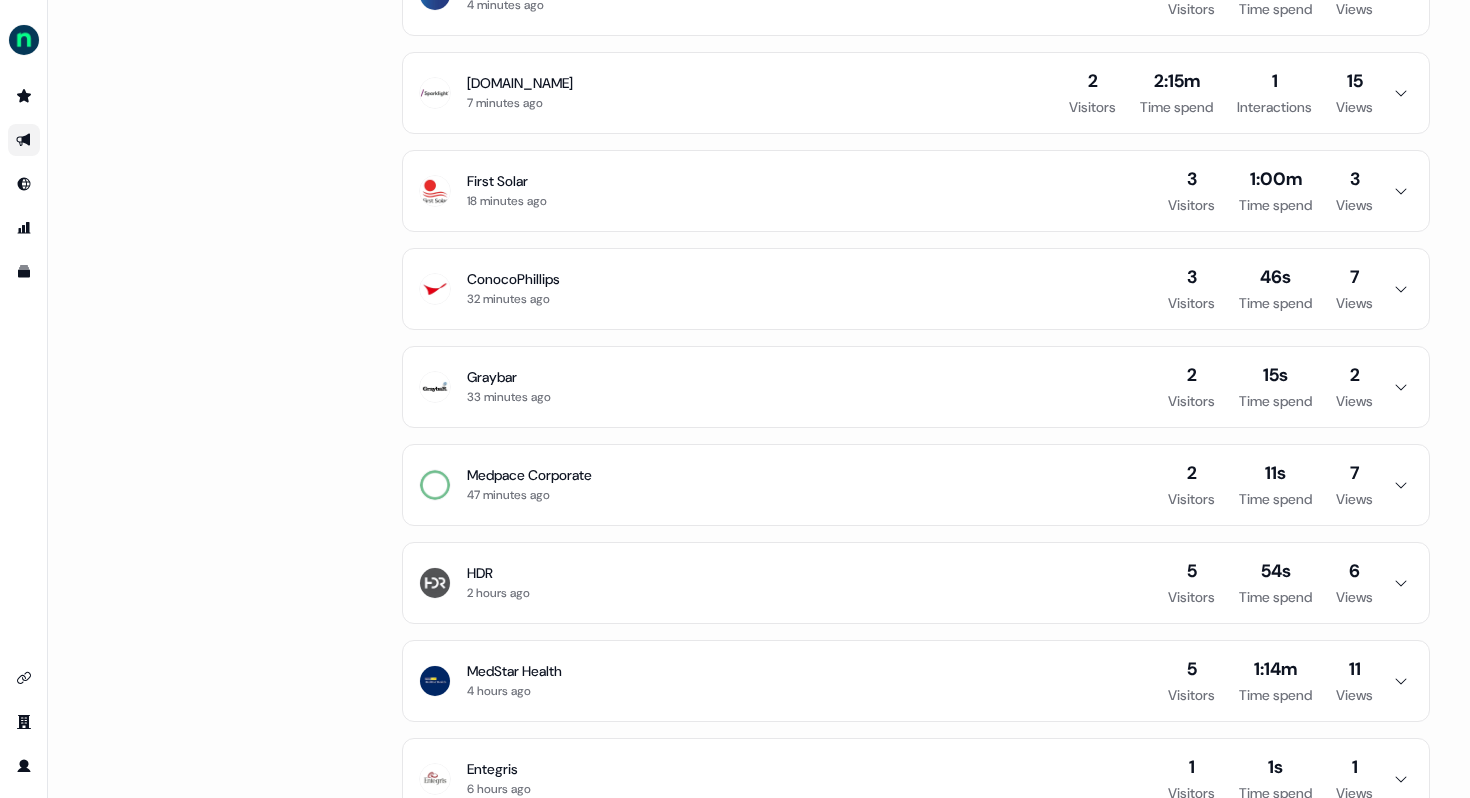 scroll, scrollTop: 247, scrollLeft: 0, axis: vertical 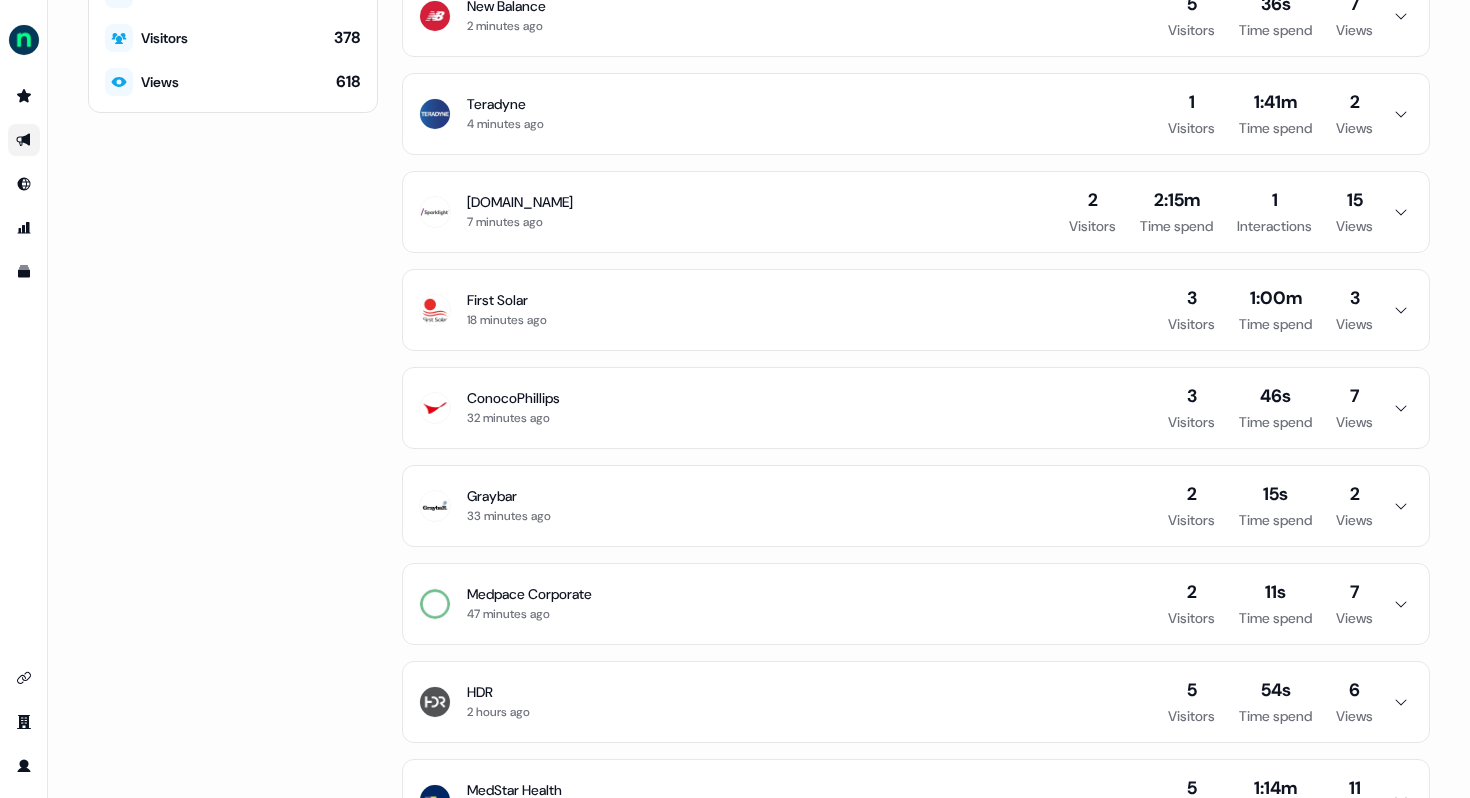 click 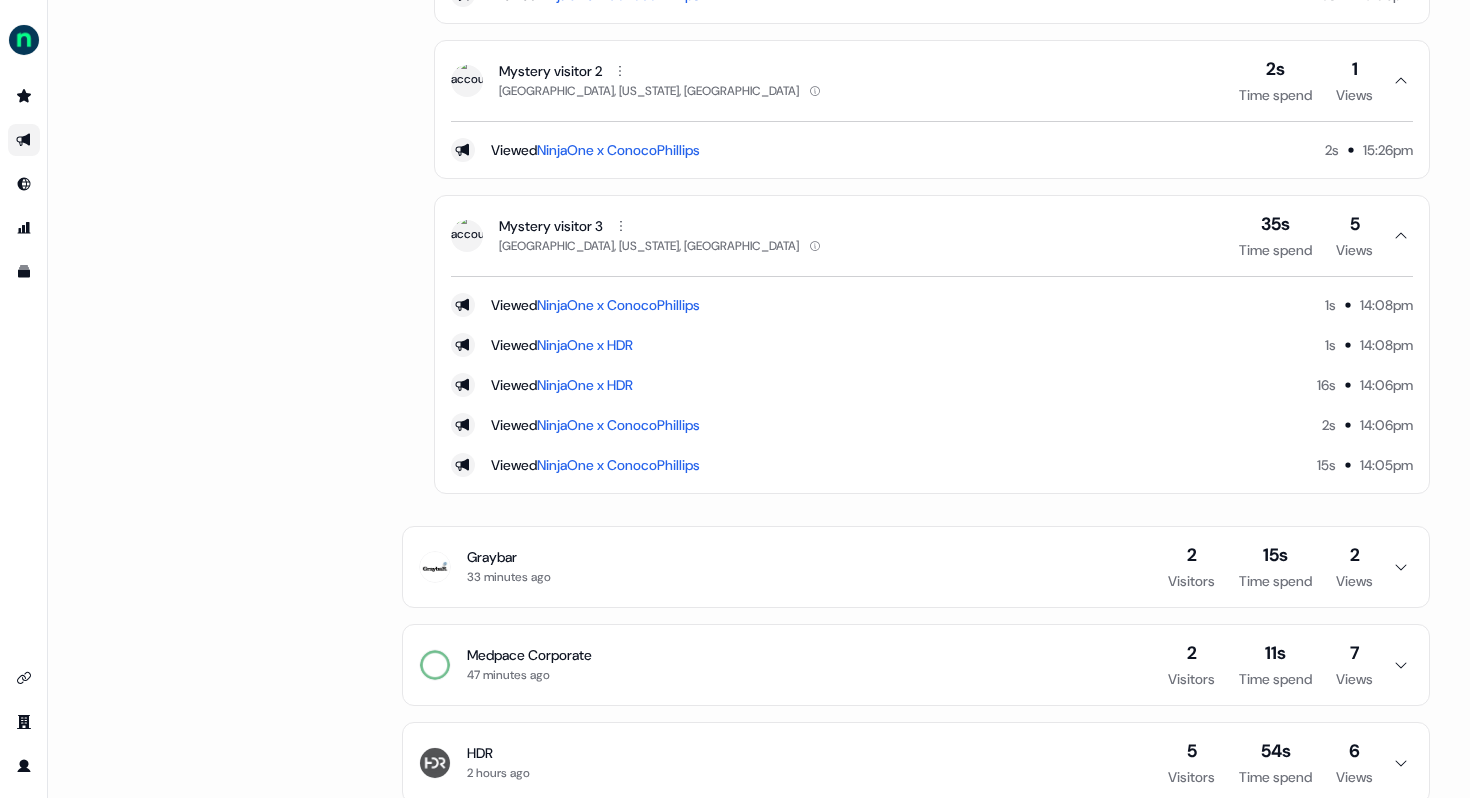 scroll, scrollTop: 465, scrollLeft: 0, axis: vertical 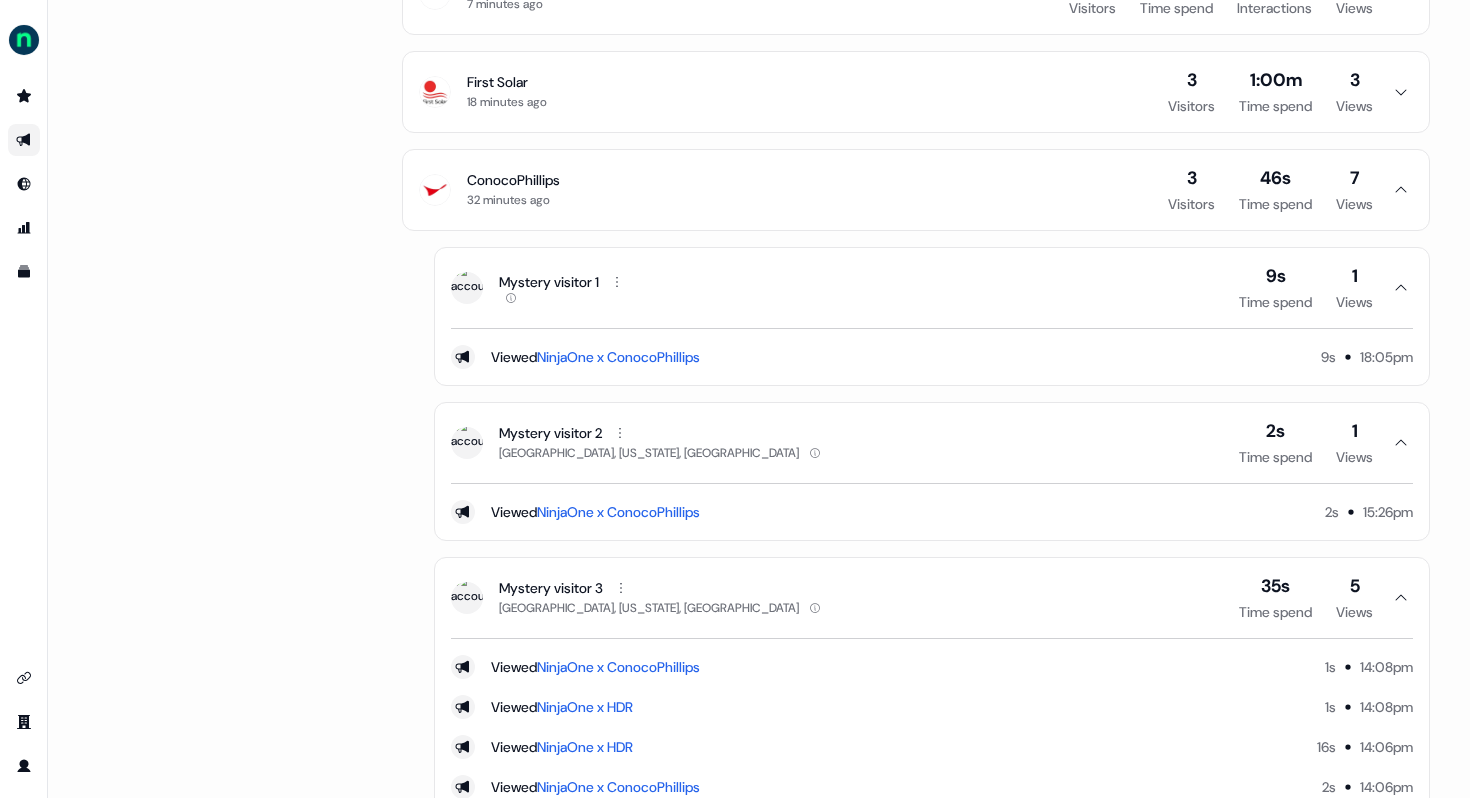click 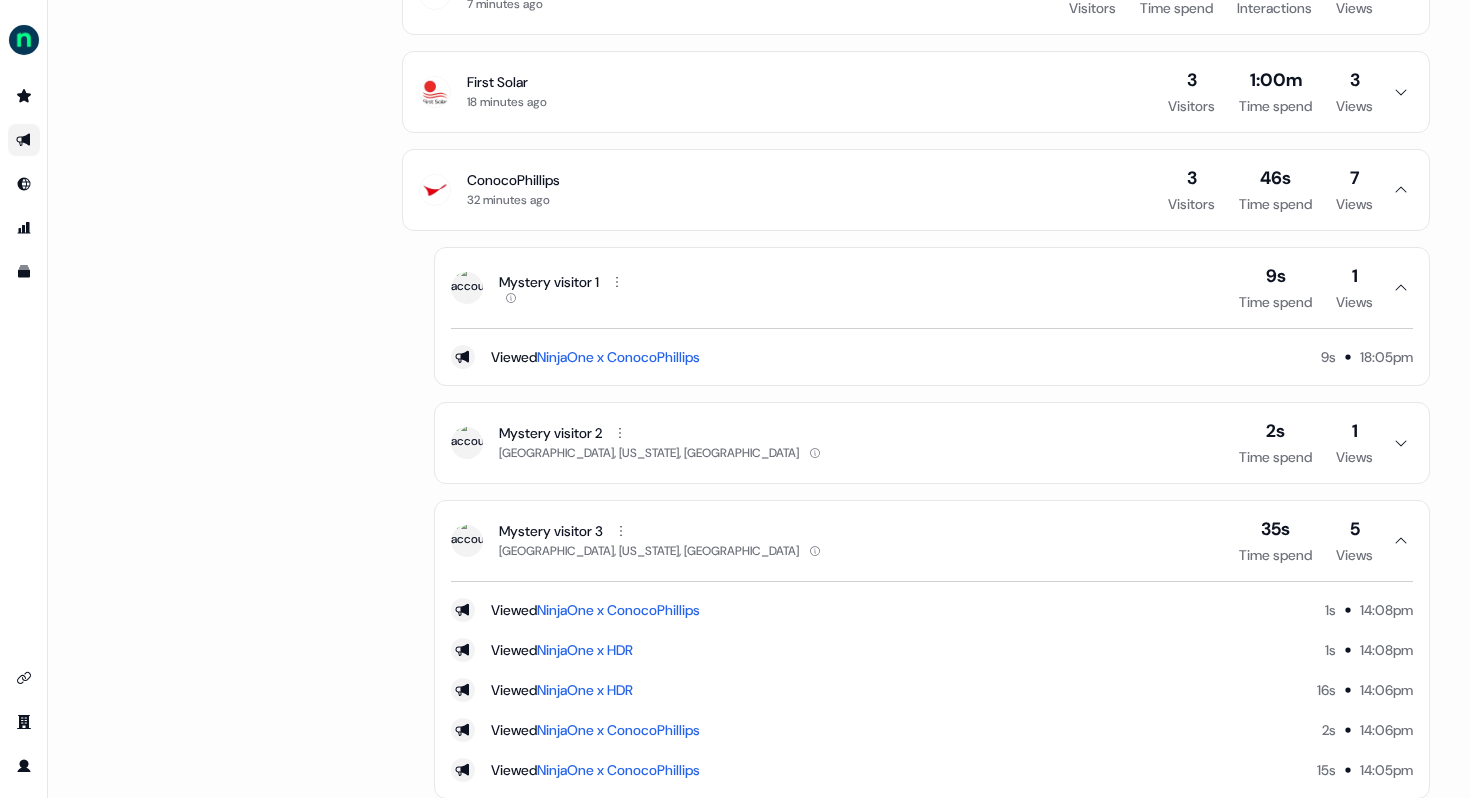 click 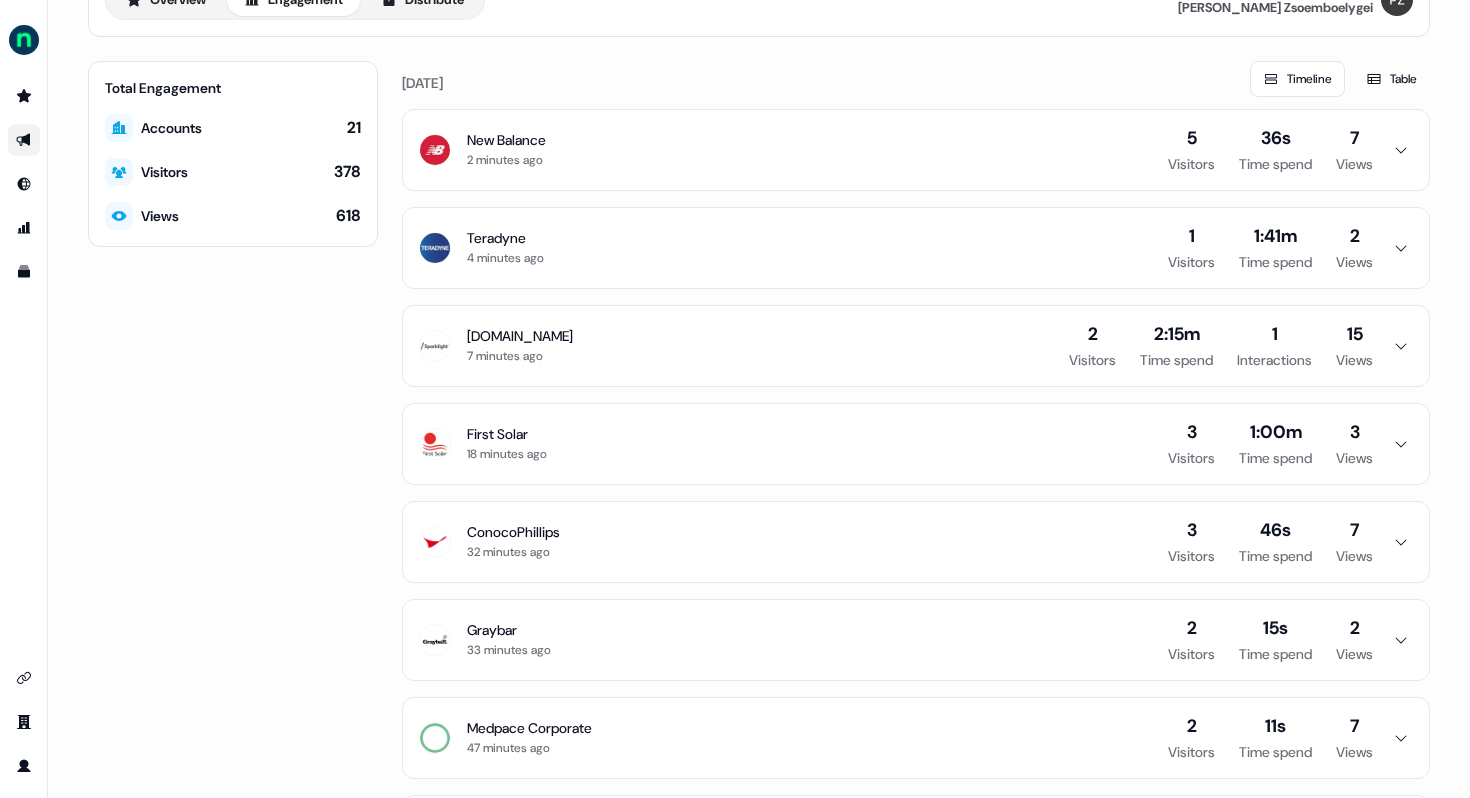 scroll, scrollTop: 0, scrollLeft: 0, axis: both 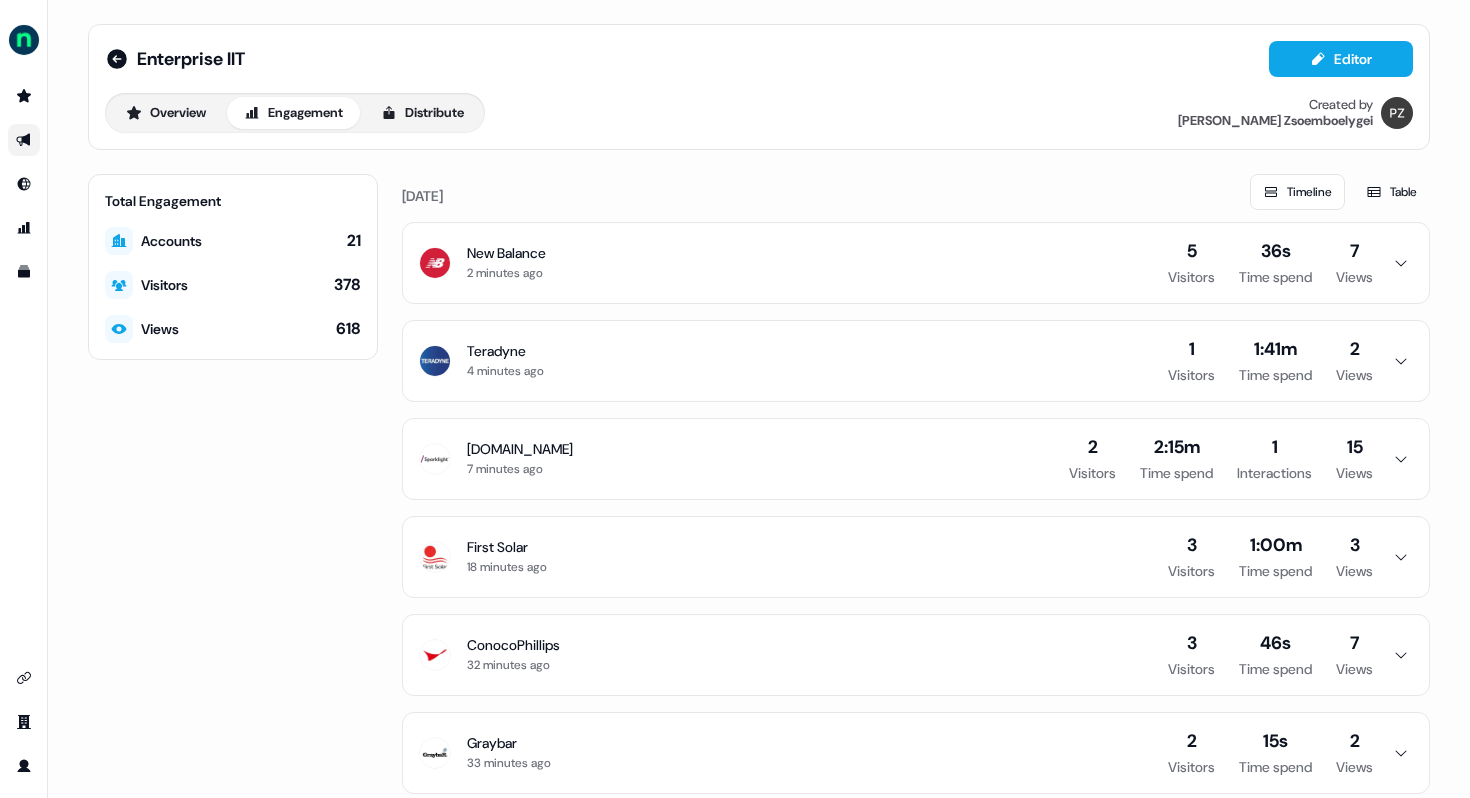click 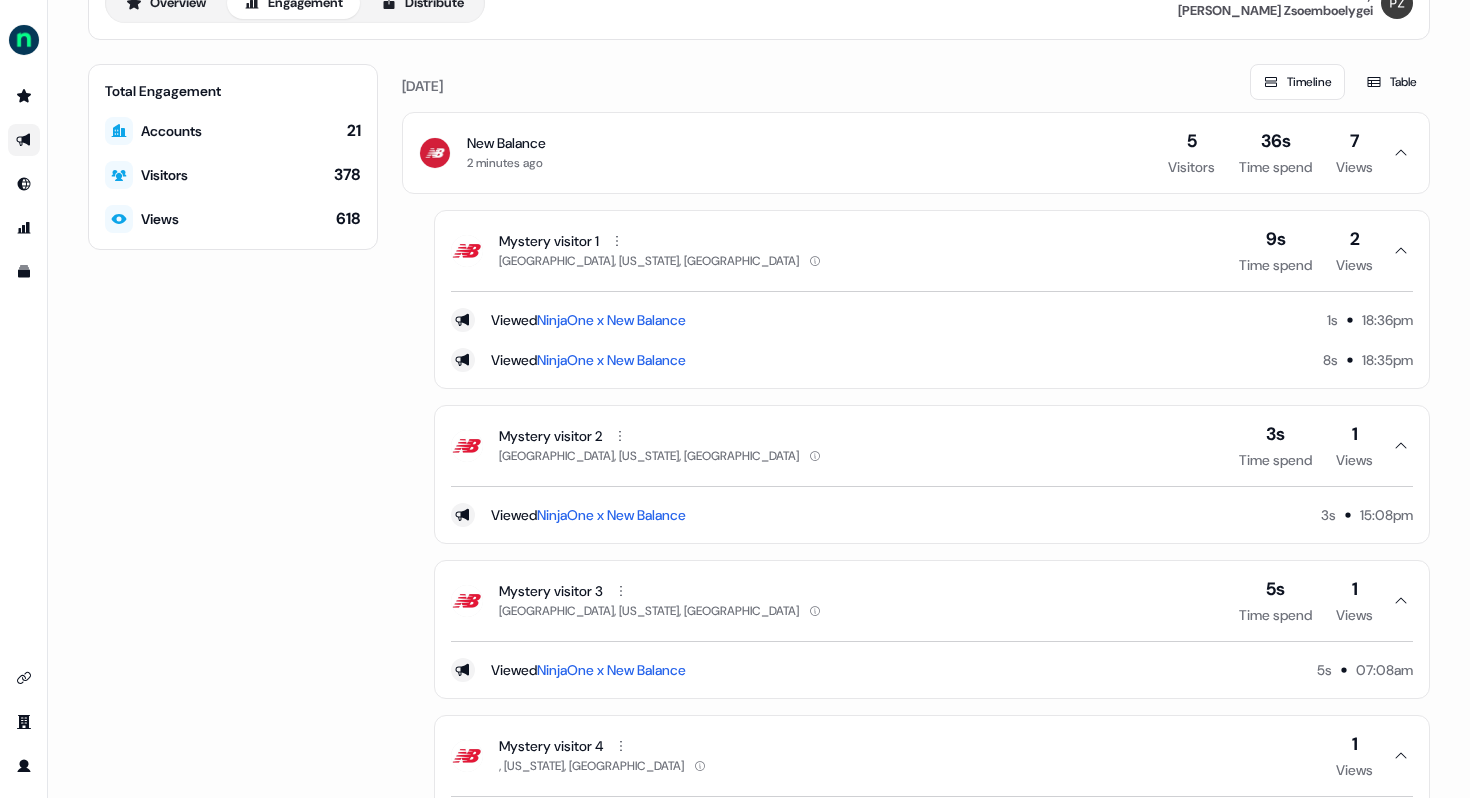 scroll, scrollTop: 0, scrollLeft: 0, axis: both 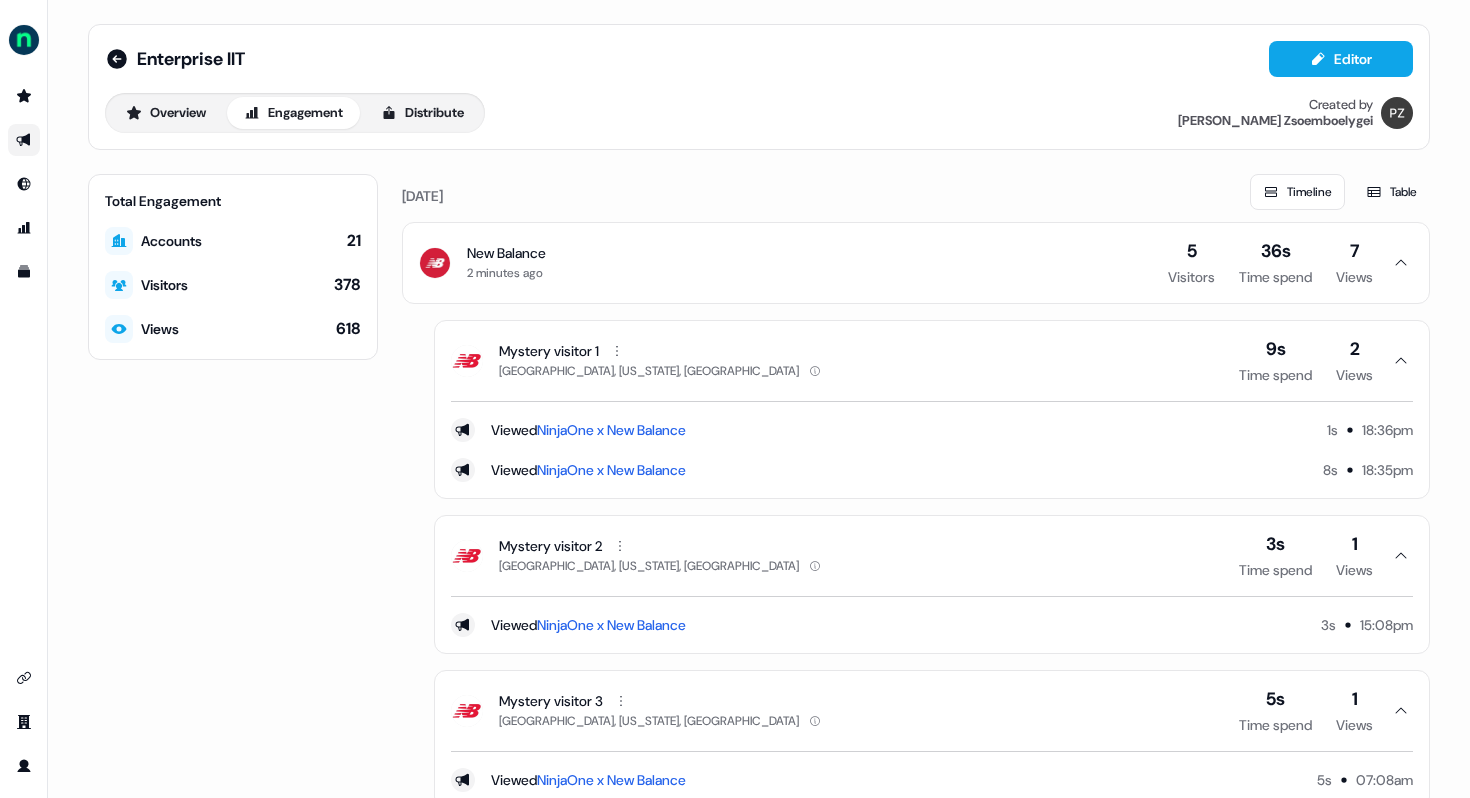 click on "Mystery visitor 1 Boston, Massachusetts, US 9s Time spend 2 Views" at bounding box center (932, 361) 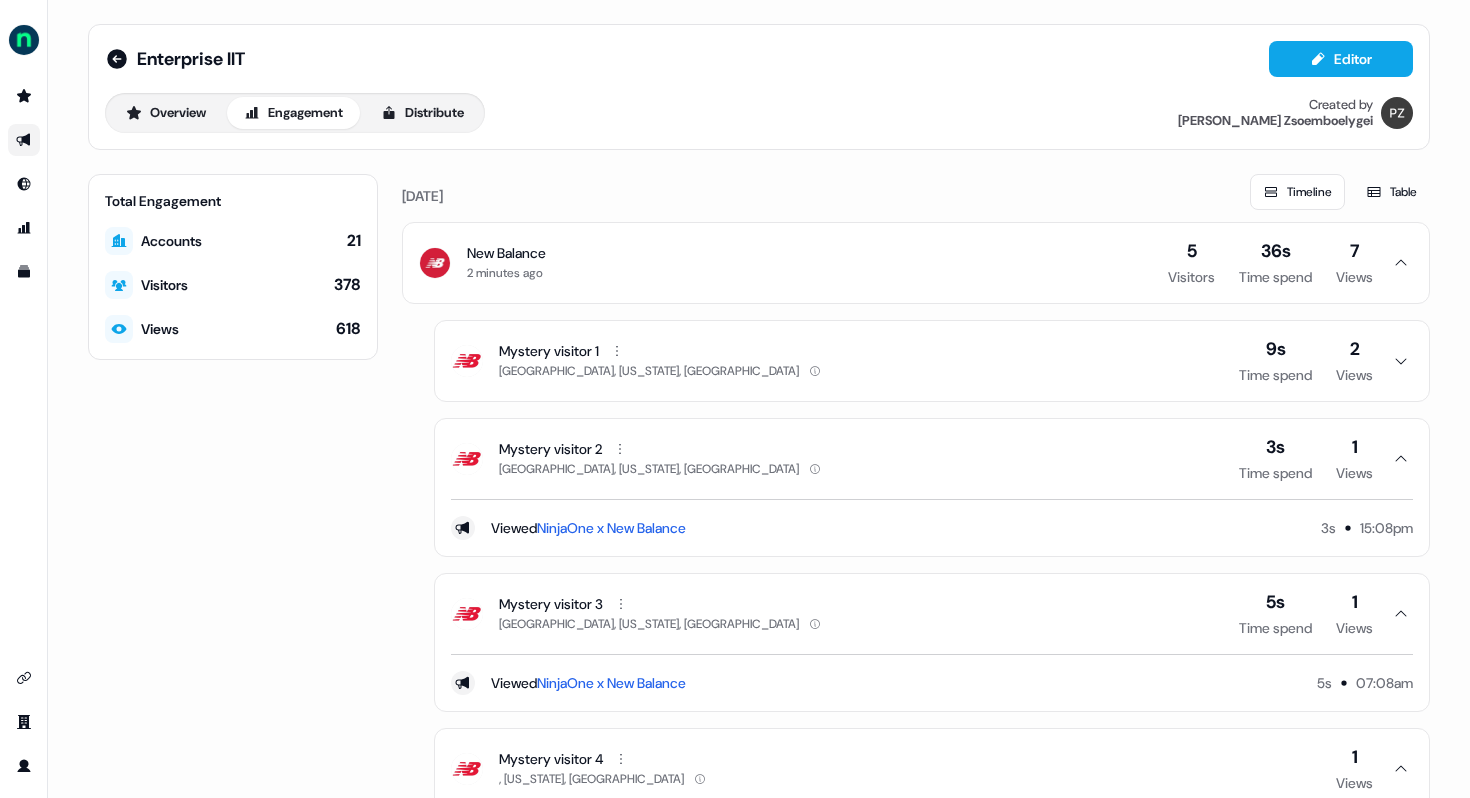 click 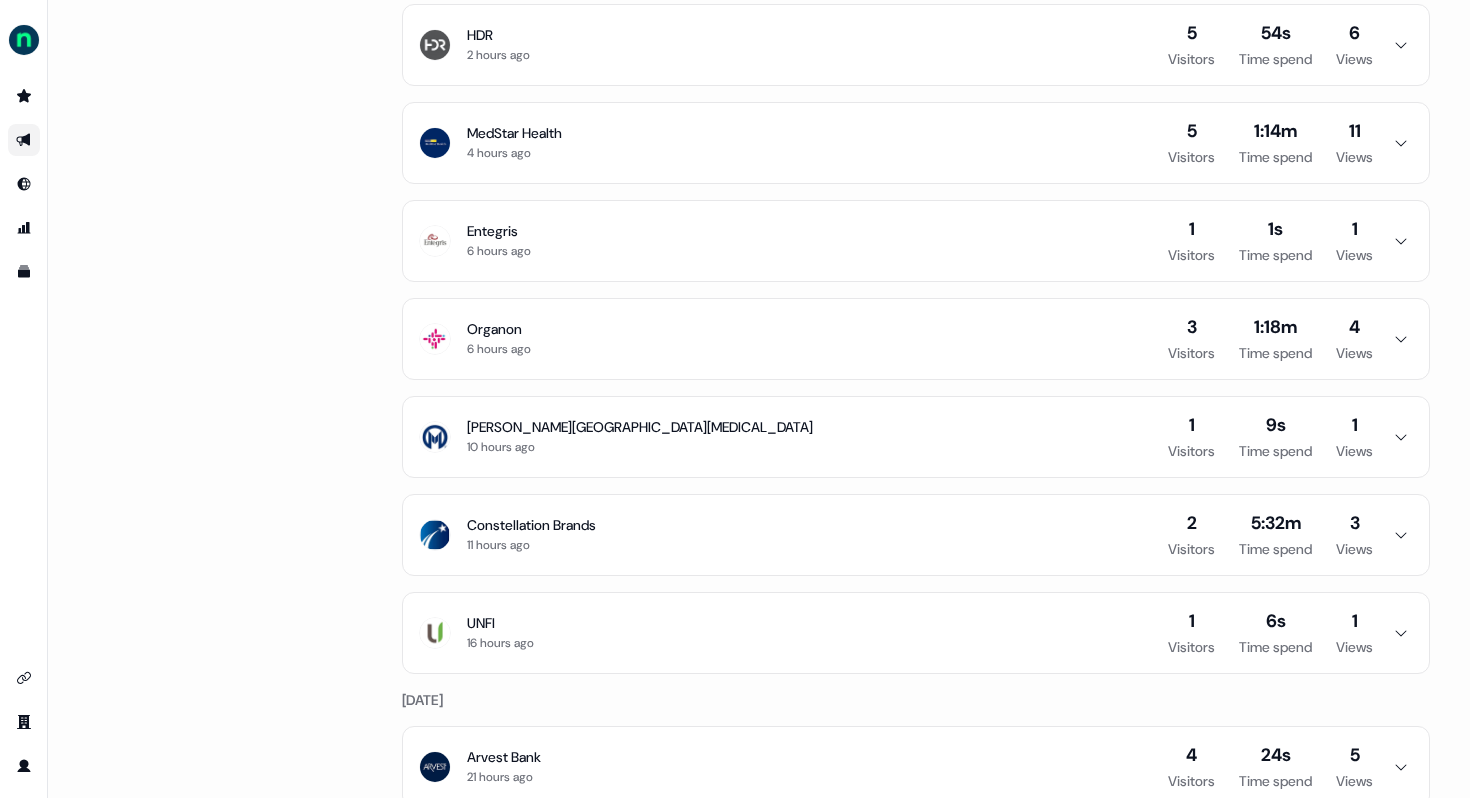 scroll, scrollTop: 939, scrollLeft: 0, axis: vertical 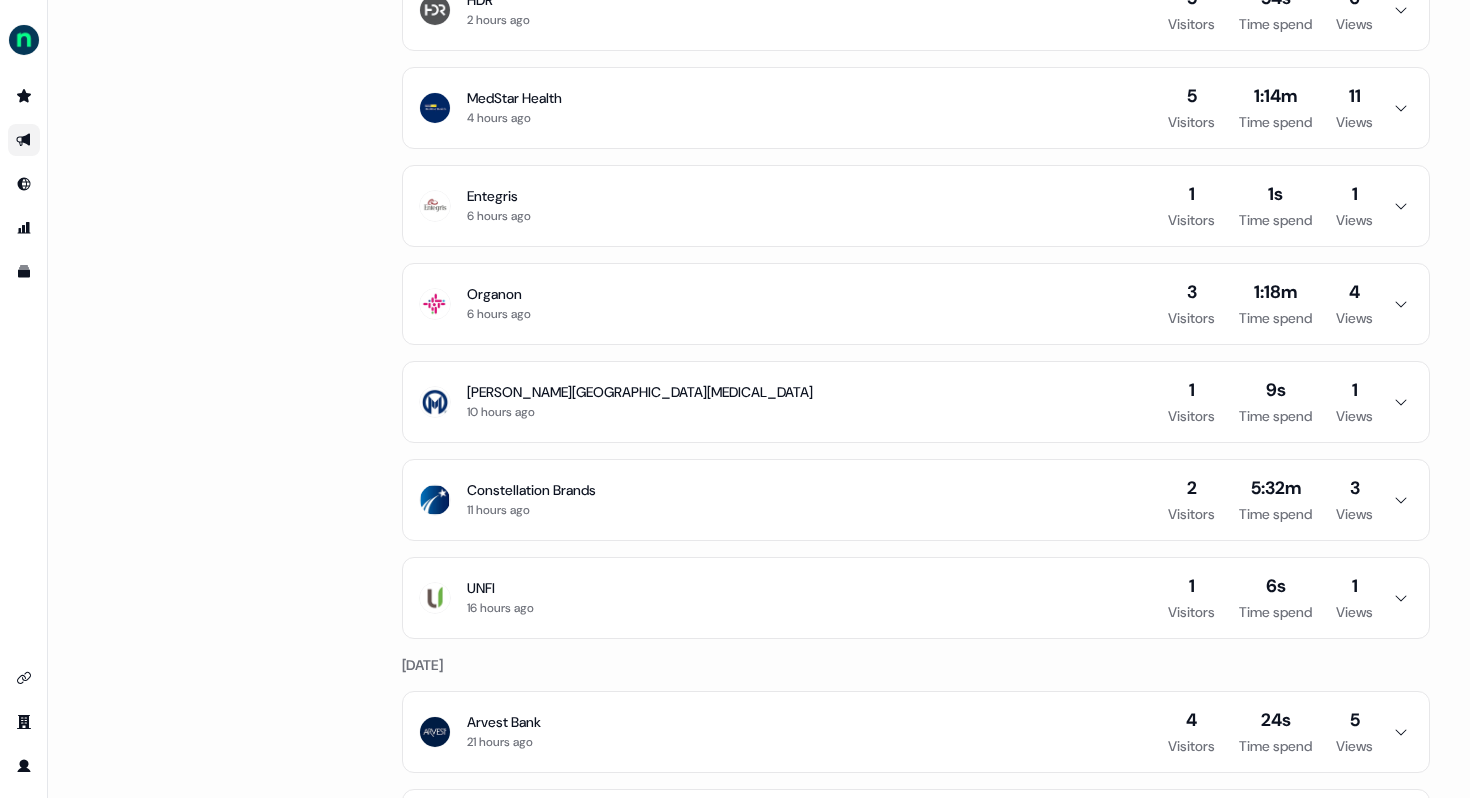 click 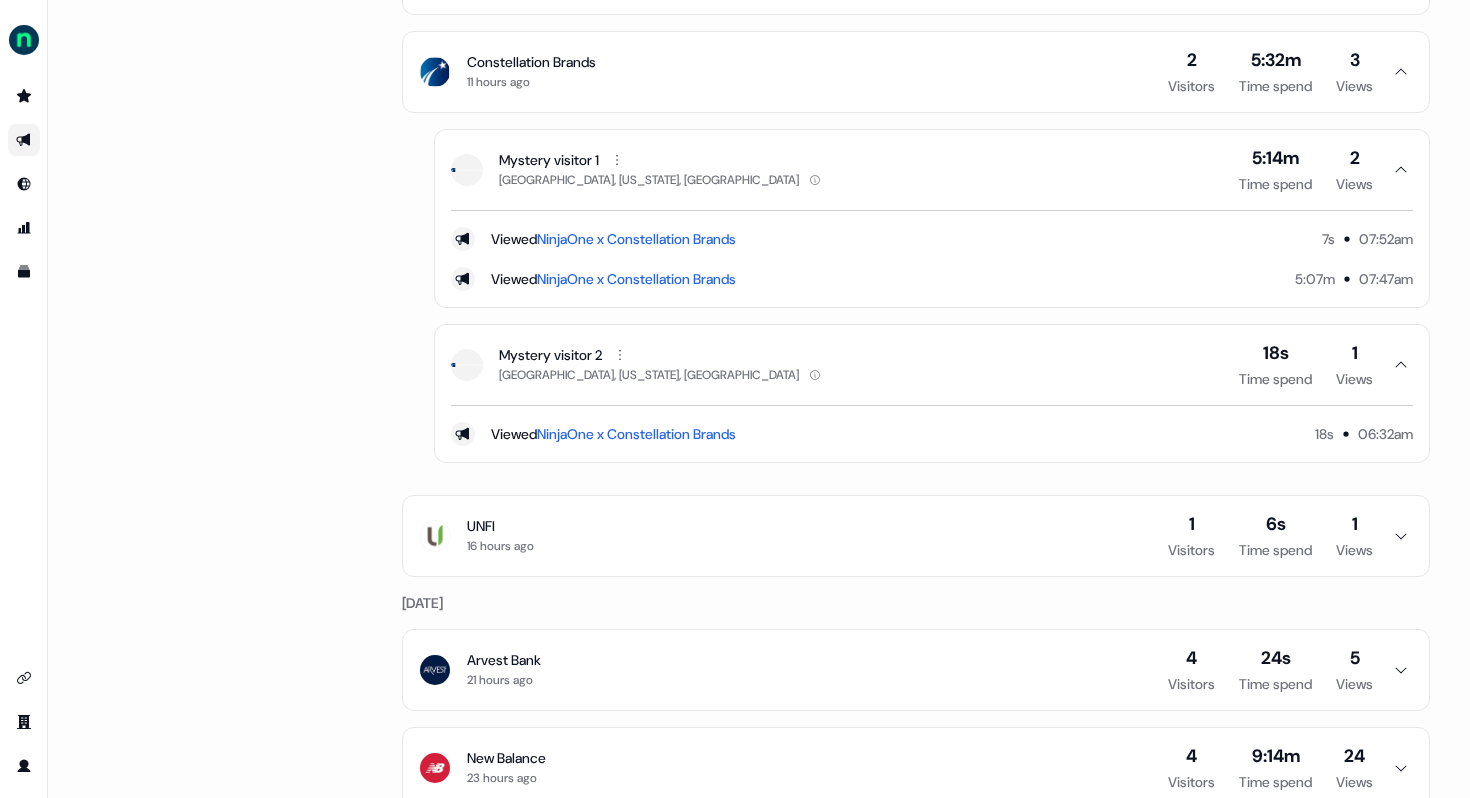 scroll, scrollTop: 1373, scrollLeft: 0, axis: vertical 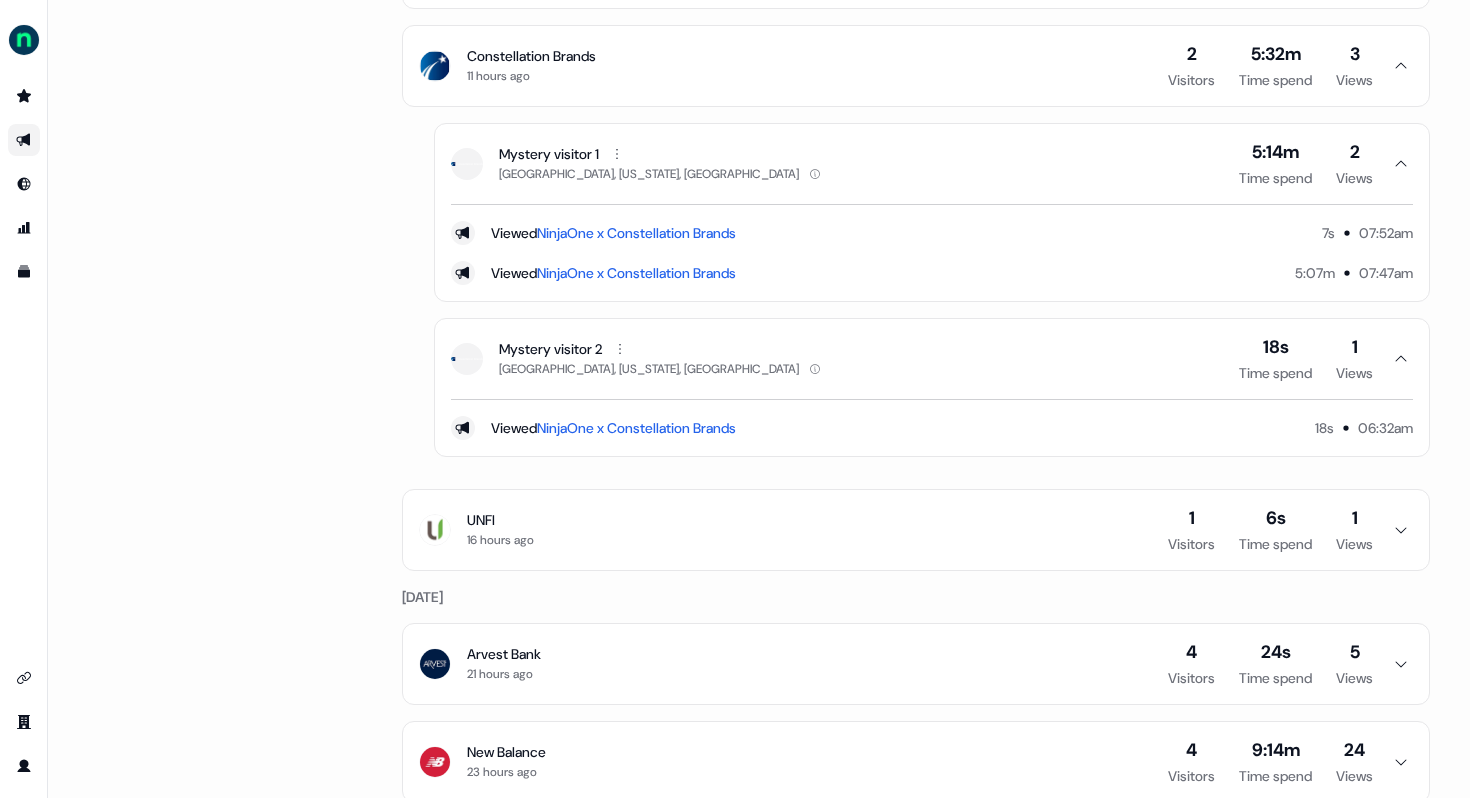 click 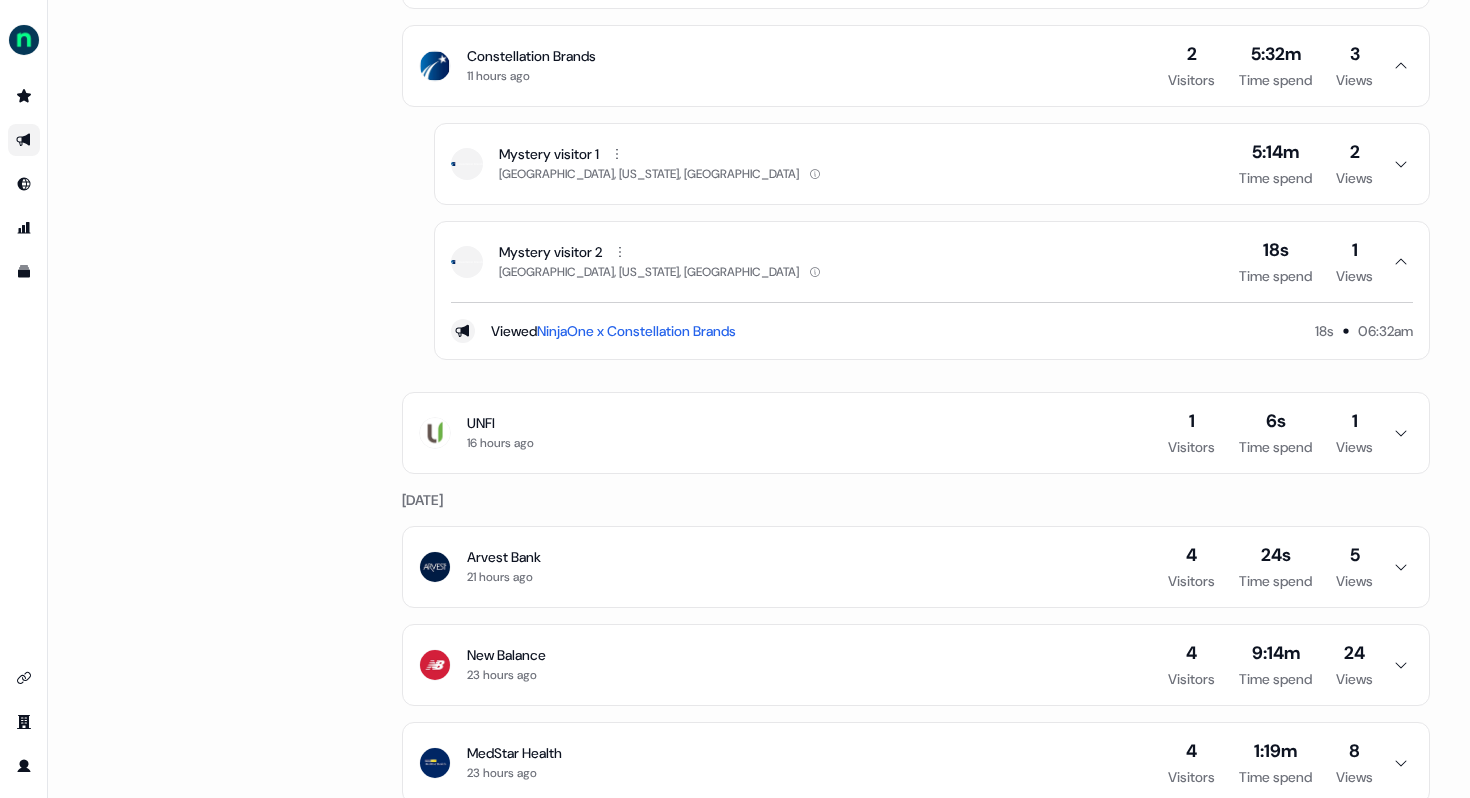click 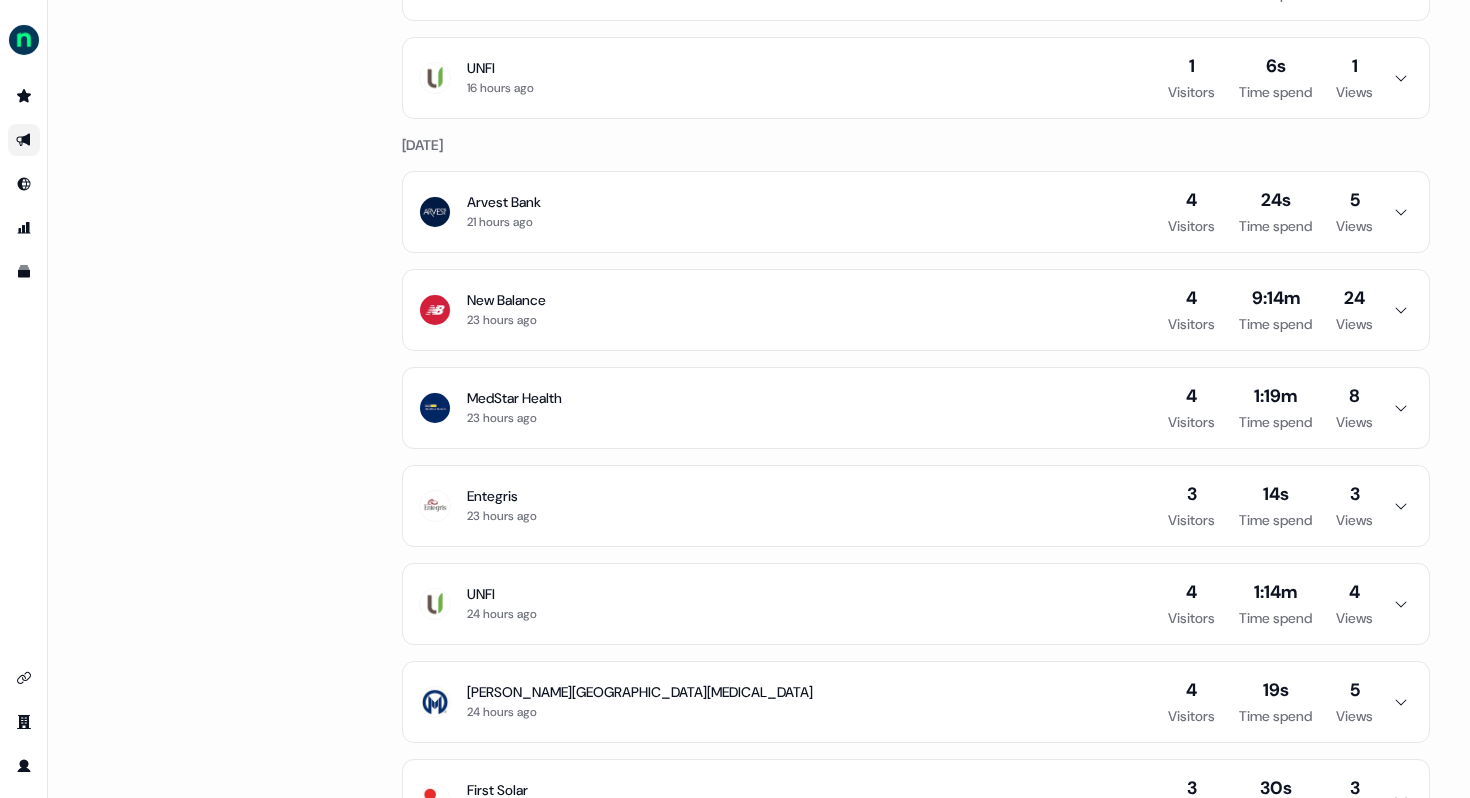 scroll, scrollTop: 1484, scrollLeft: 0, axis: vertical 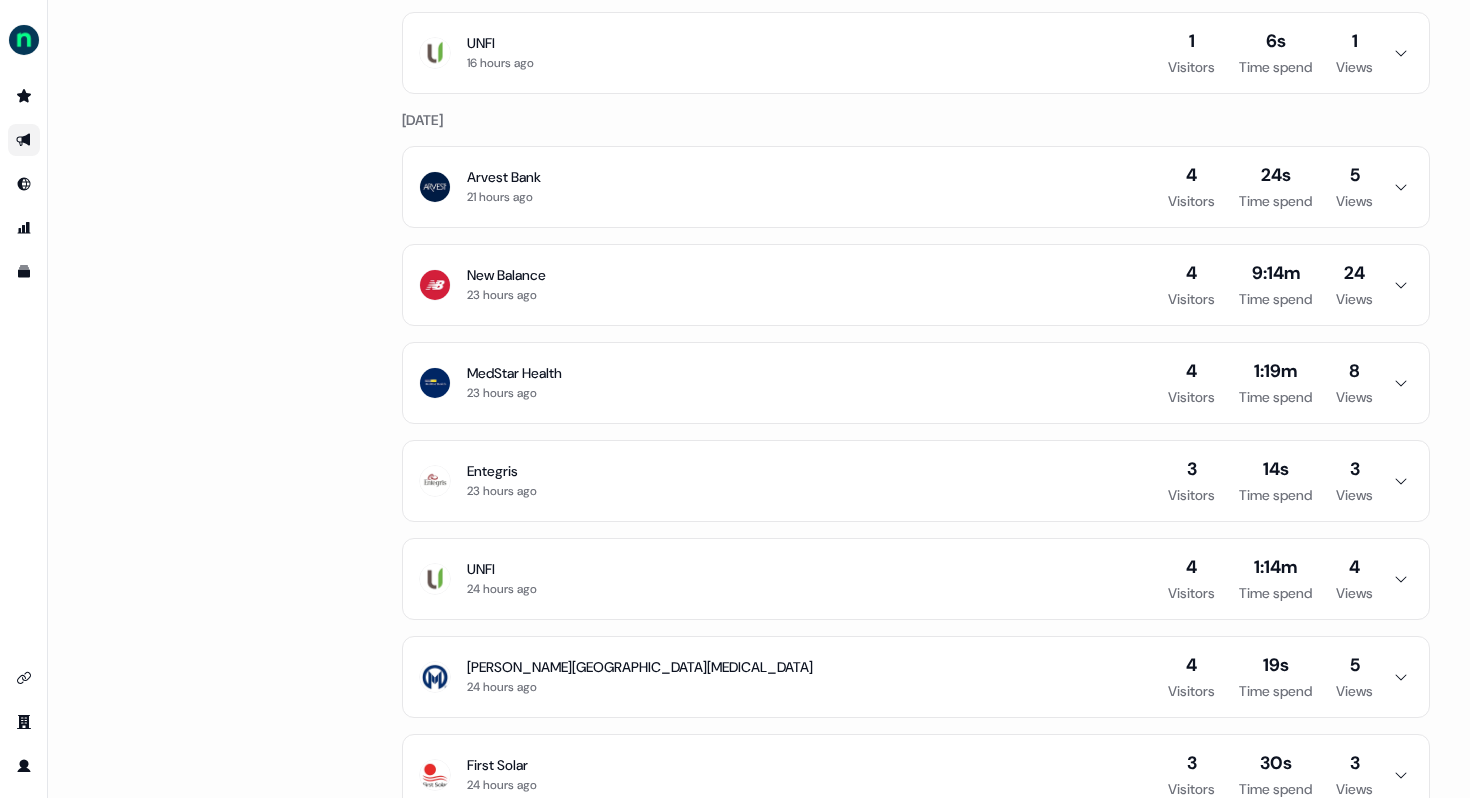 click 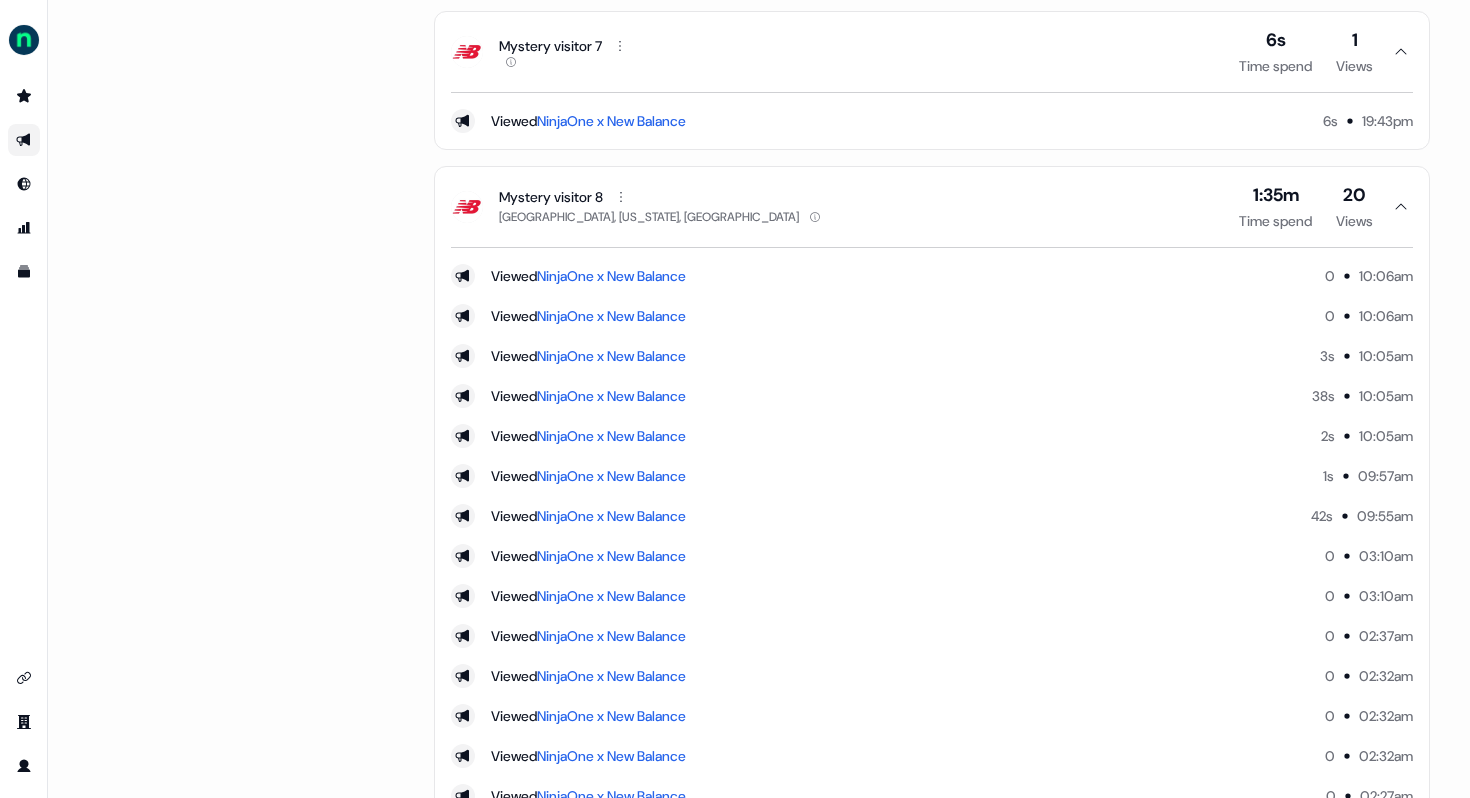 scroll, scrollTop: 1745, scrollLeft: 0, axis: vertical 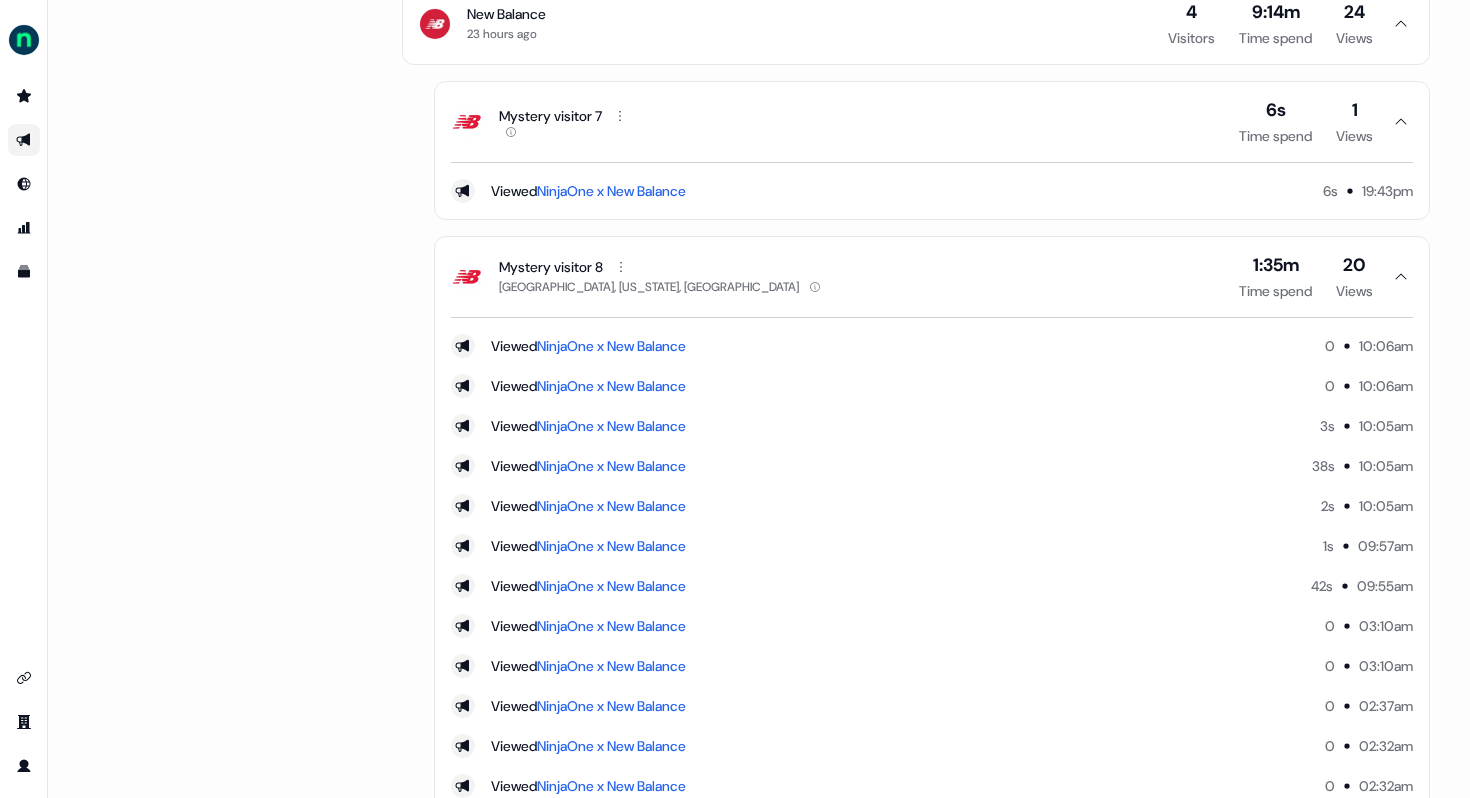 click 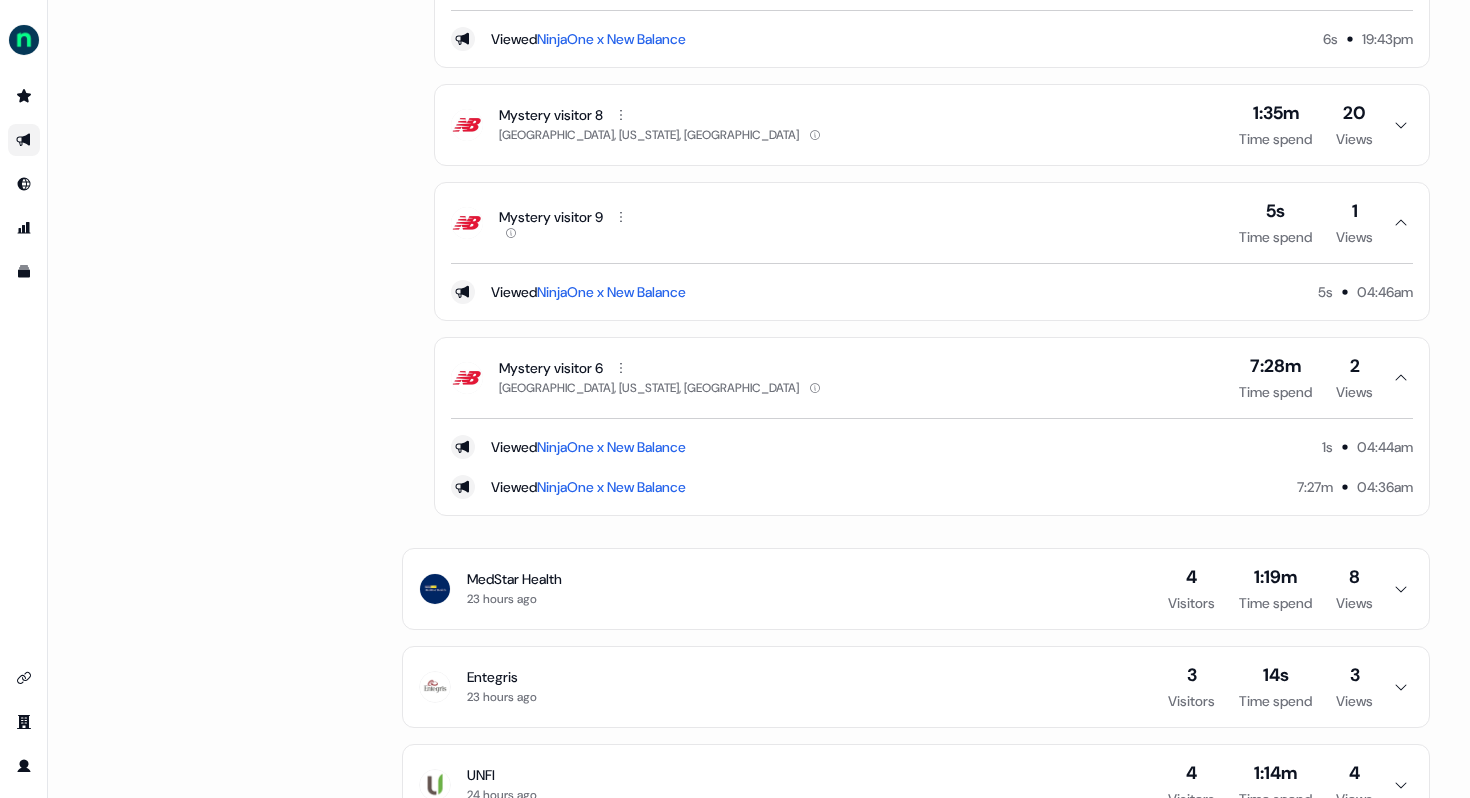 scroll, scrollTop: 2027, scrollLeft: 0, axis: vertical 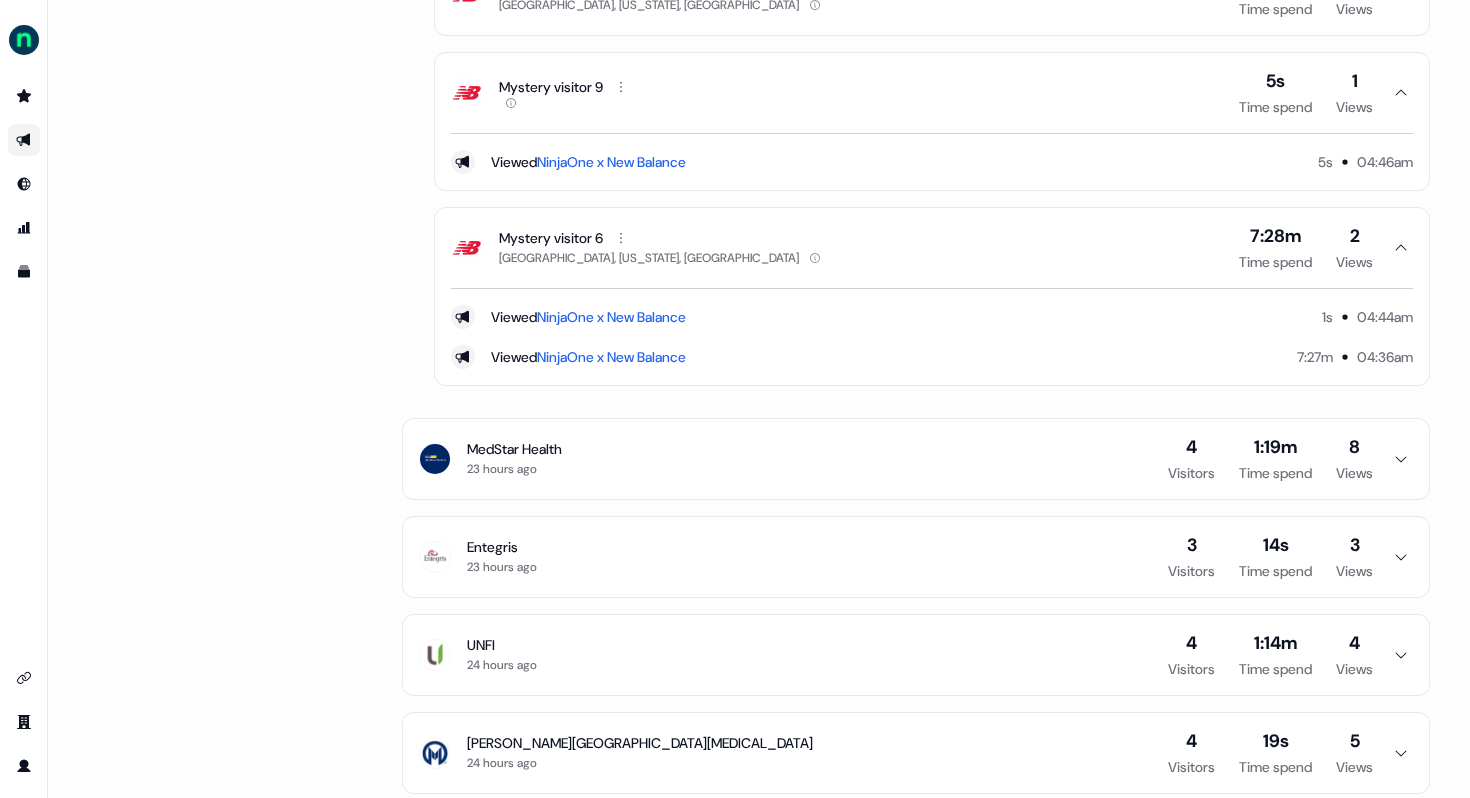 click 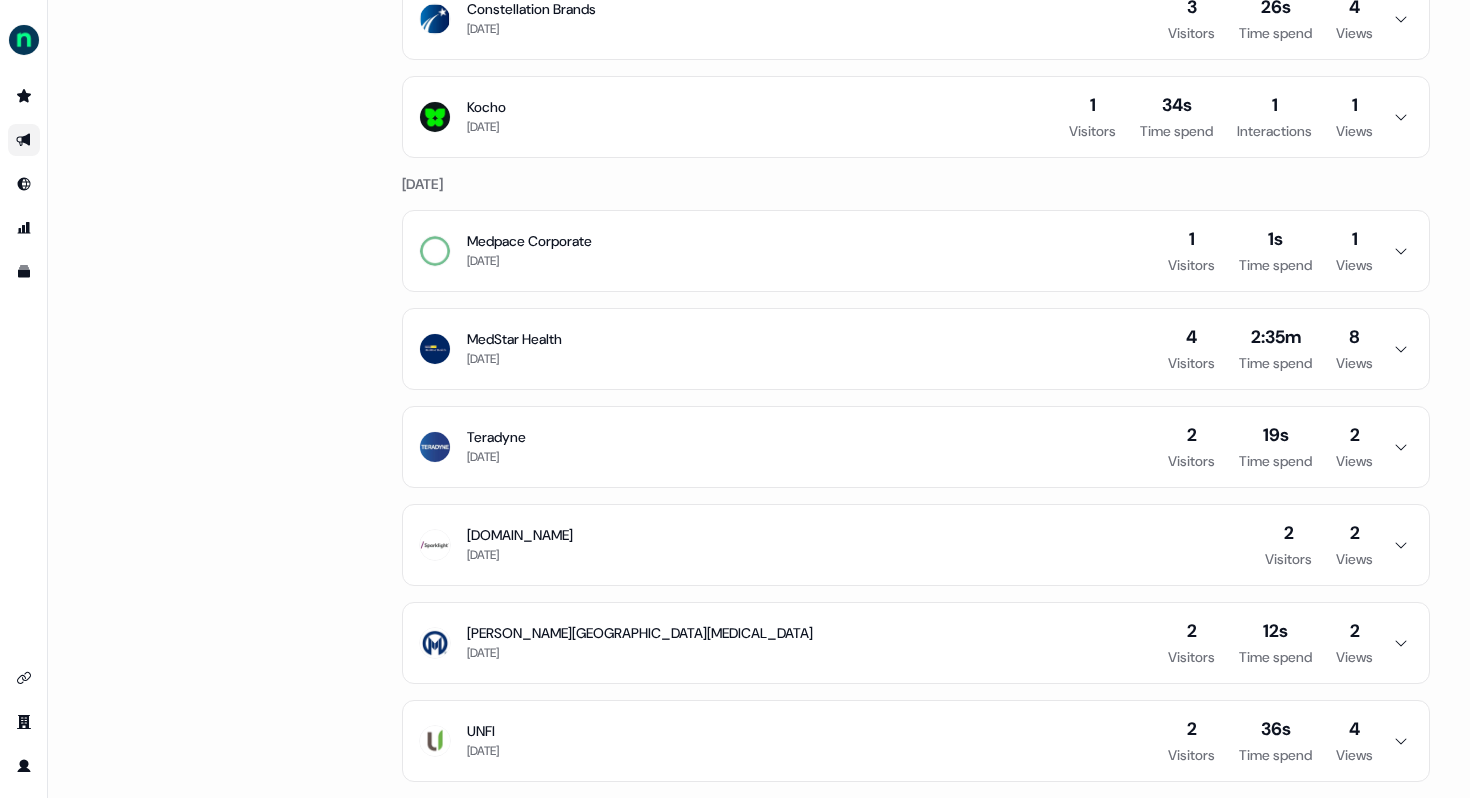 scroll, scrollTop: 3401, scrollLeft: 0, axis: vertical 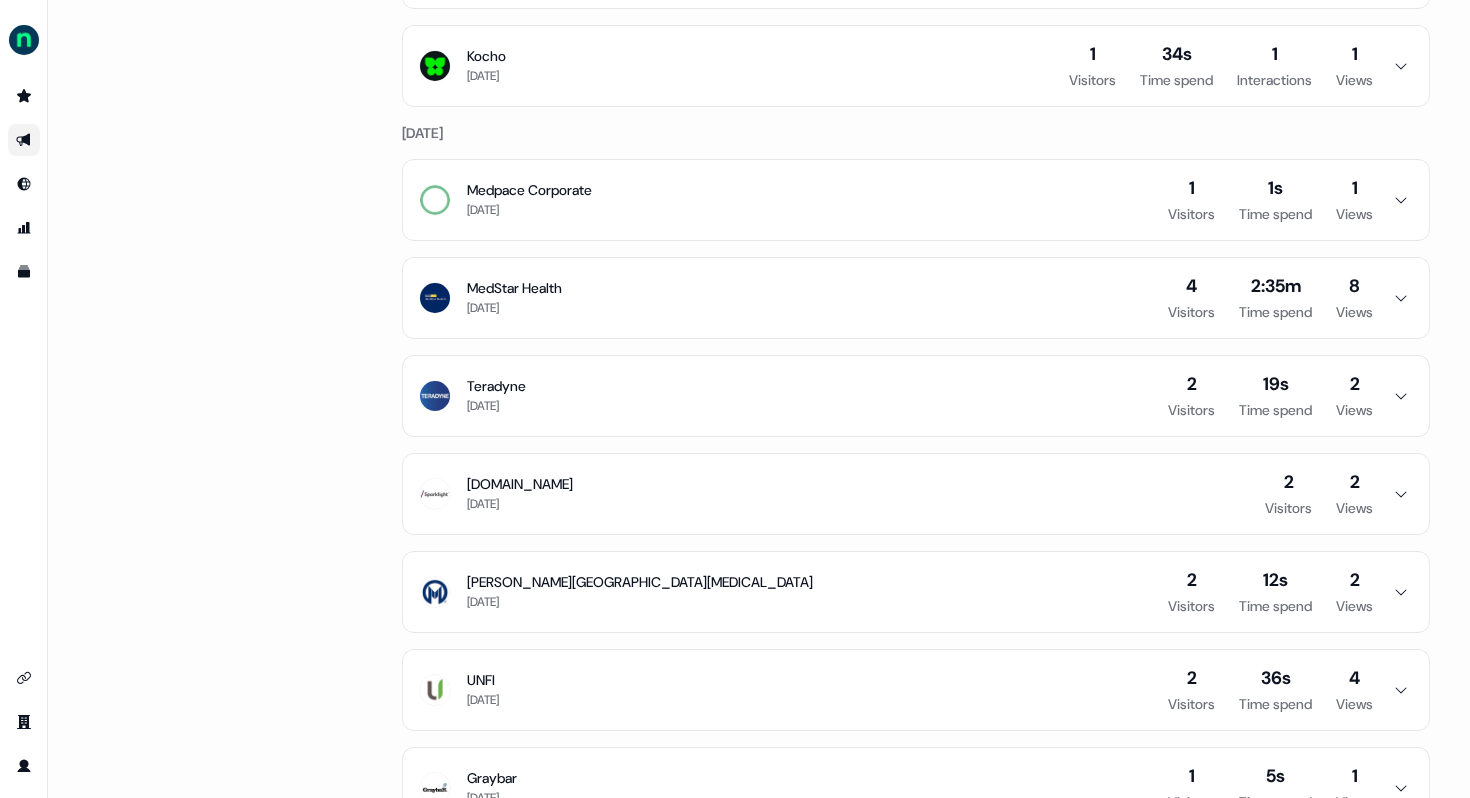 click on "MedStar Health 2 days ago 4 Visitors 2:35m Time spend 8 Views" at bounding box center [916, 298] 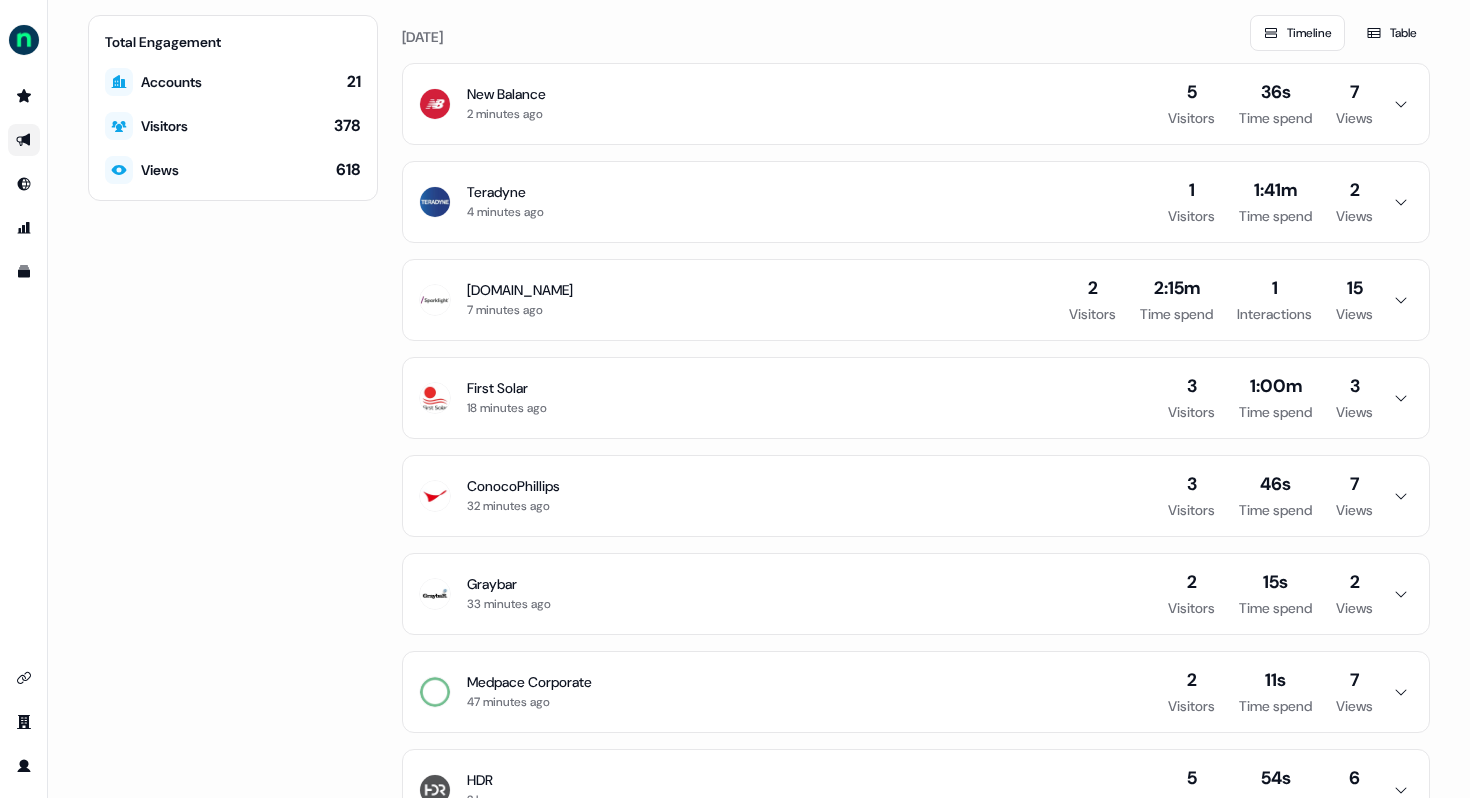 scroll, scrollTop: 0, scrollLeft: 0, axis: both 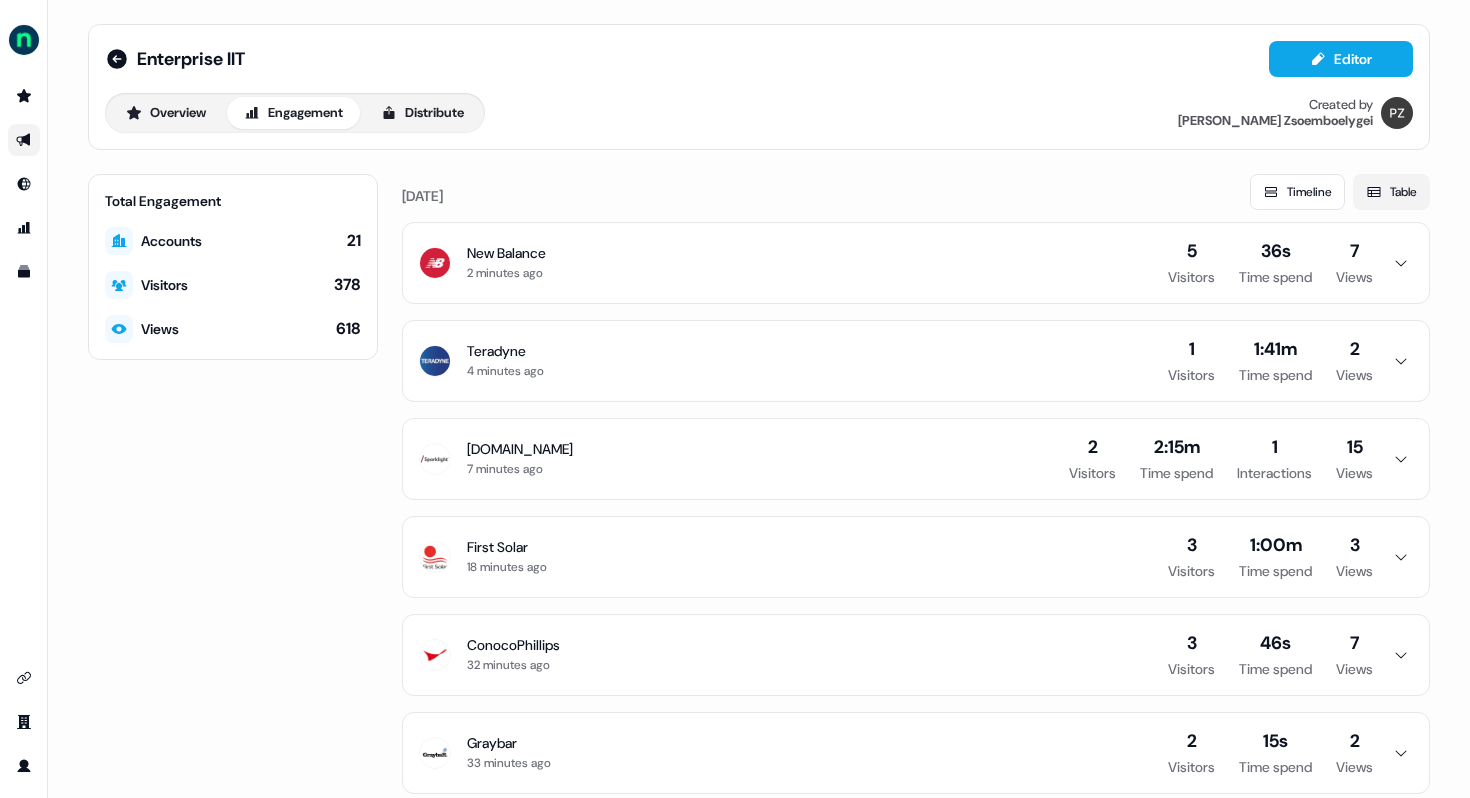 click on "Table" at bounding box center (1391, 192) 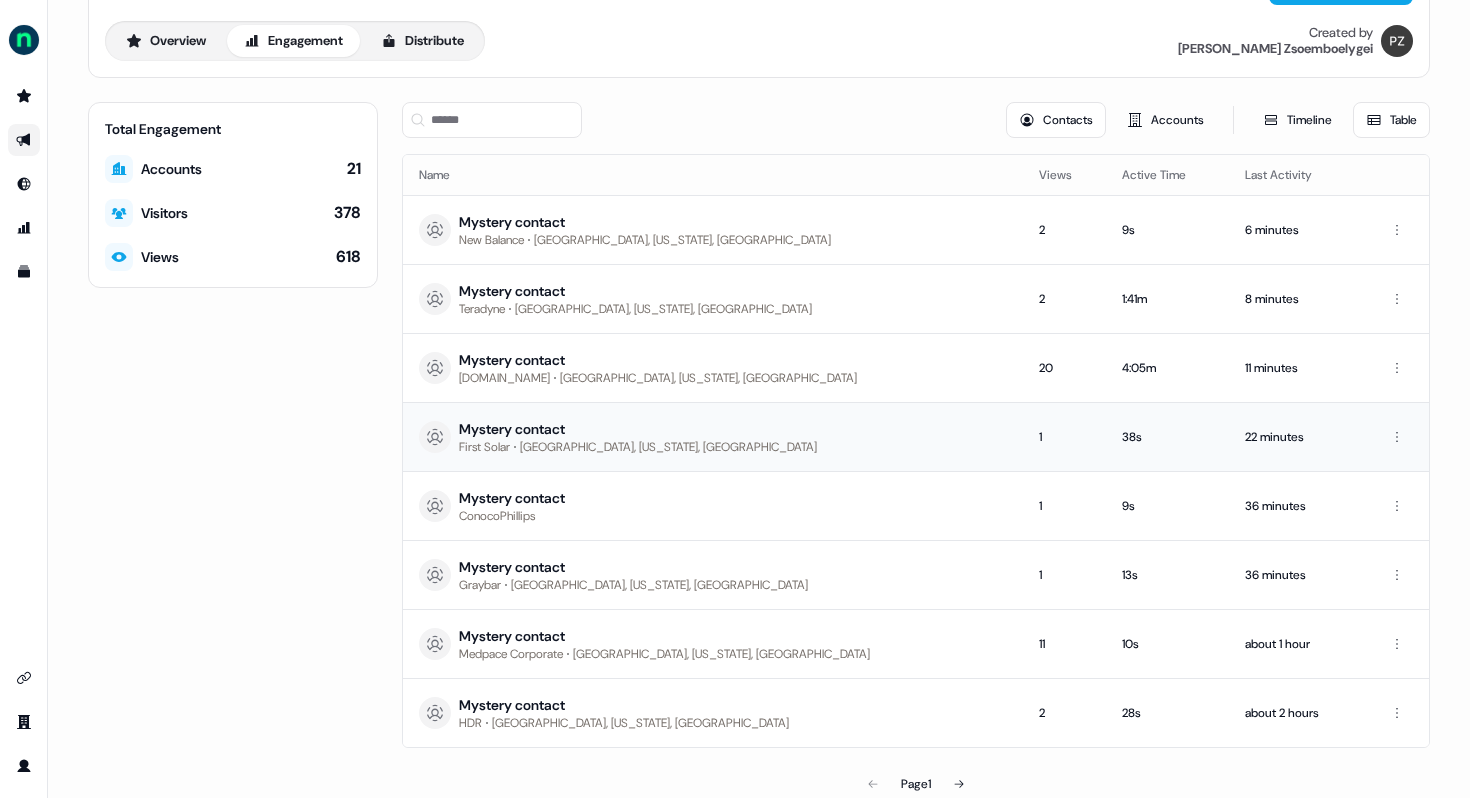 scroll, scrollTop: 101, scrollLeft: 0, axis: vertical 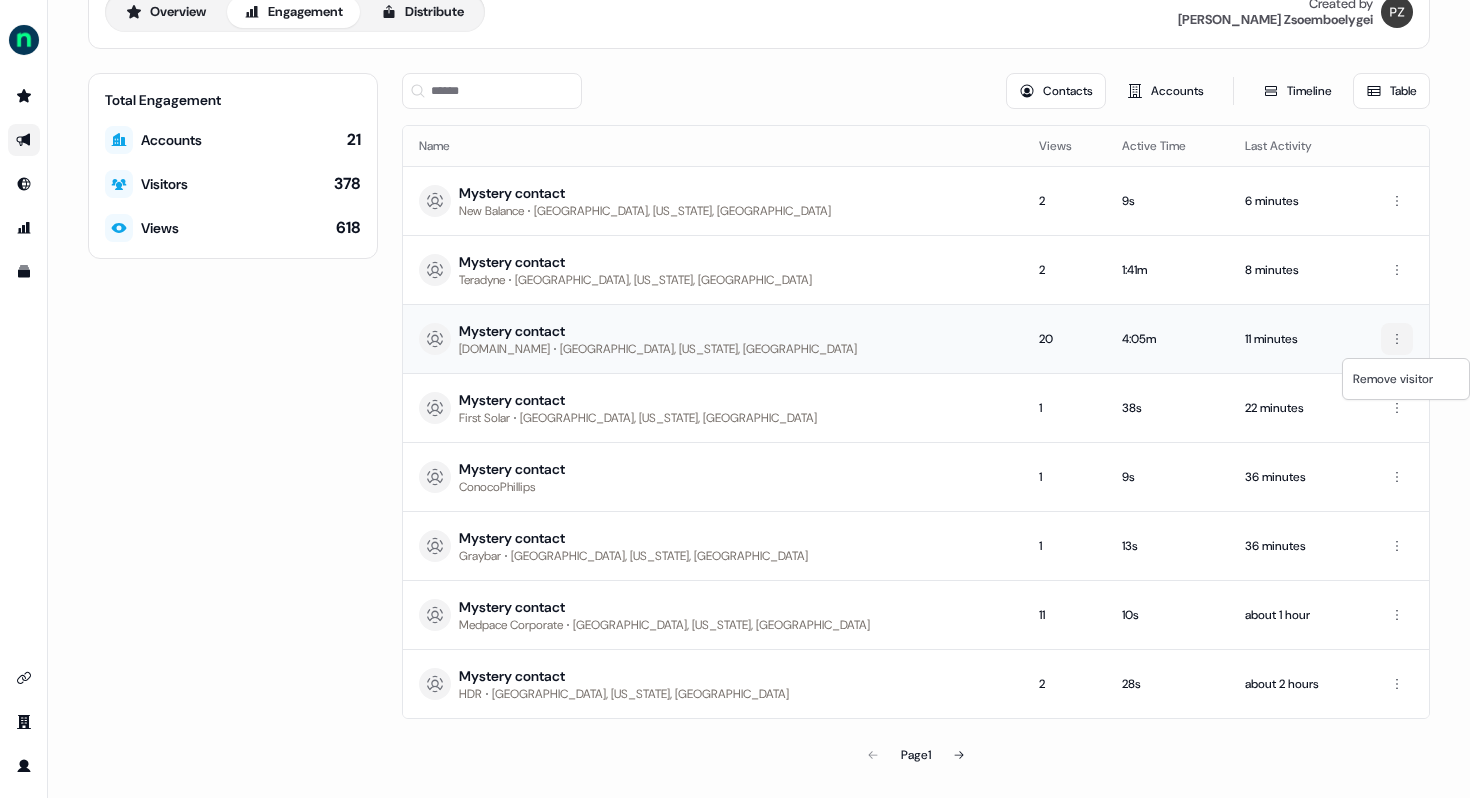 click on "For the best experience switch devices to a bigger screen. Go to Userled.io   Enterprise IIT Editor Overview Engagement Distribute Created by Petra   Zsoemboelygei Total Engagement Accounts 21 Visitors 378 Views 618 Contacts Accounts Timeline Table Name Views Active Time Last Activity Mystery contact New Balance Boston, Massachusetts, US 2 9s 6 minutes Mystery contact Teradyne Wake Forest, North Carolina, US 2 1:41m 8 minutes Mystery contact business.cableone.net Tujunga, California, US 20 4:05m 11 minutes Mystery contact First Solar Anaheim, California, US 1 38s 22 minutes Mystery contact ConocoPhillips 1 9s 36 minutes Mystery contact Graybar Lynchburg, Virginia, US 1 13s 36 minutes Mystery contact Medpace Corporate Powder Springs, Georgia, US 11 10s about 1 hour Mystery contact HDR Elkhorn, Nebraska, US 2 28s about 2 hours Page  1 Remove visitor" at bounding box center (735, 399) 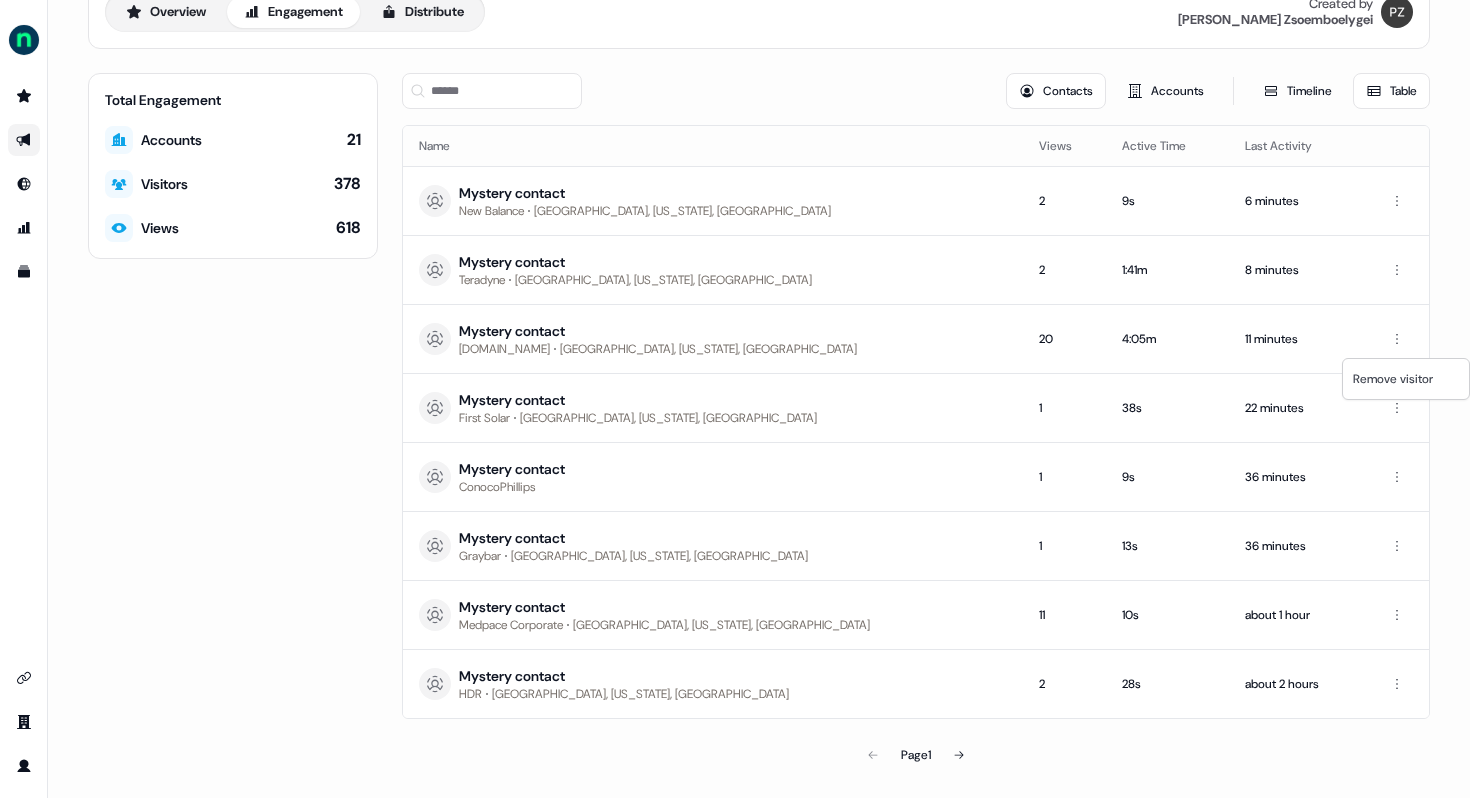 click on "For the best experience switch devices to a bigger screen. Go to Userled.io   Enterprise IIT Editor Overview Engagement Distribute Created by Petra   Zsoemboelygei Total Engagement Accounts 21 Visitors 378 Views 618 Contacts Accounts Timeline Table Name Views Active Time Last Activity Mystery contact New Balance Boston, Massachusetts, US 2 9s 6 minutes Mystery contact Teradyne Wake Forest, North Carolina, US 2 1:41m 8 minutes Mystery contact business.cableone.net Tujunga, California, US 20 4:05m 11 minutes Mystery contact First Solar Anaheim, California, US 1 38s 22 minutes Mystery contact ConocoPhillips 1 9s 36 minutes Mystery contact Graybar Lynchburg, Virginia, US 1 13s 36 minutes Mystery contact Medpace Corporate Powder Springs, Georgia, US 11 10s about 1 hour Mystery contact HDR Elkhorn, Nebraska, US 2 28s about 2 hours Page  1 Remove visitor" at bounding box center (735, 399) 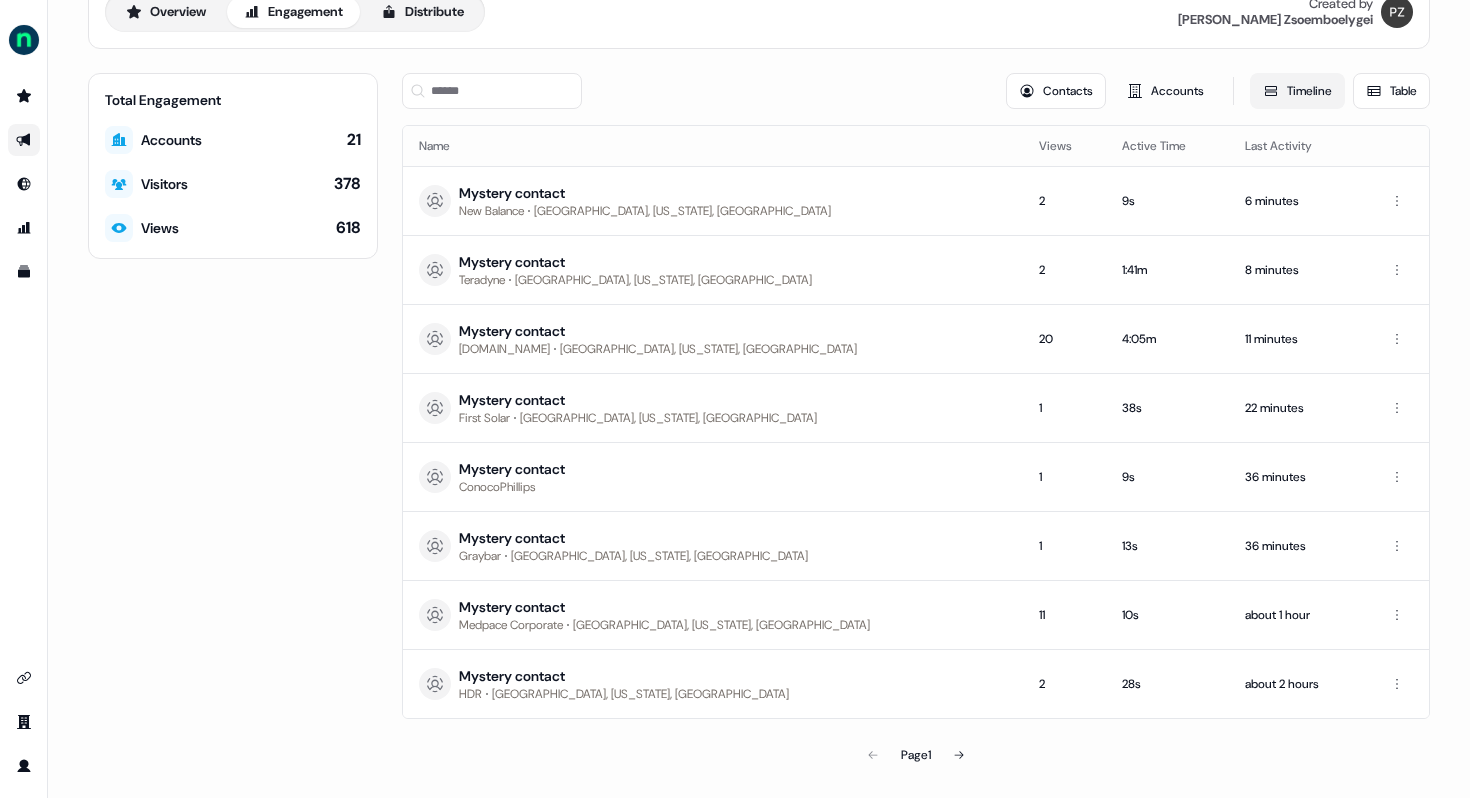 click on "Timeline" at bounding box center (1297, 91) 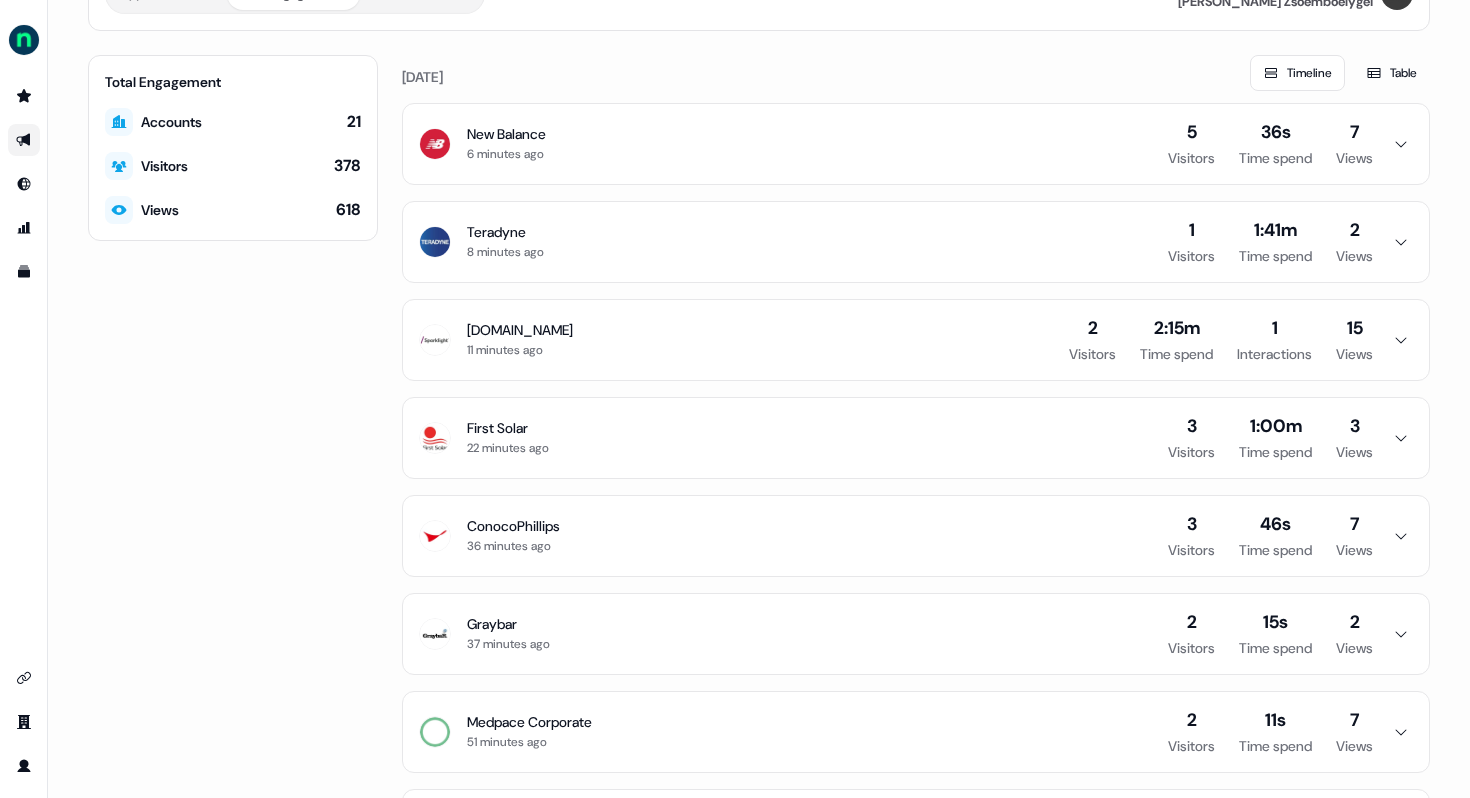 scroll, scrollTop: 0, scrollLeft: 0, axis: both 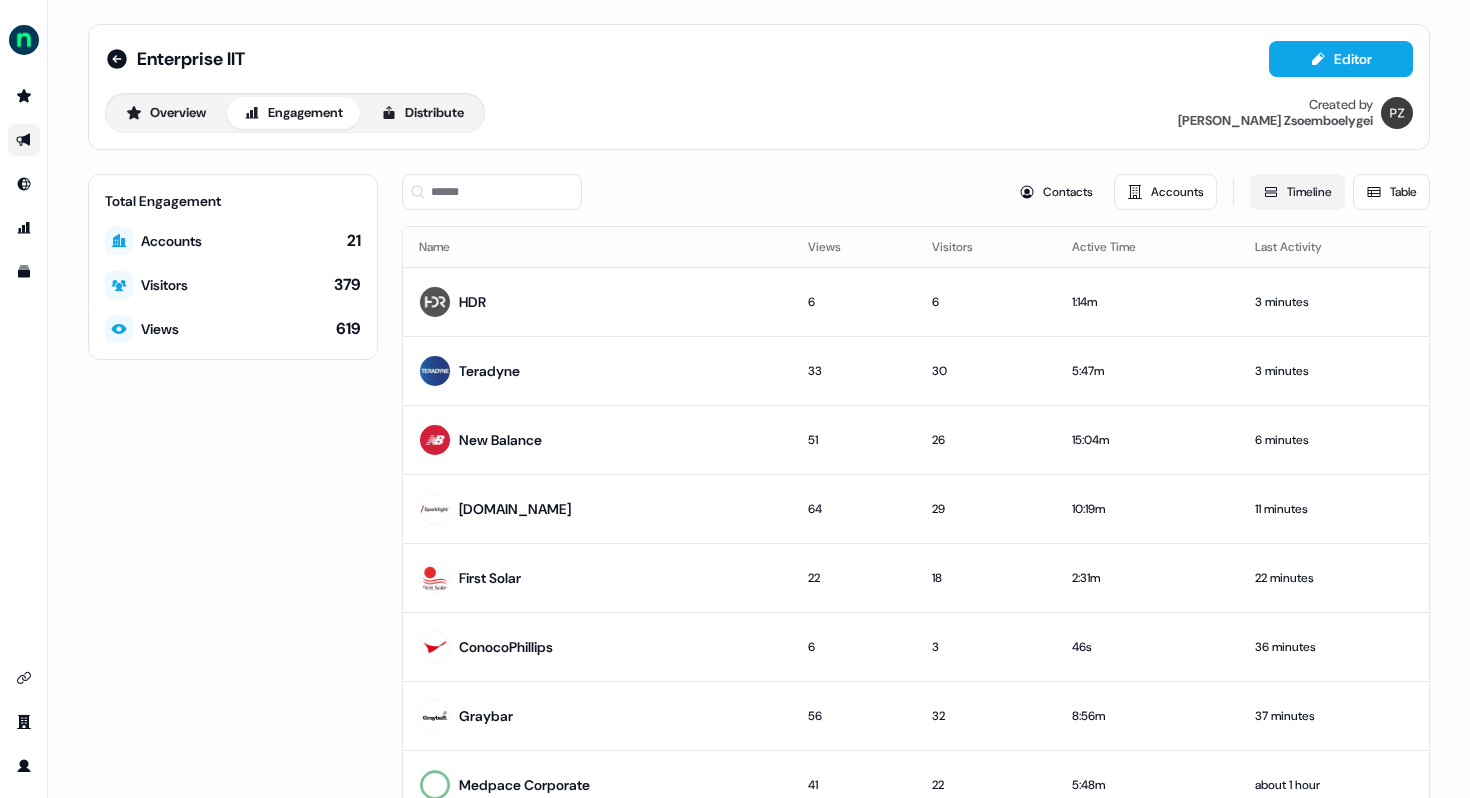 click on "Timeline" at bounding box center [1297, 192] 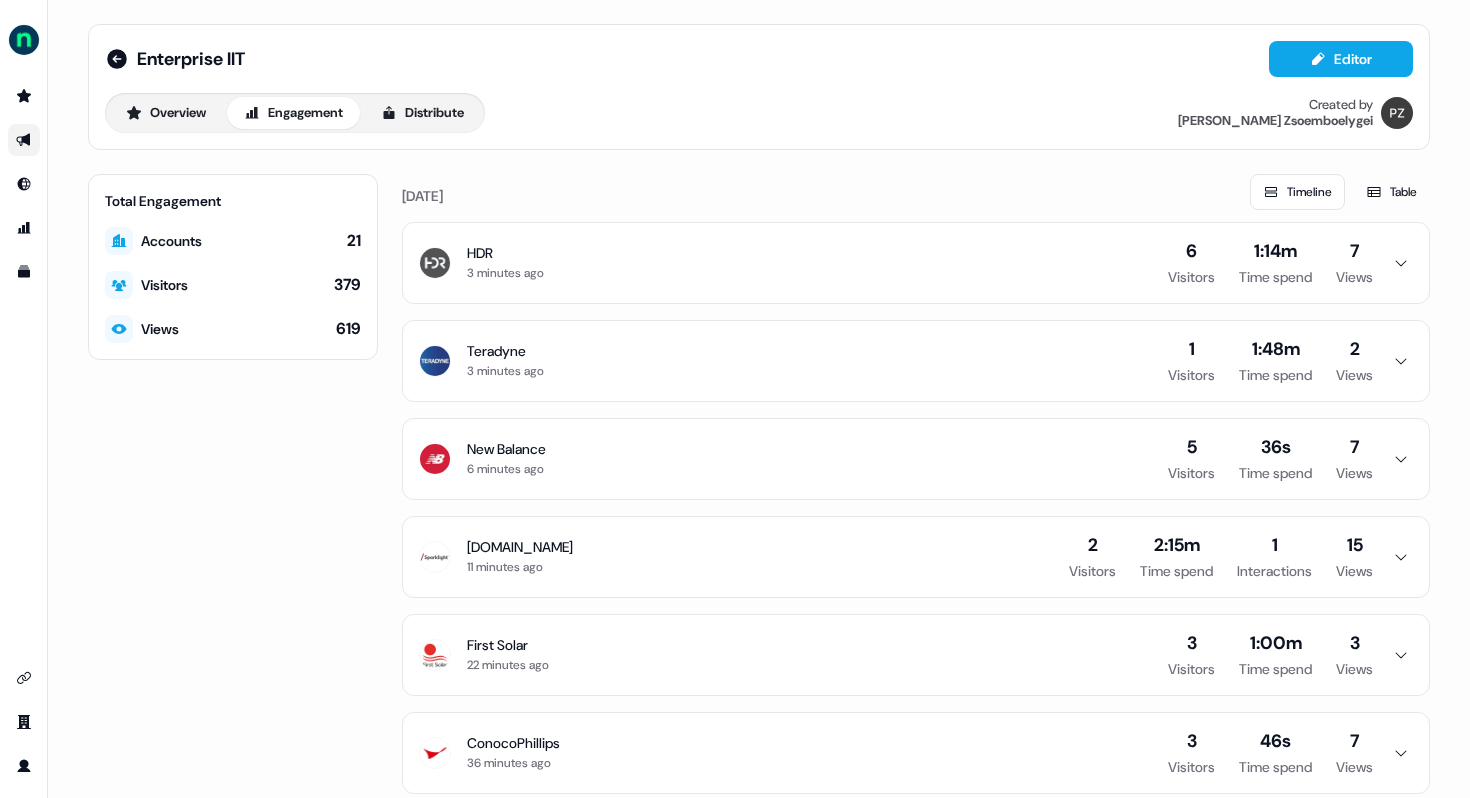 click 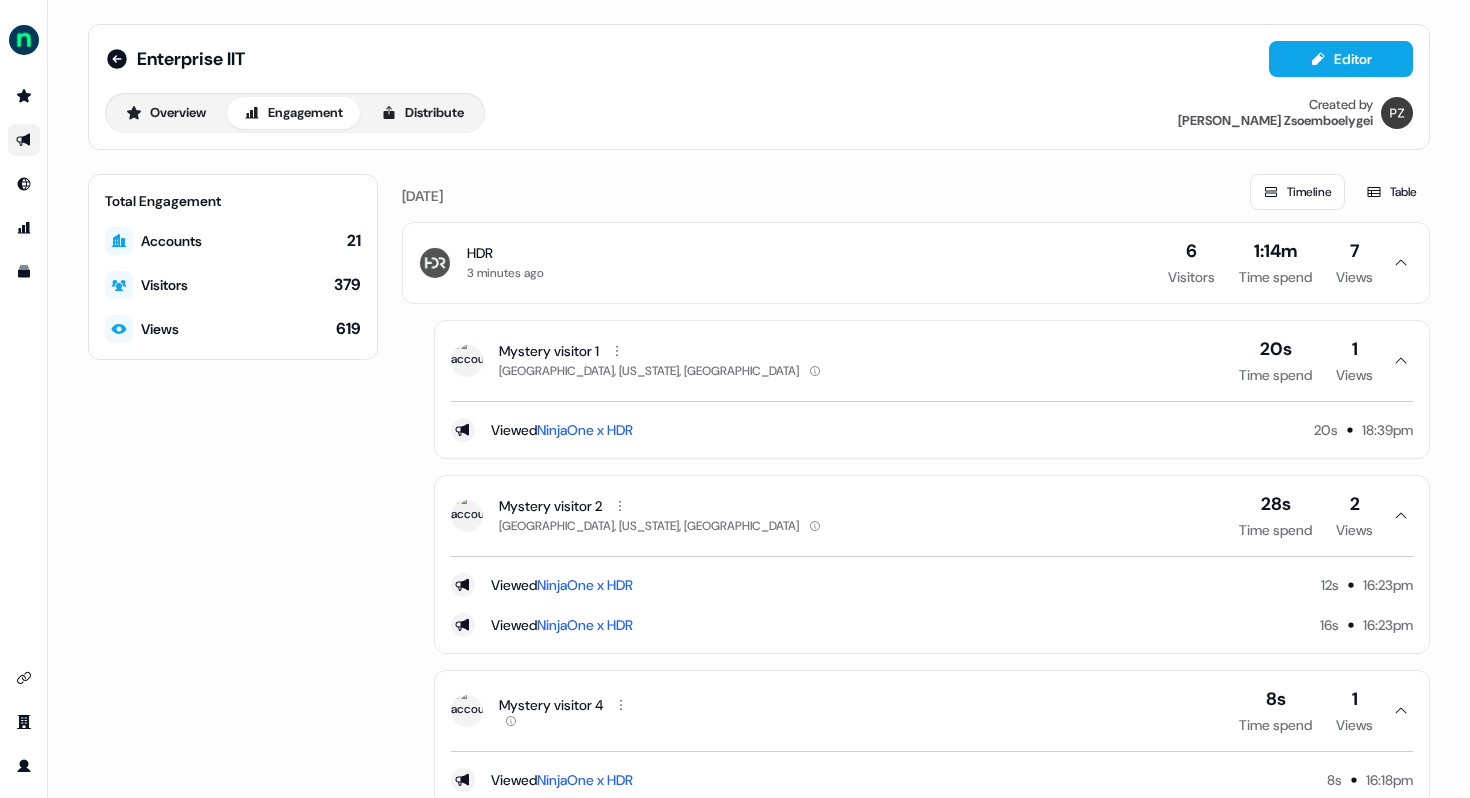 click 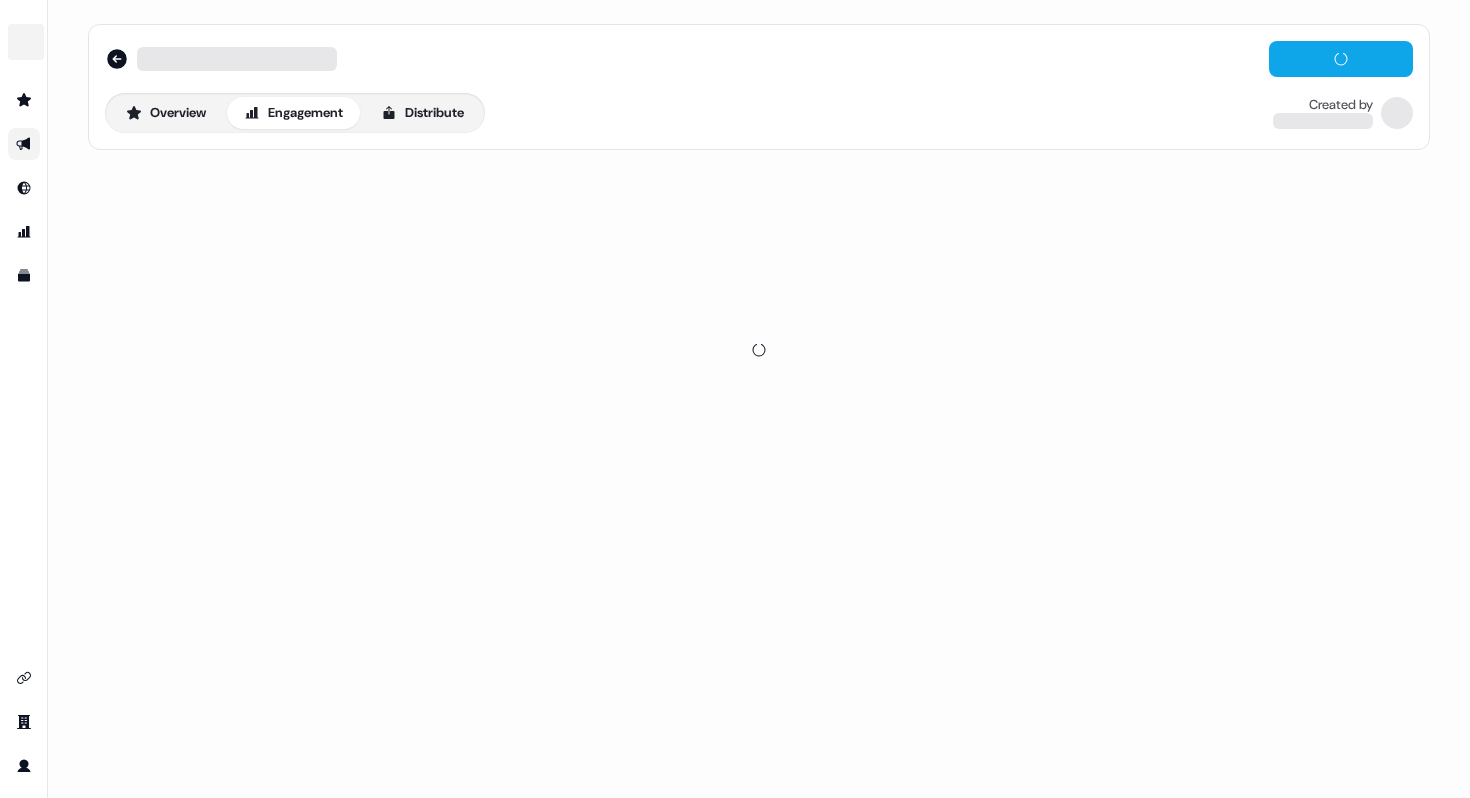 scroll, scrollTop: 0, scrollLeft: 0, axis: both 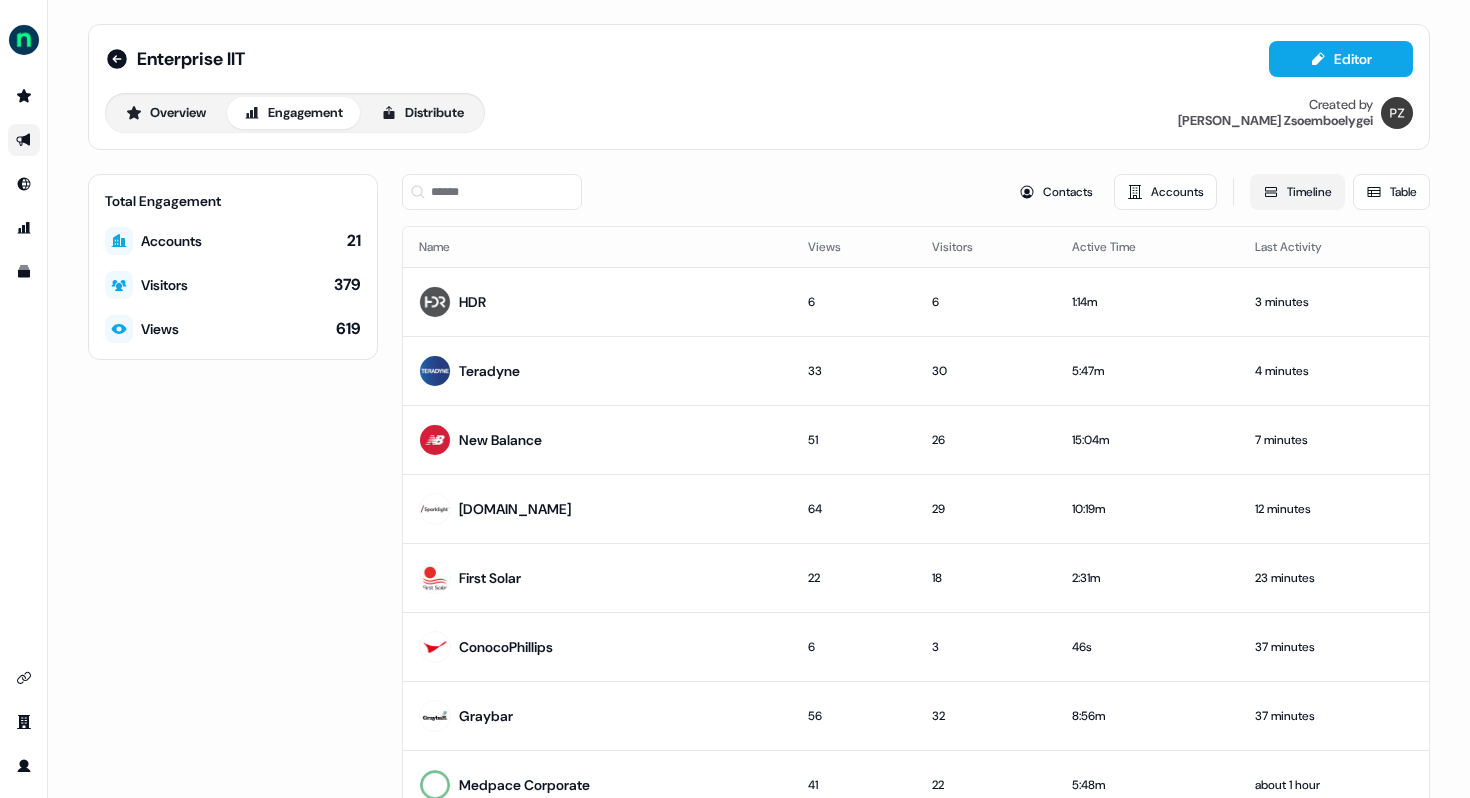 click on "Timeline" at bounding box center [1297, 192] 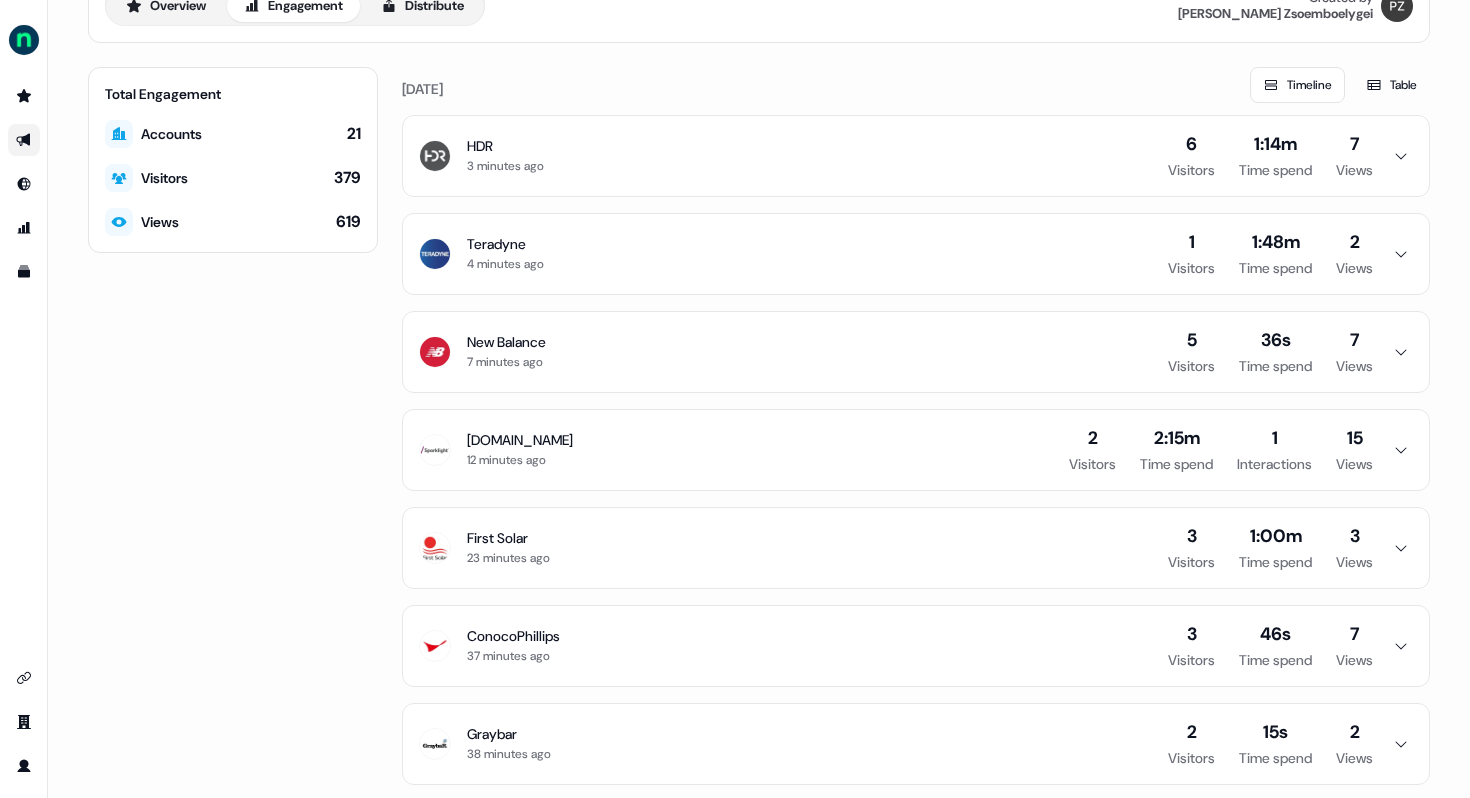scroll, scrollTop: 148, scrollLeft: 0, axis: vertical 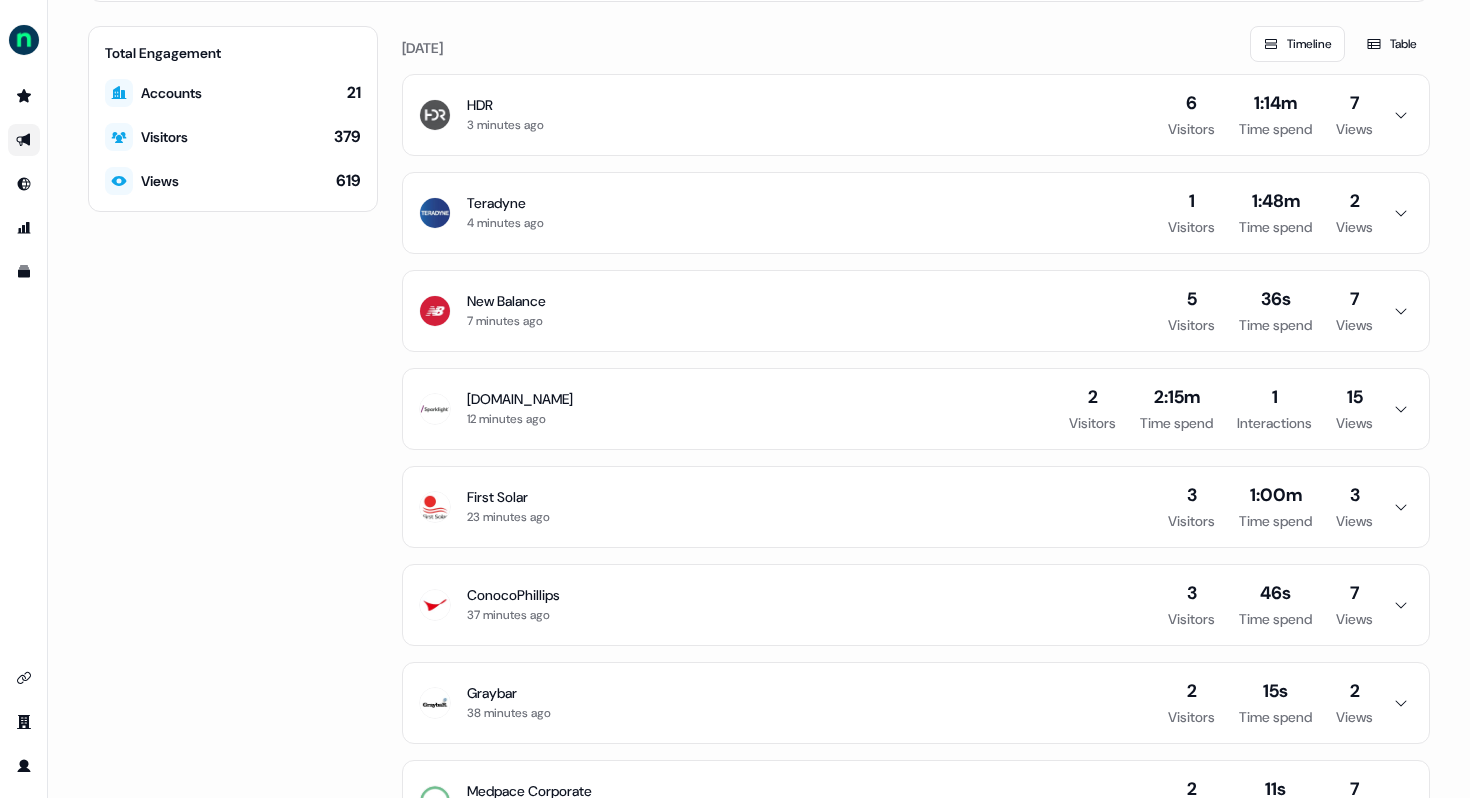 click on "Teradyne 4 minutes ago 1 Visitors 1:48m Time spend 2 Views" at bounding box center (916, 213) 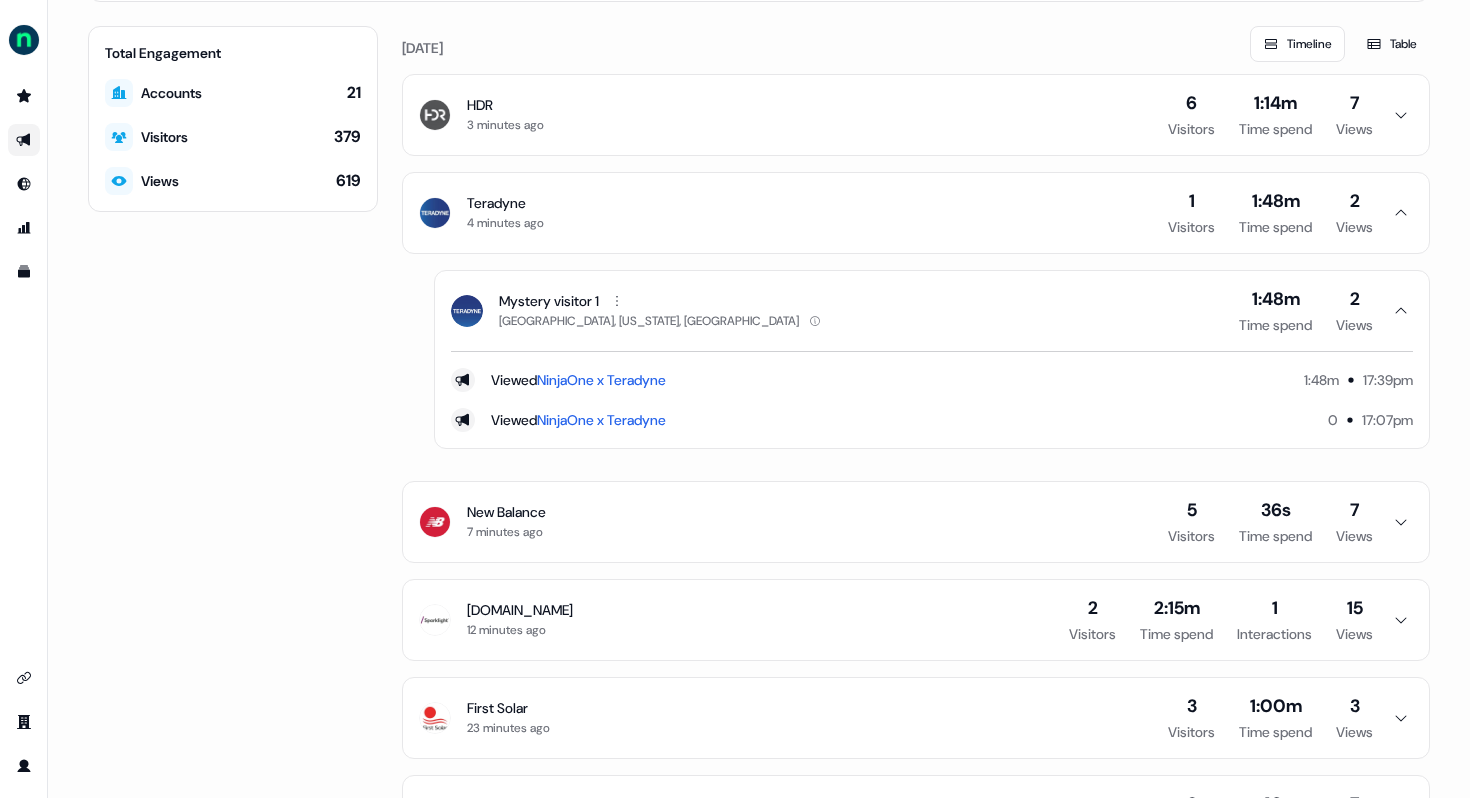click on "Teradyne 4 minutes ago 1 Visitors 1:48m Time spend 2 Views" at bounding box center (916, 213) 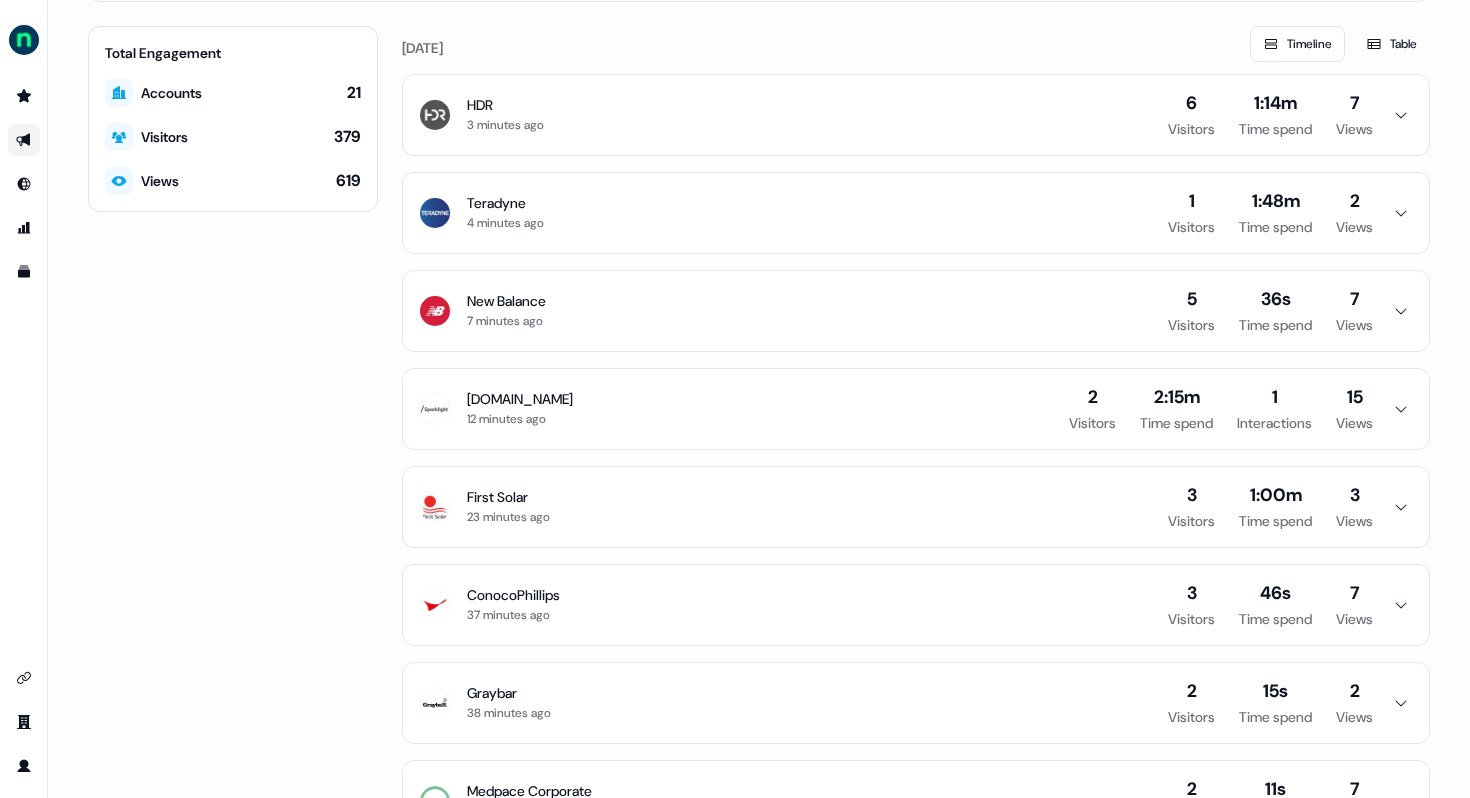 click 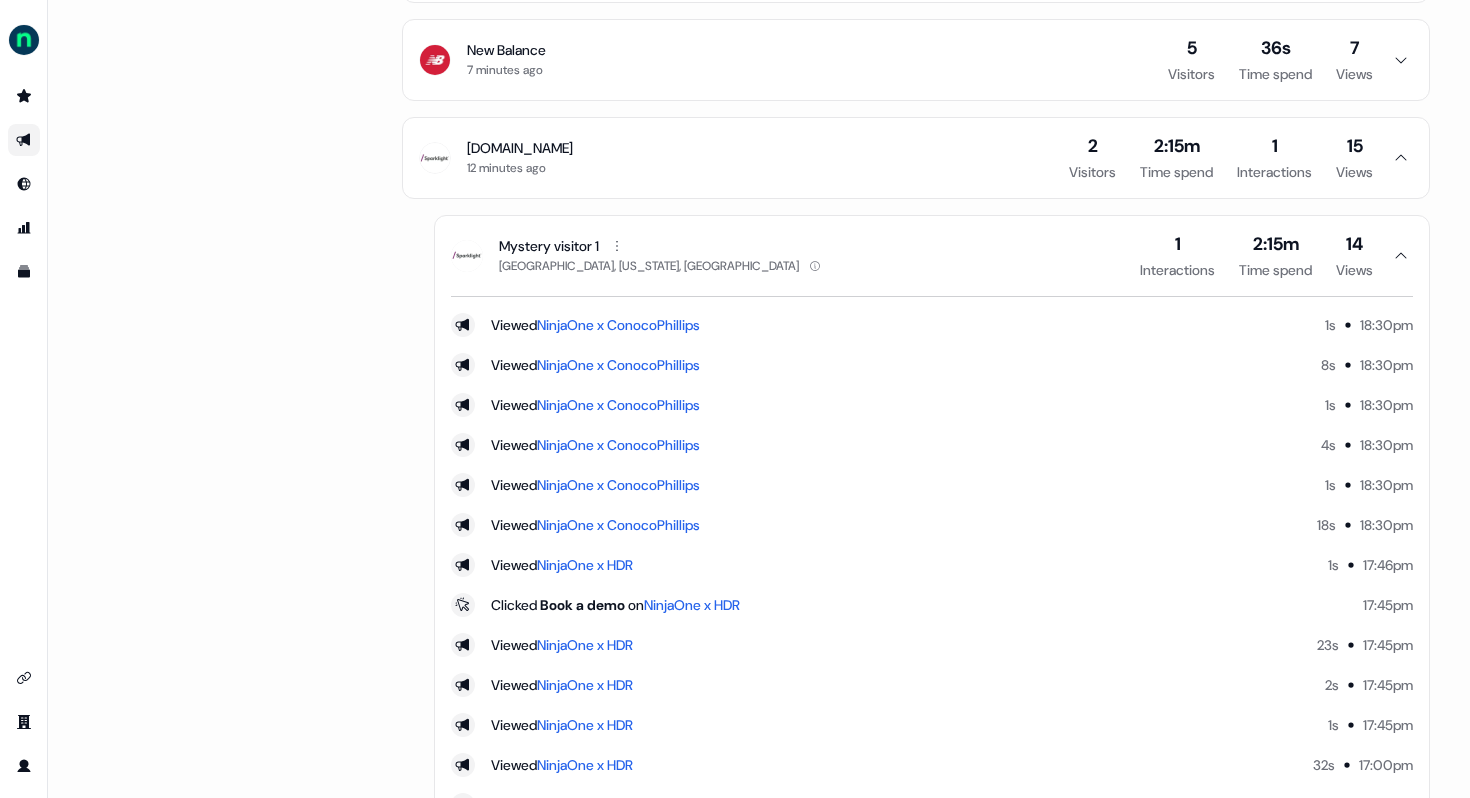 scroll, scrollTop: 352, scrollLeft: 0, axis: vertical 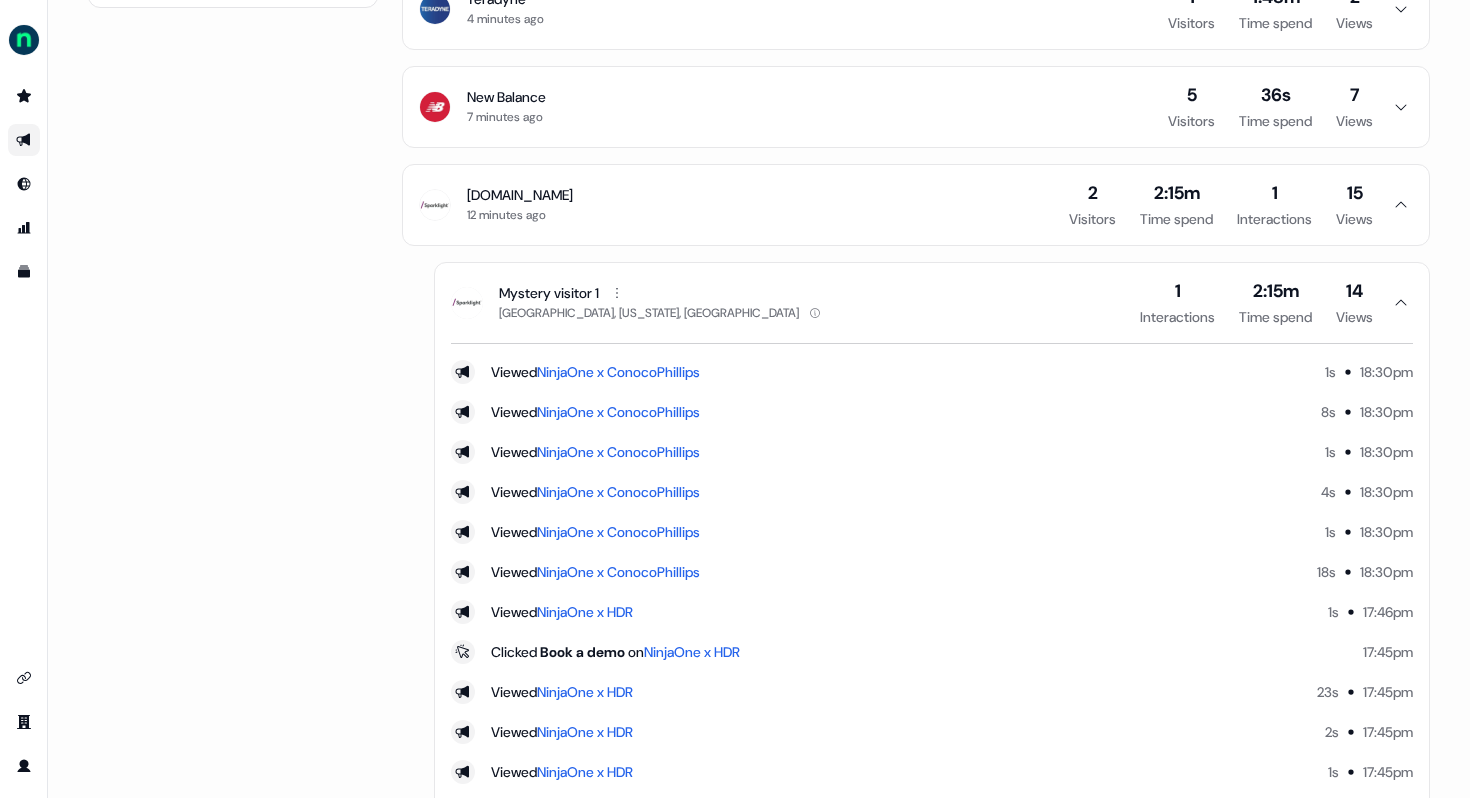 click on "Mystery visitor 1 [GEOGRAPHIC_DATA], [US_STATE], [GEOGRAPHIC_DATA] 1 Interactions 2:15m Time spend 14 Views" at bounding box center (932, 303) 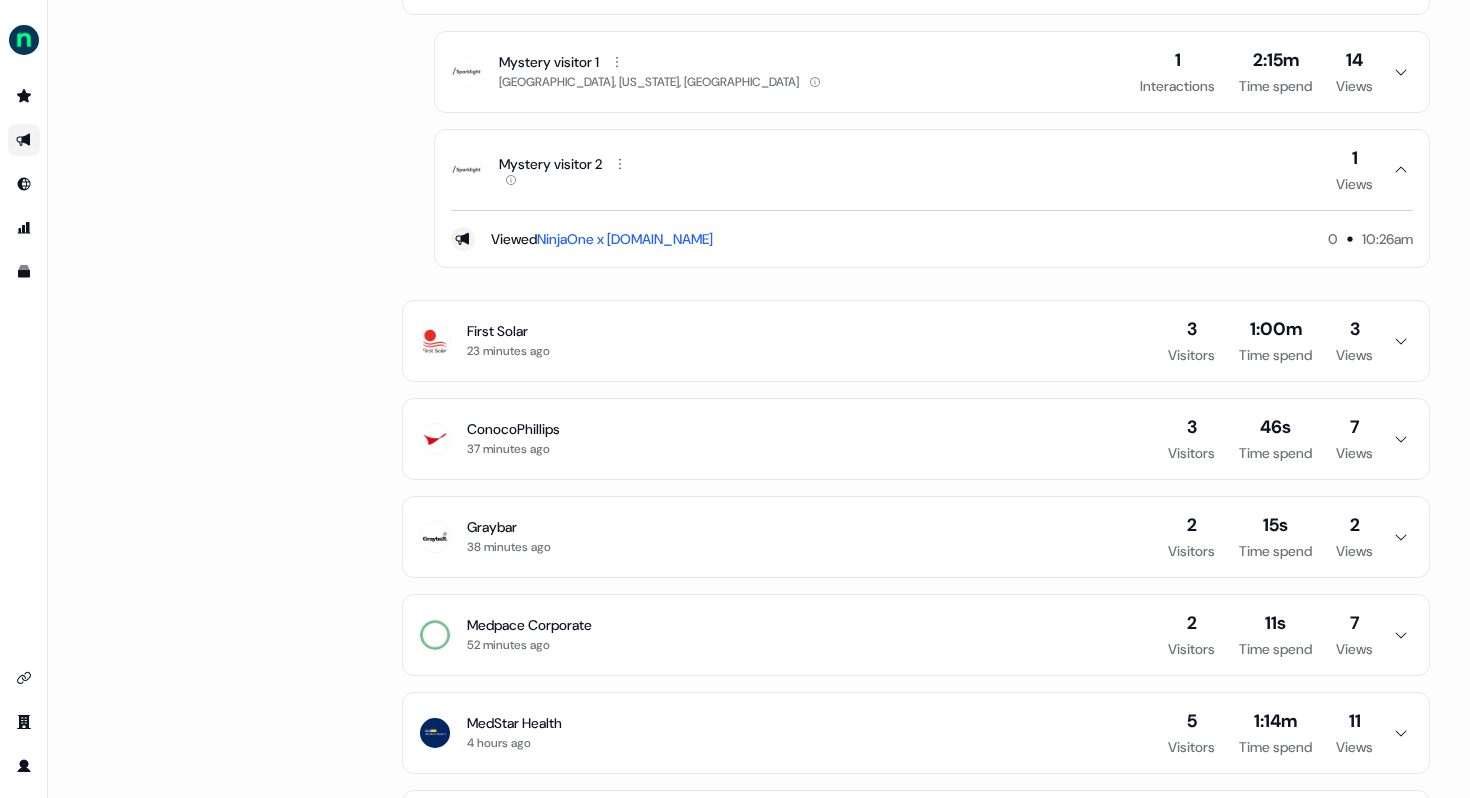 scroll, scrollTop: 586, scrollLeft: 0, axis: vertical 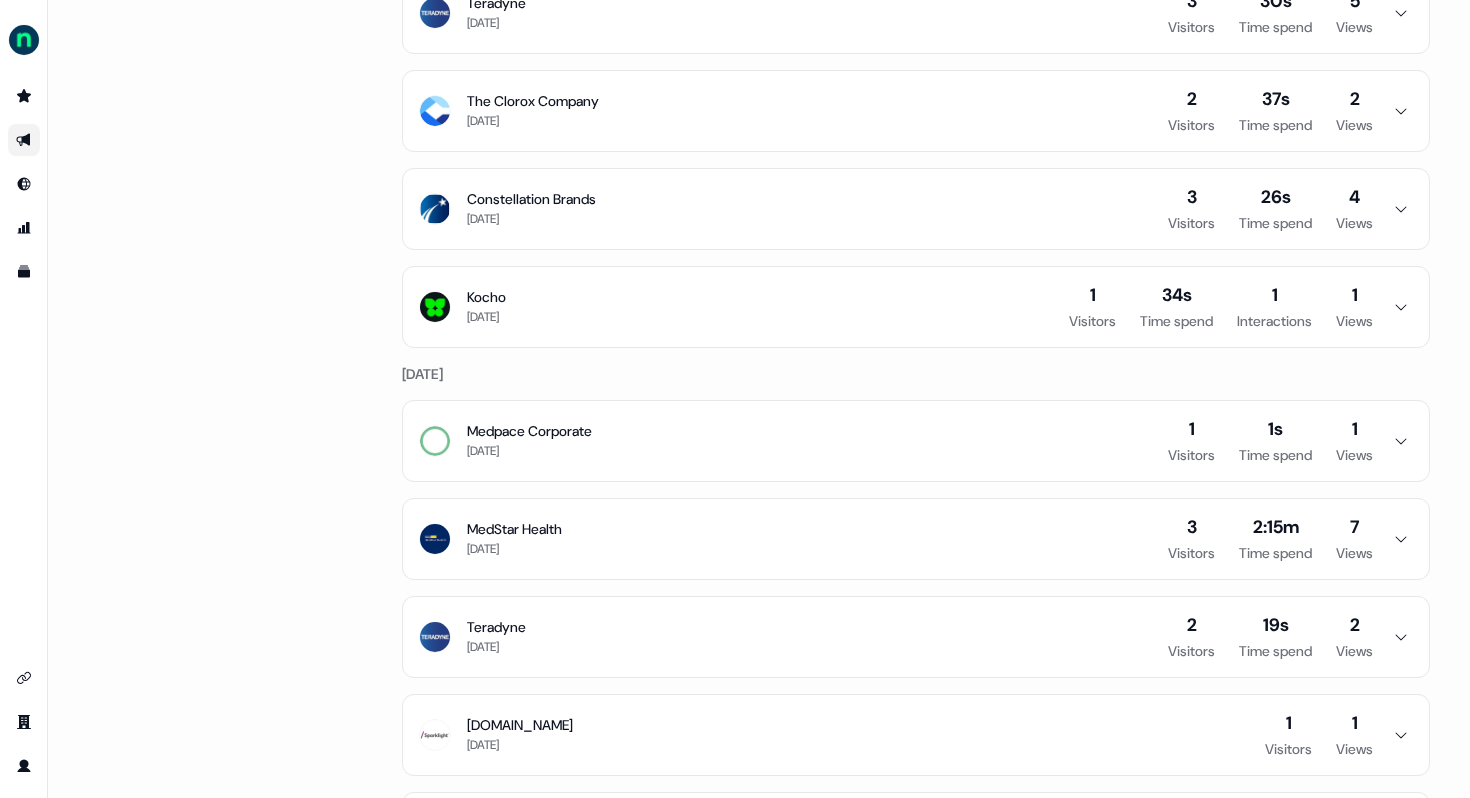 click 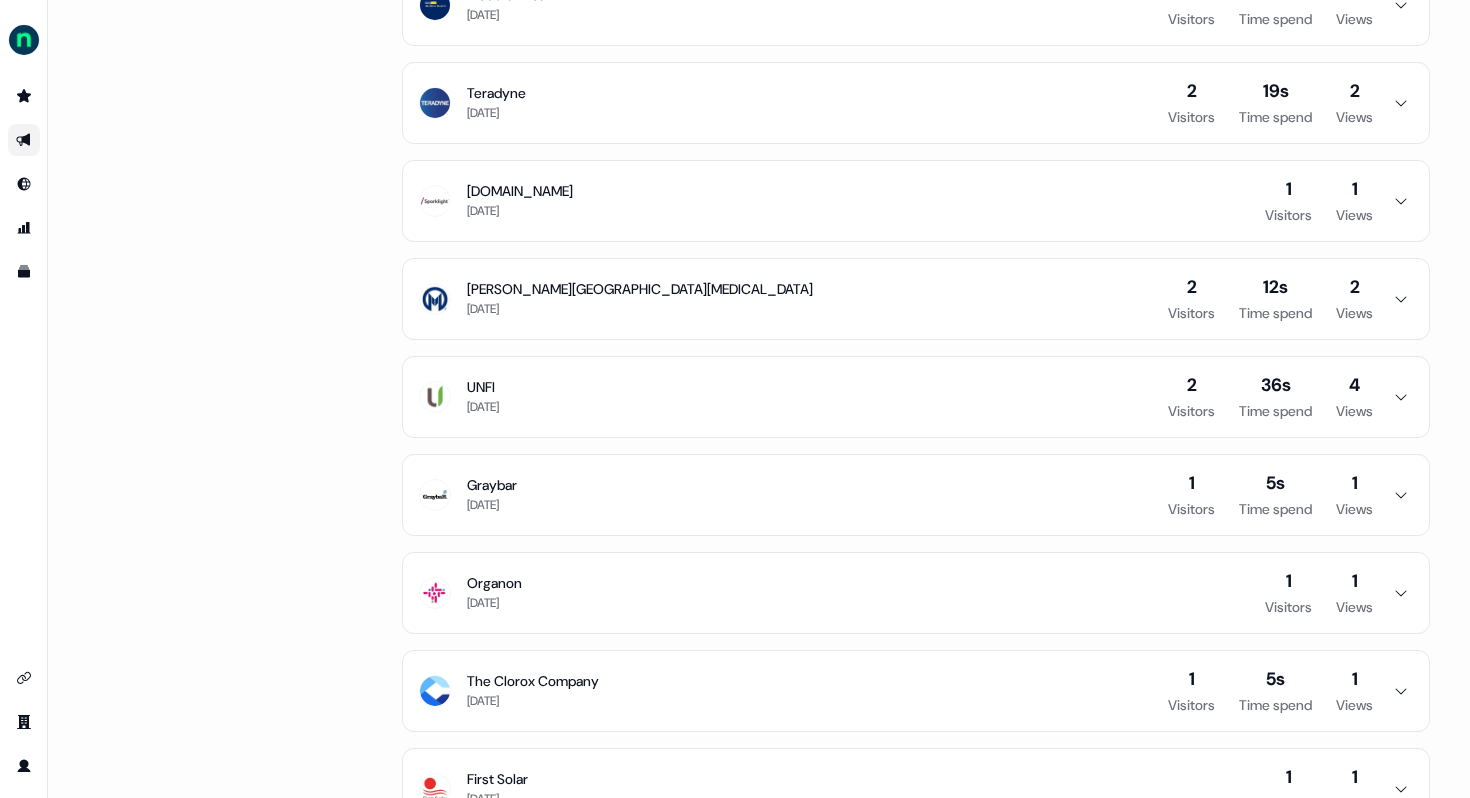 scroll, scrollTop: 3392, scrollLeft: 0, axis: vertical 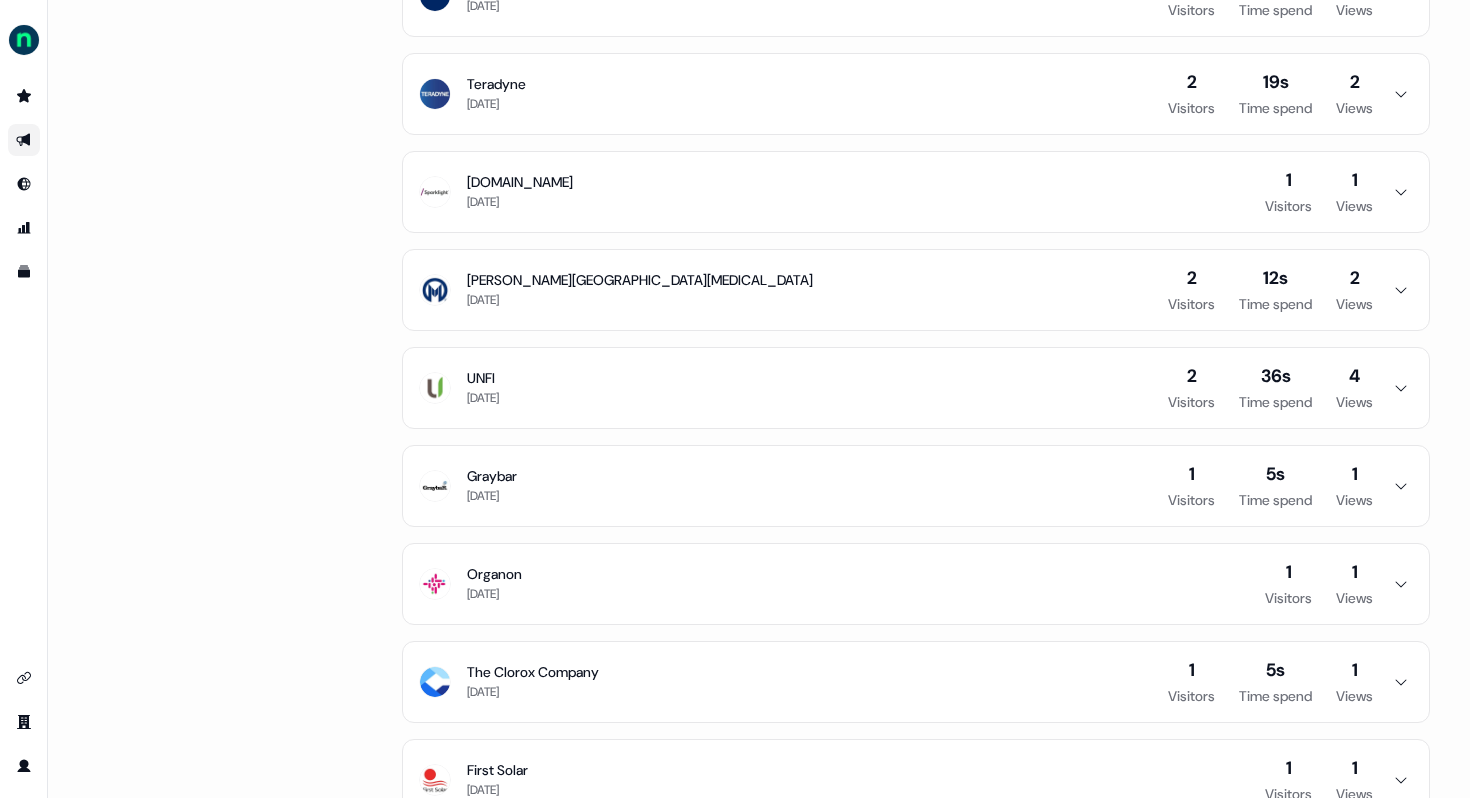 click 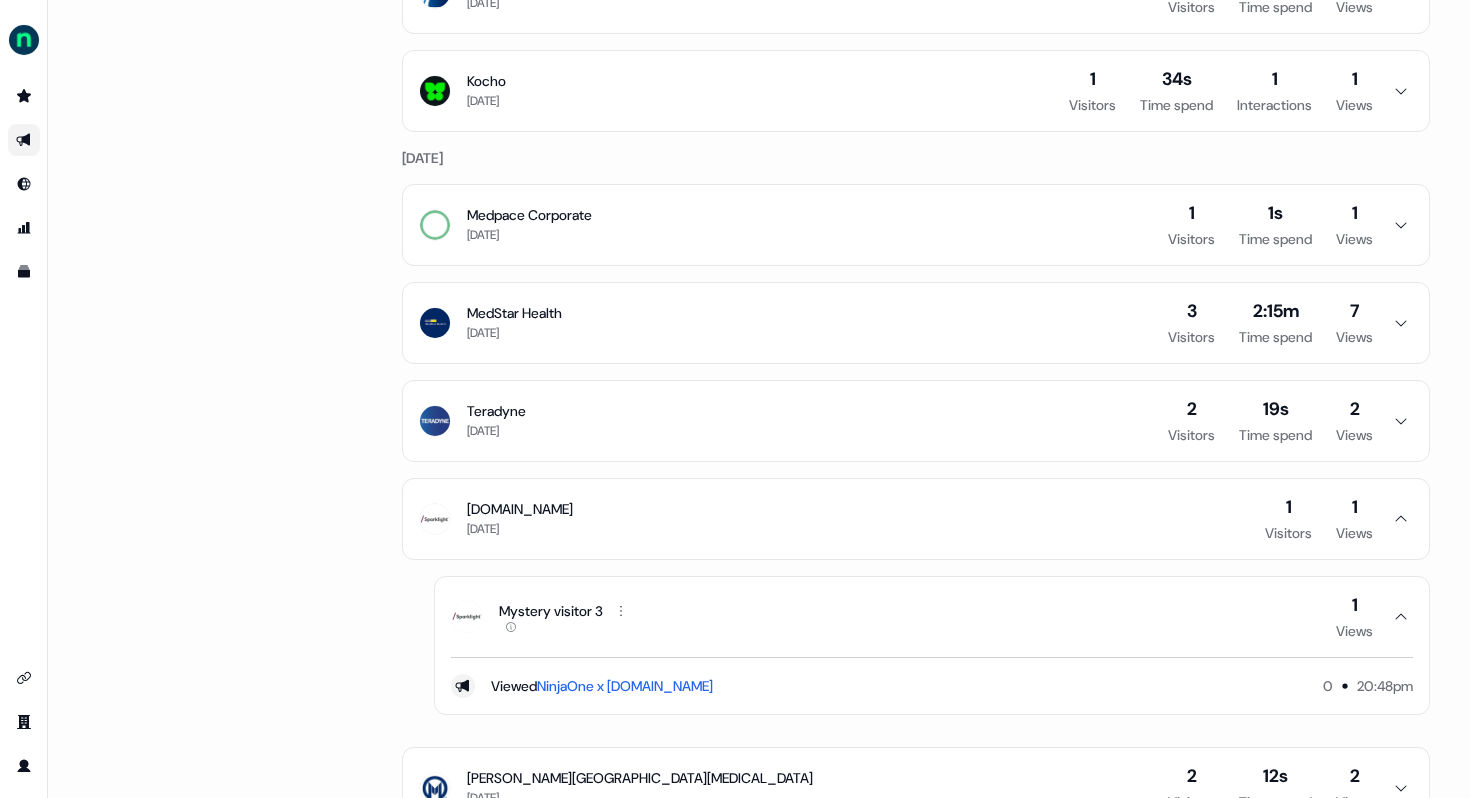 scroll, scrollTop: 2850, scrollLeft: 0, axis: vertical 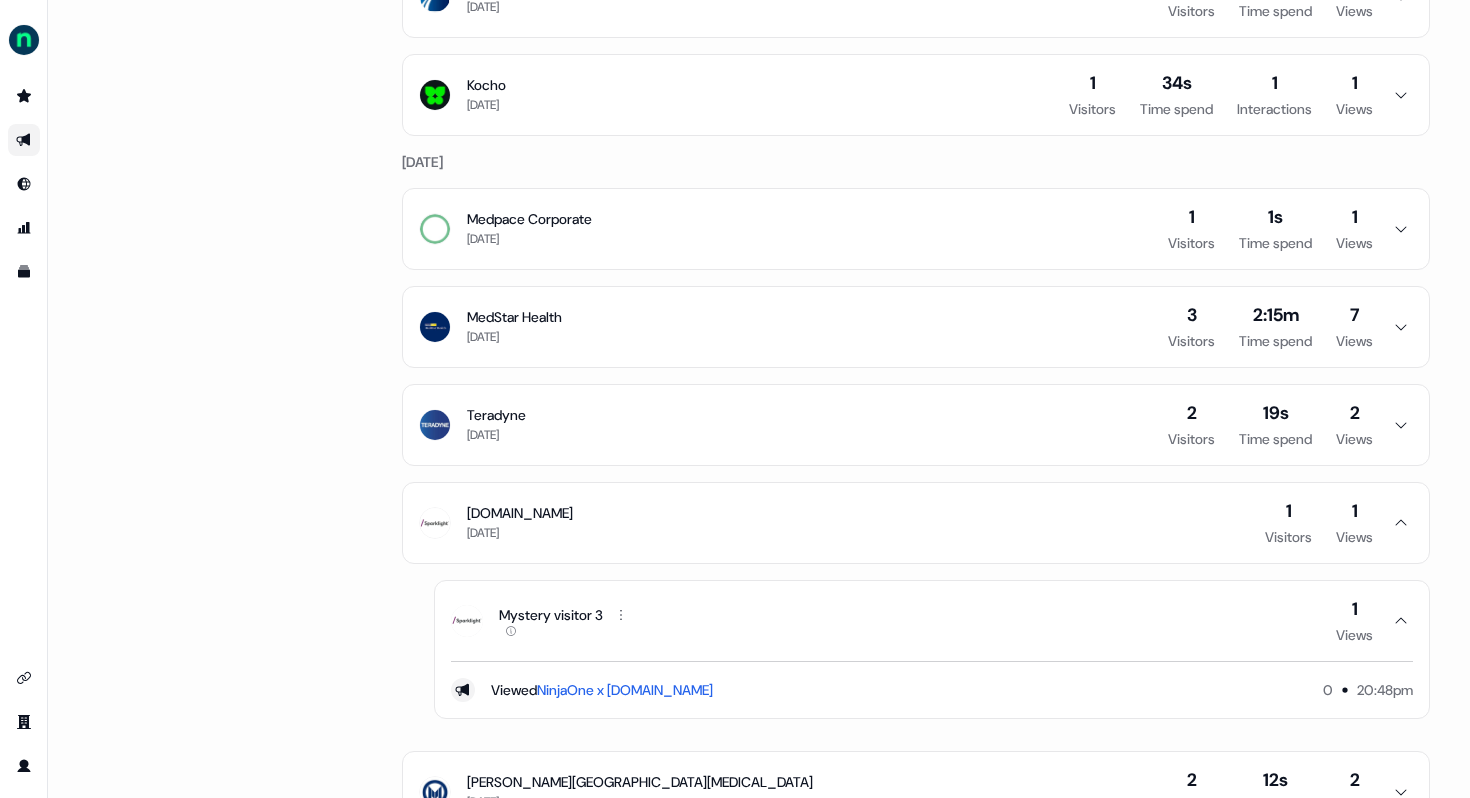 click 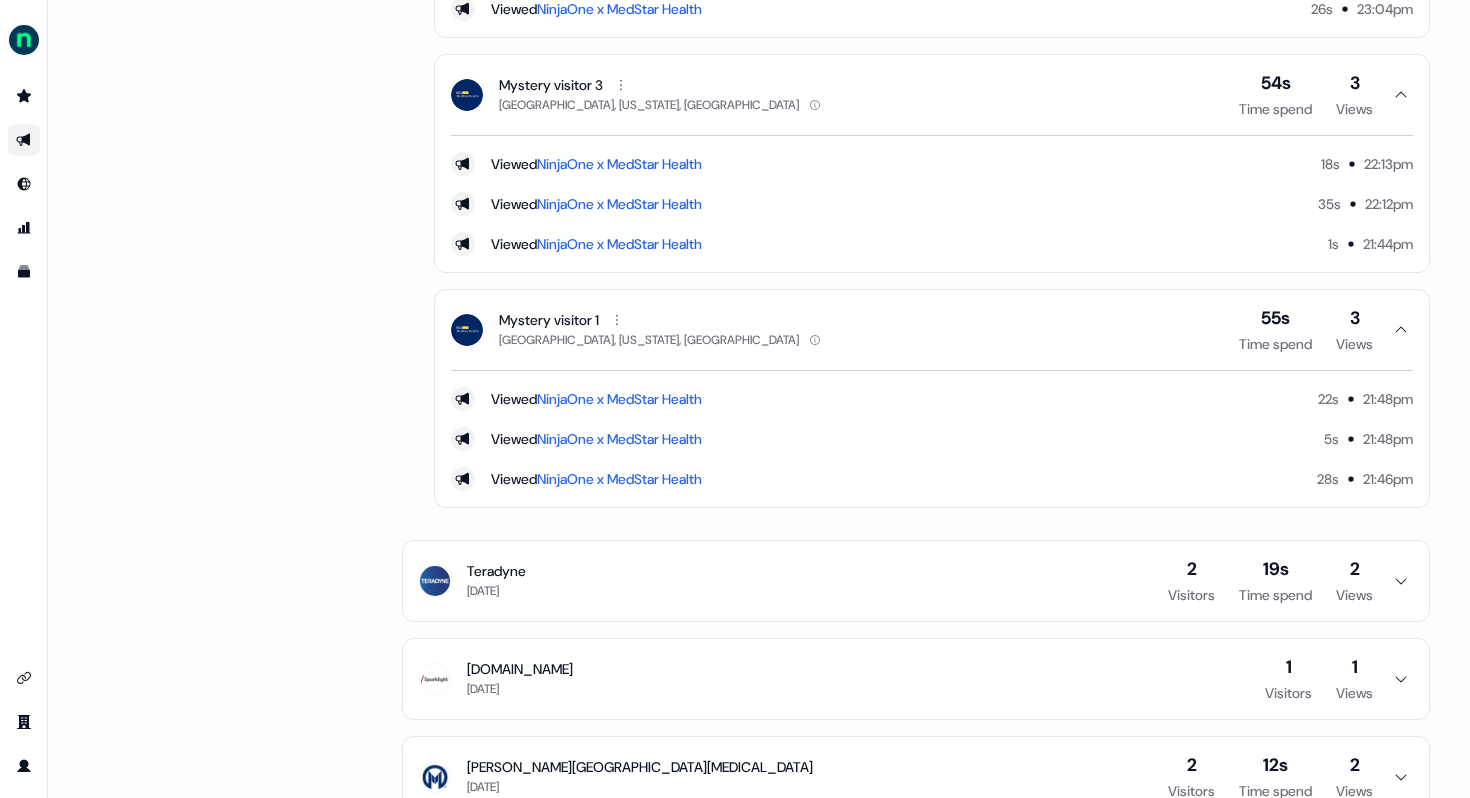 scroll, scrollTop: 3349, scrollLeft: 0, axis: vertical 